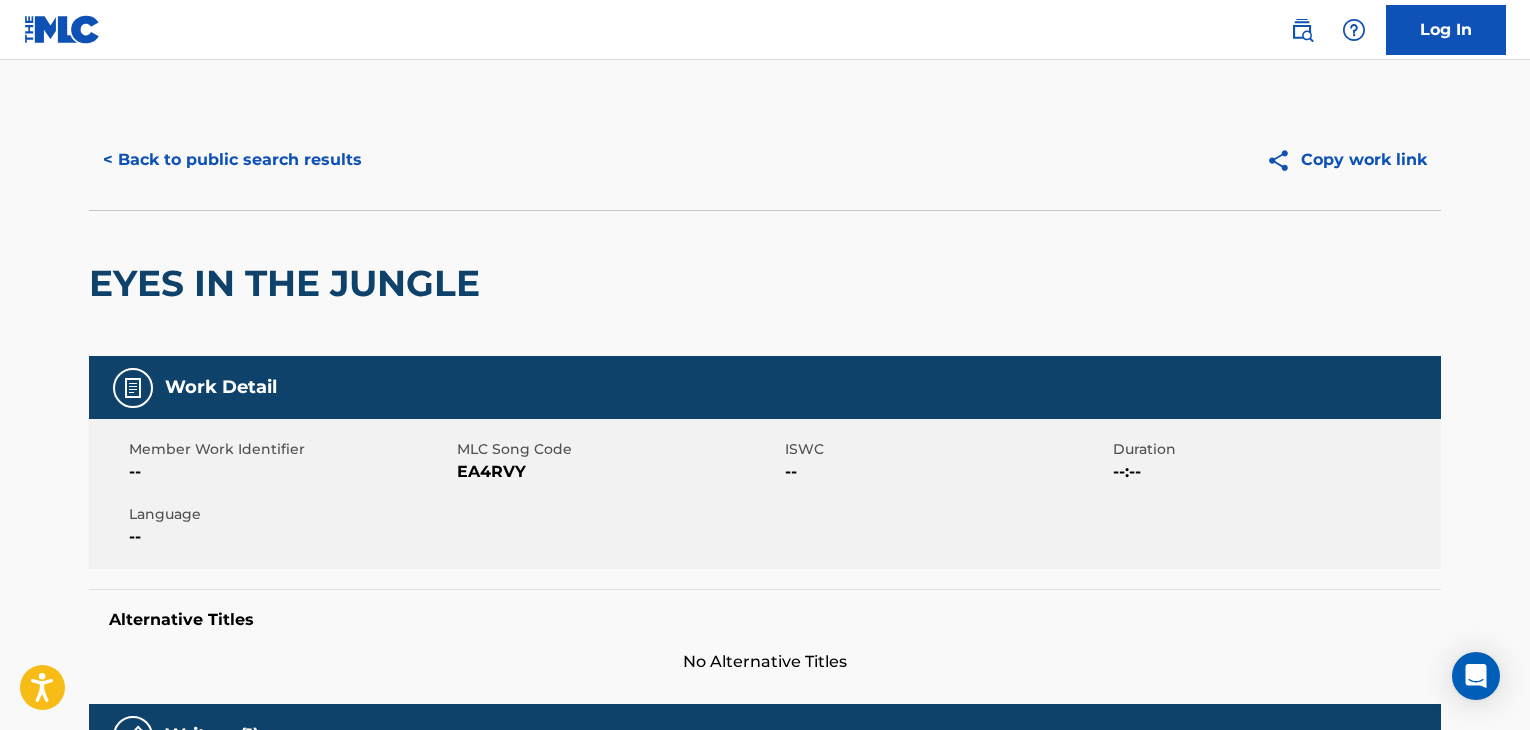 scroll, scrollTop: 828, scrollLeft: 0, axis: vertical 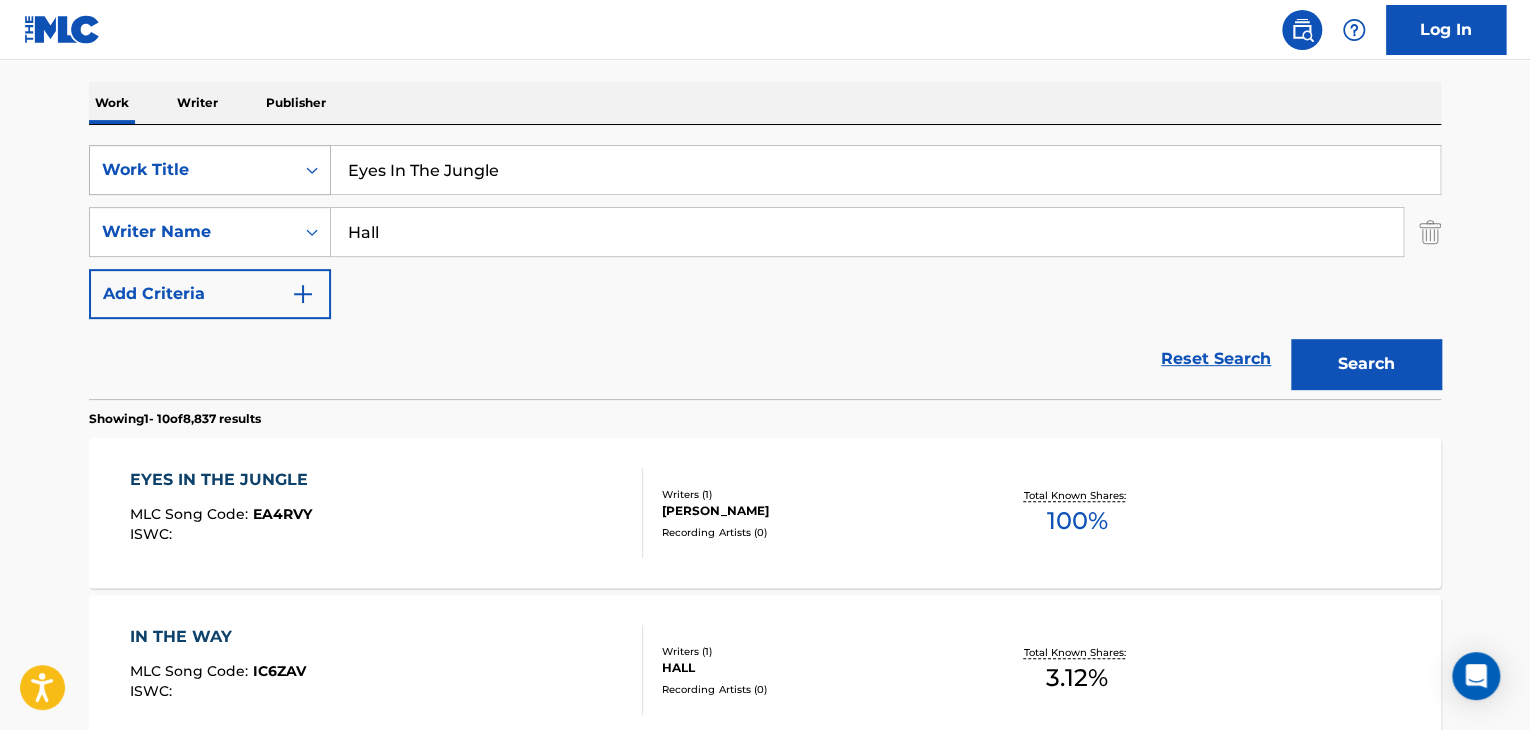 drag, startPoint x: 598, startPoint y: 157, endPoint x: 169, endPoint y: 169, distance: 429.1678 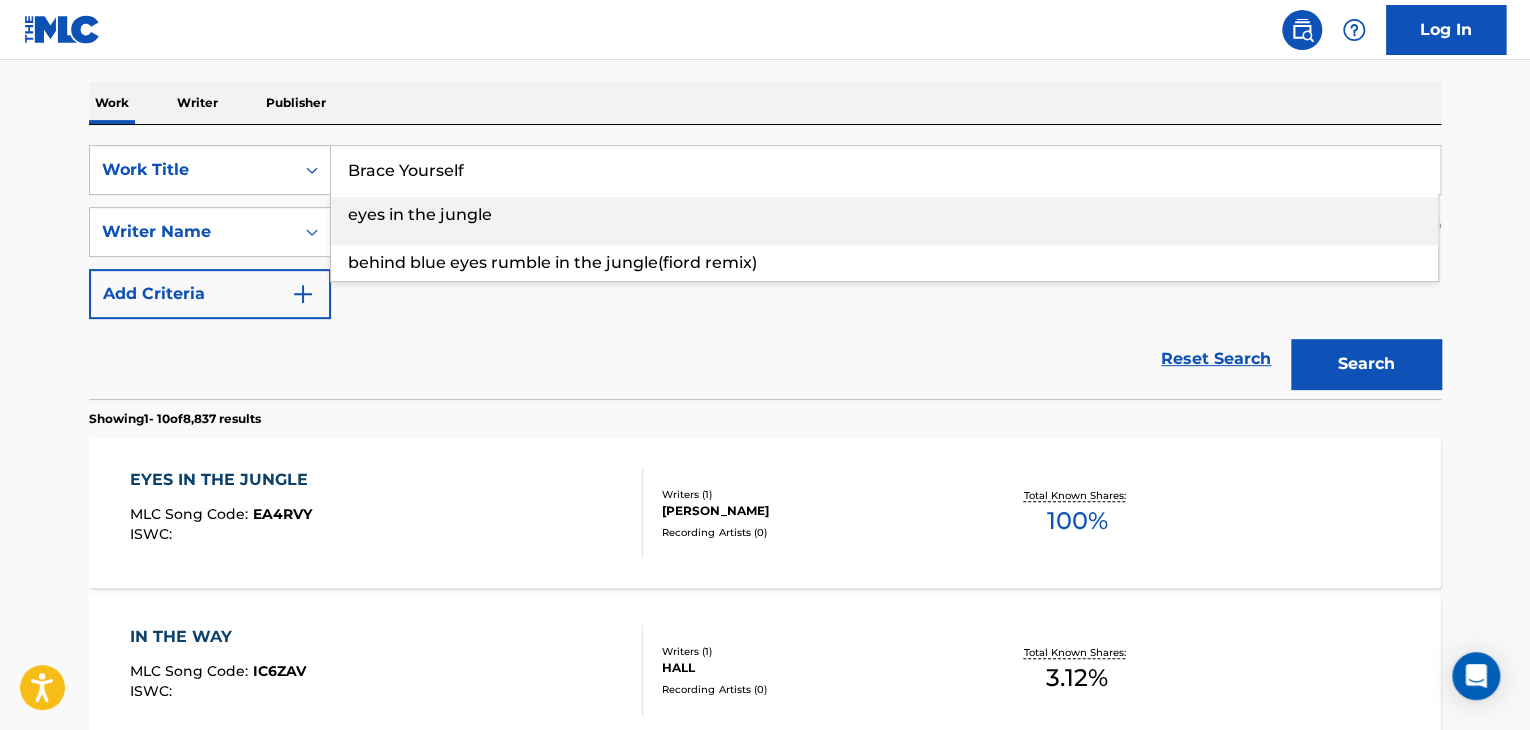 type on "Brace Yourself" 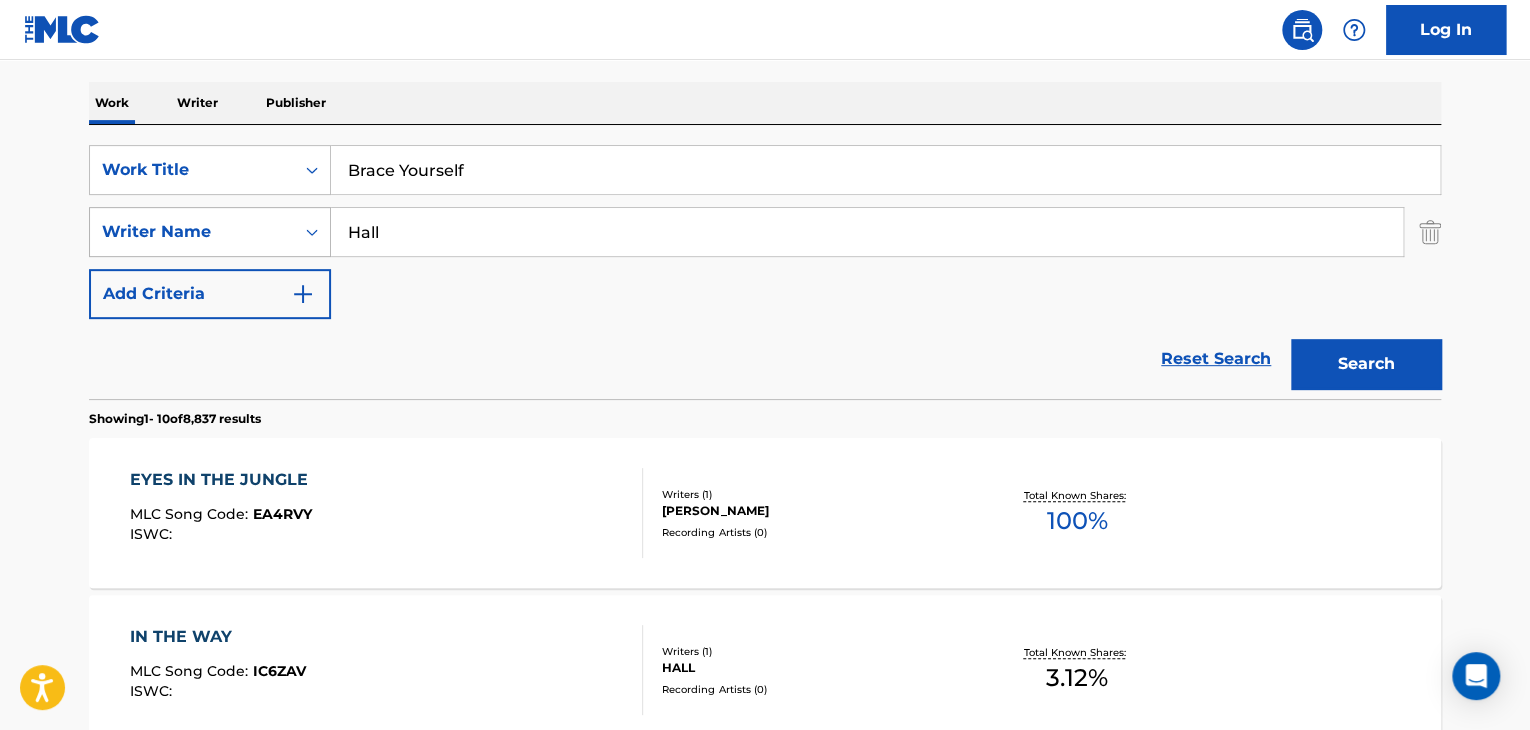 drag, startPoint x: 462, startPoint y: 245, endPoint x: 286, endPoint y: 245, distance: 176 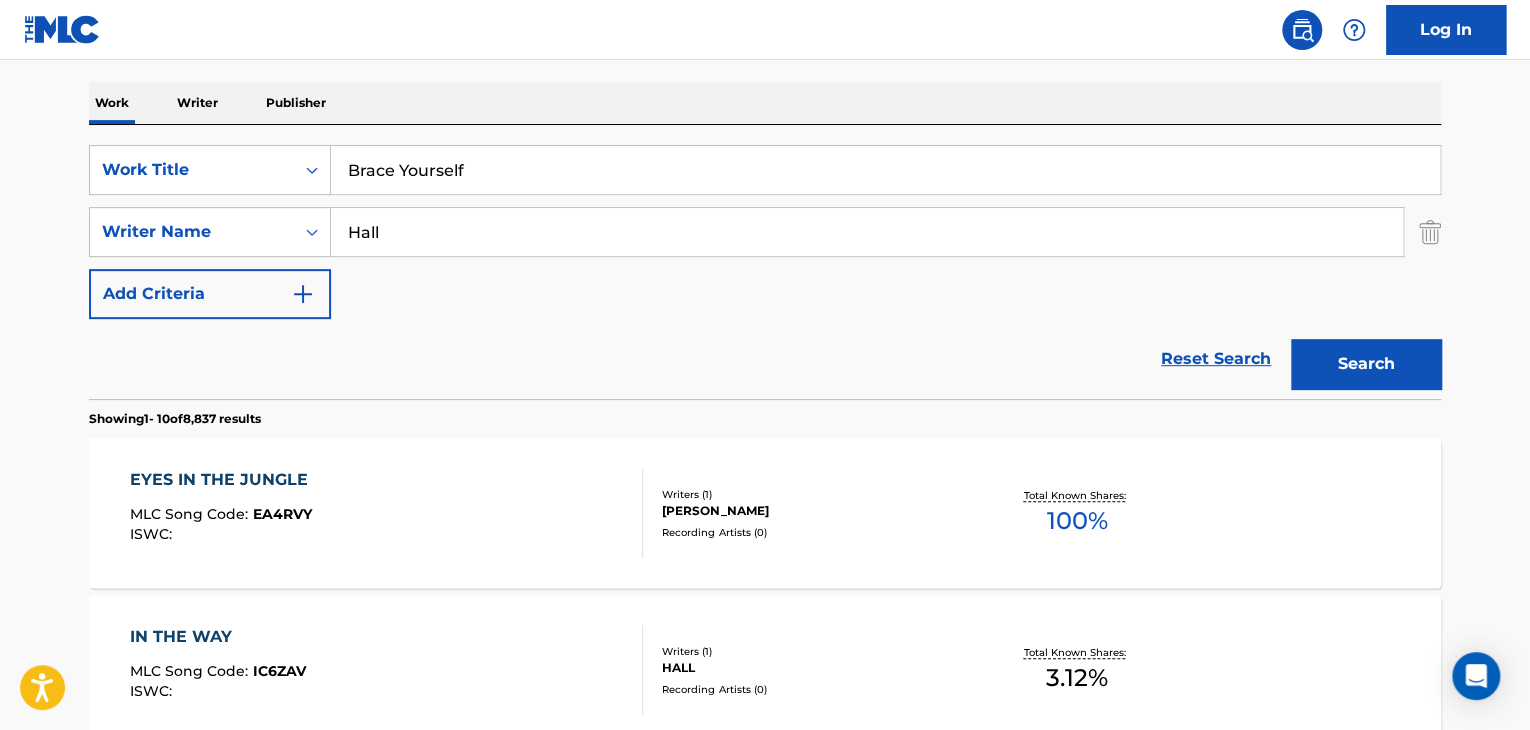 paste on "Garden" 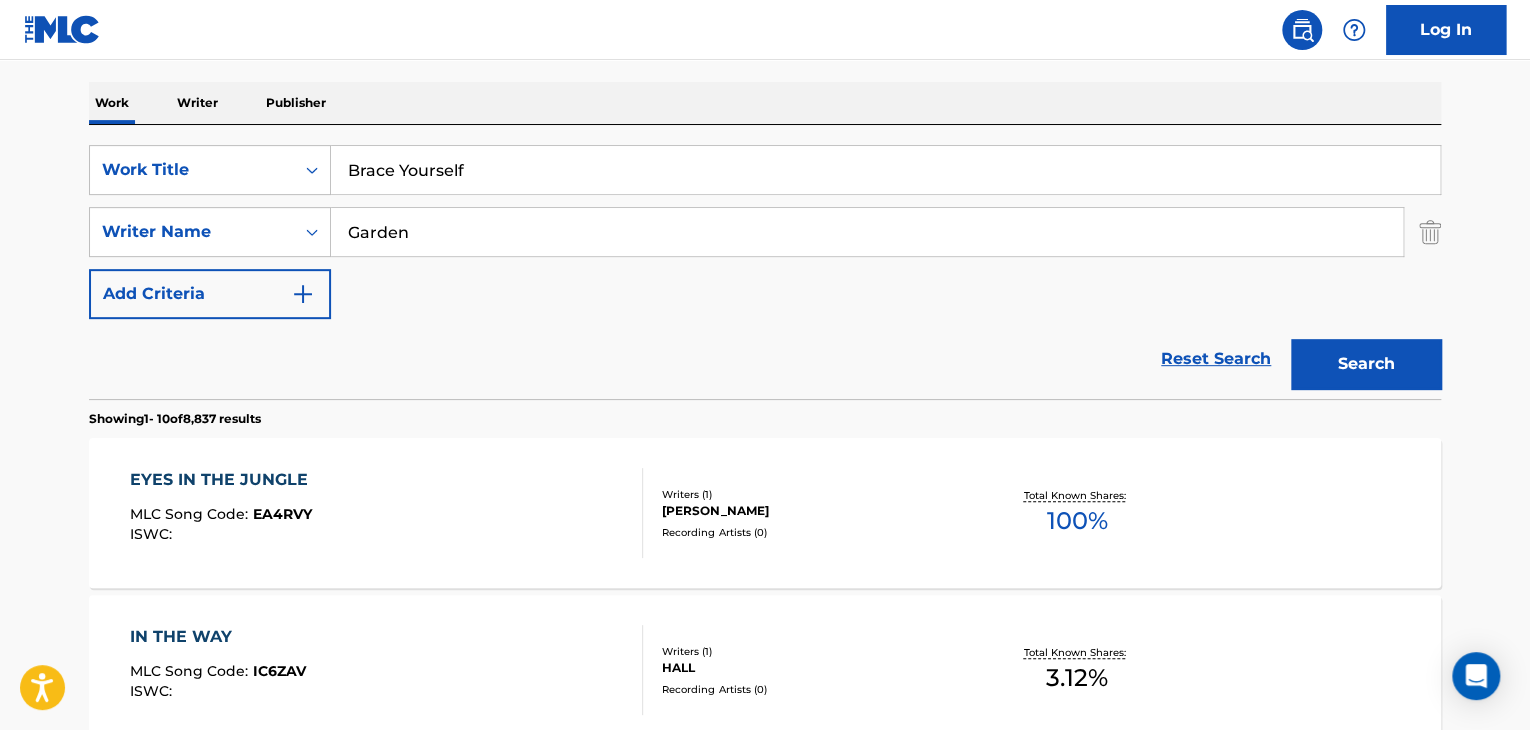 type on "Garden" 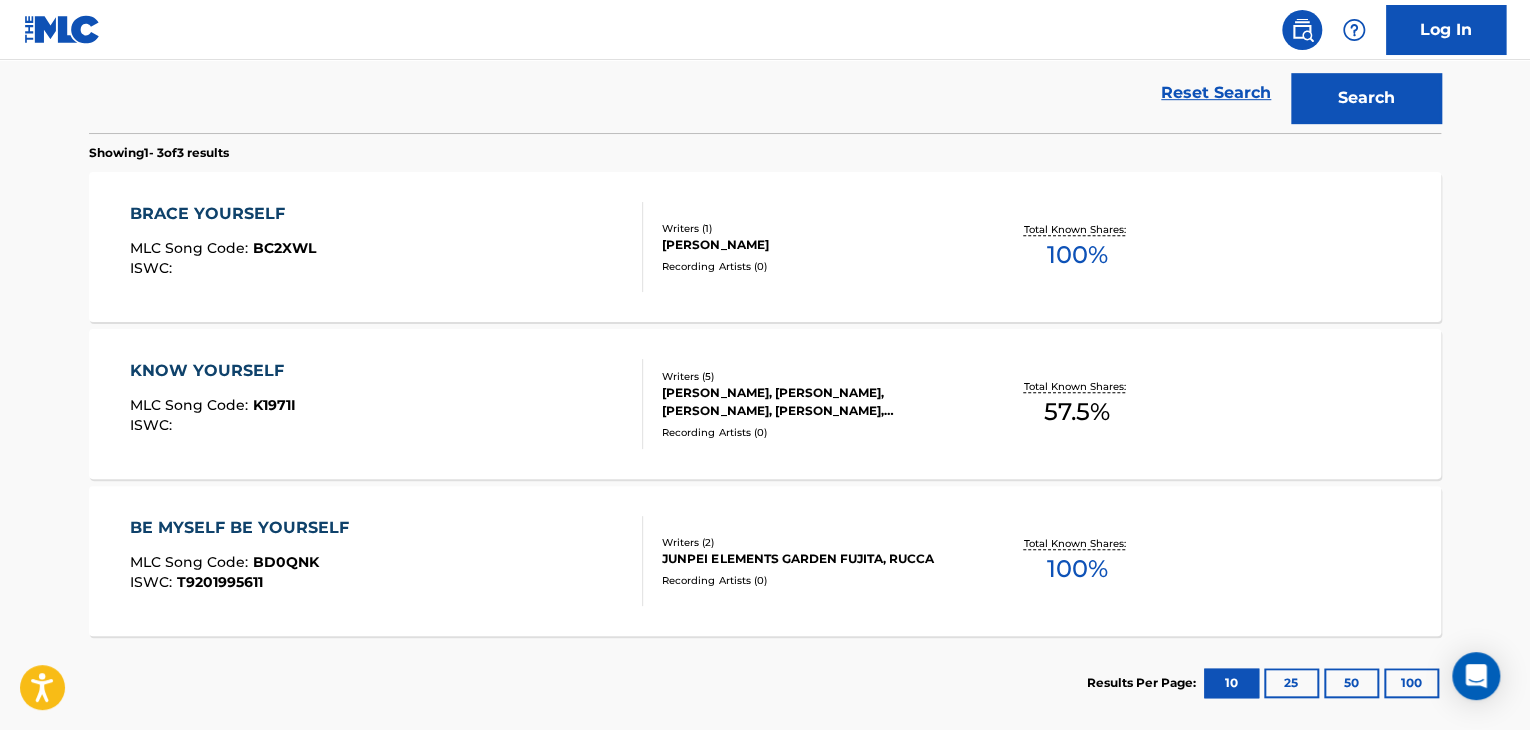 scroll, scrollTop: 600, scrollLeft: 0, axis: vertical 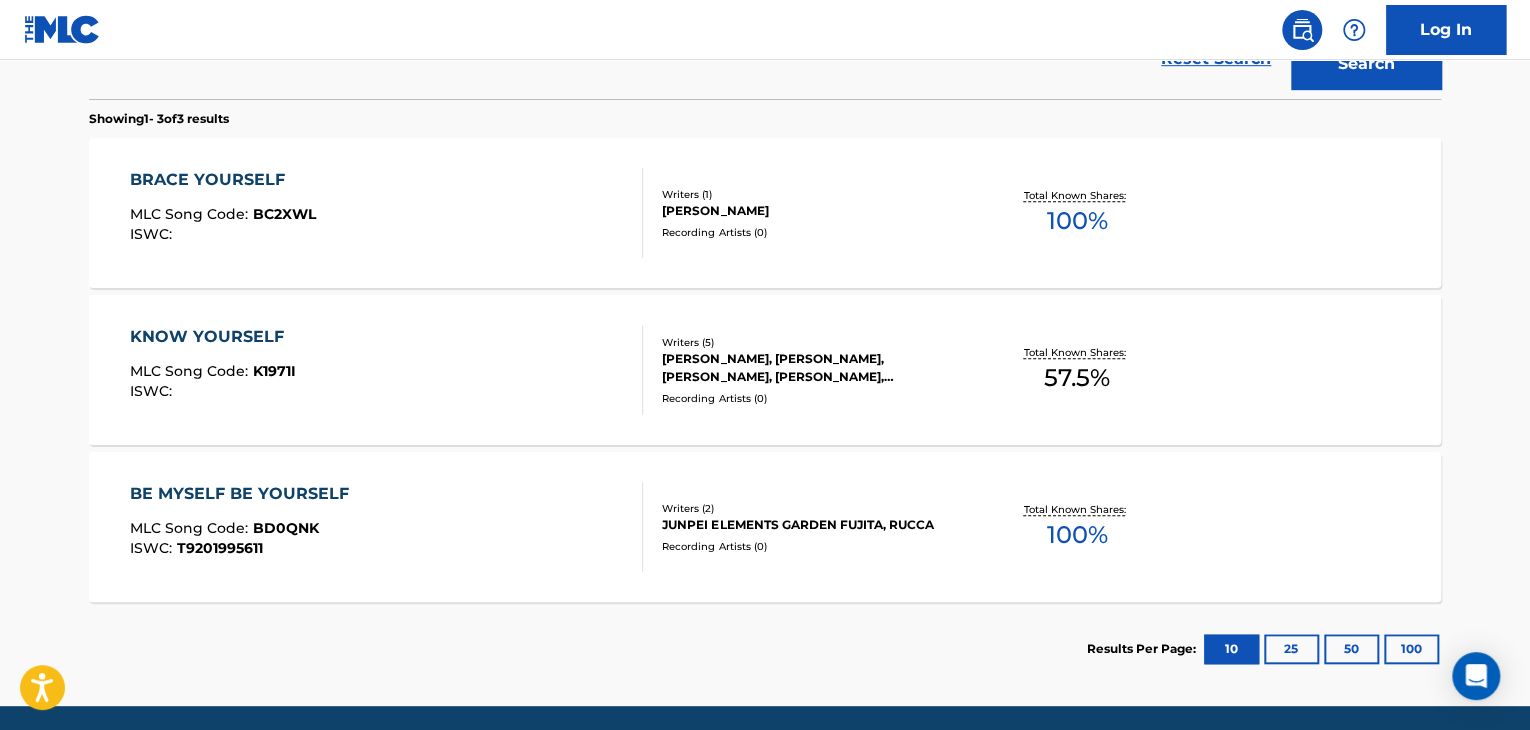 click on "BRACE YOURSELF" at bounding box center (223, 180) 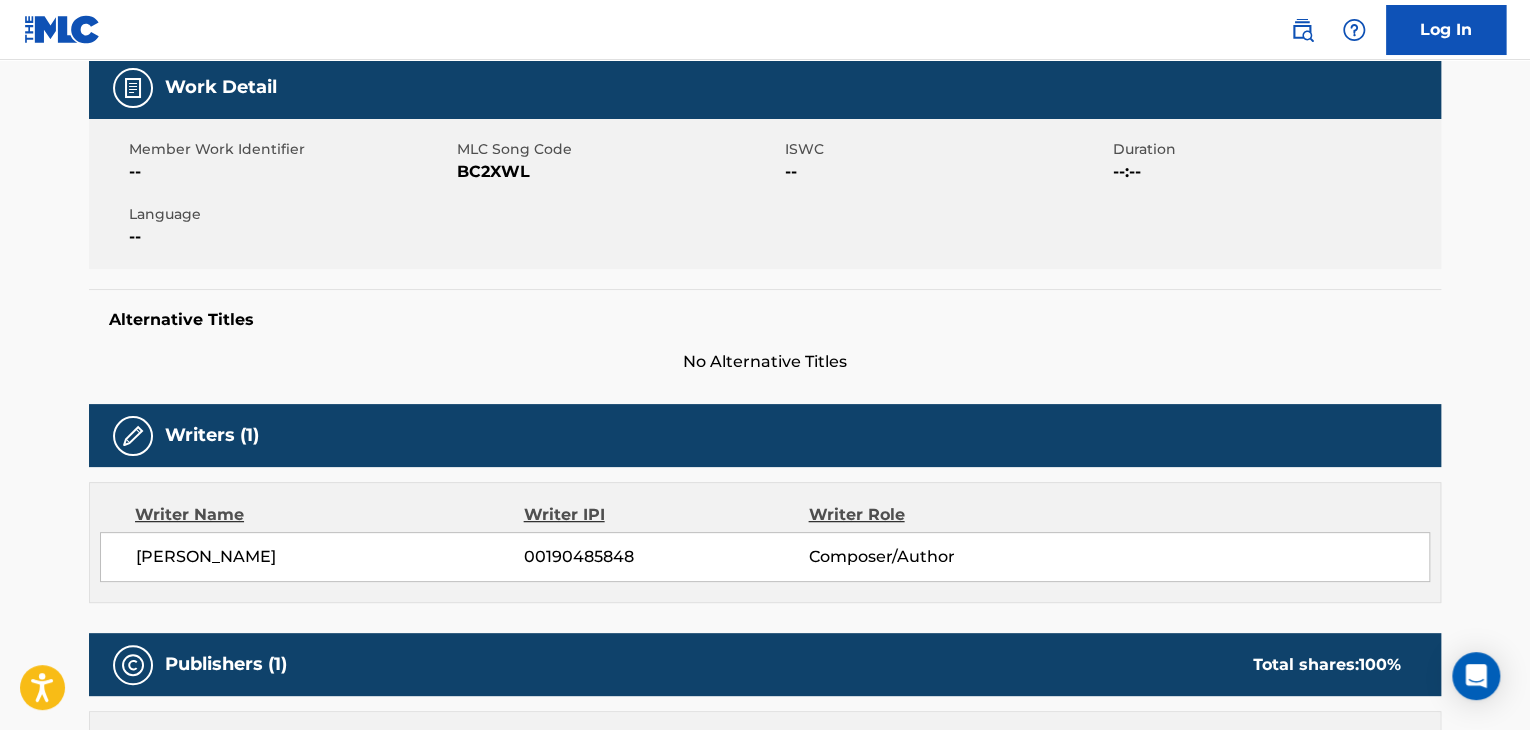scroll, scrollTop: 400, scrollLeft: 0, axis: vertical 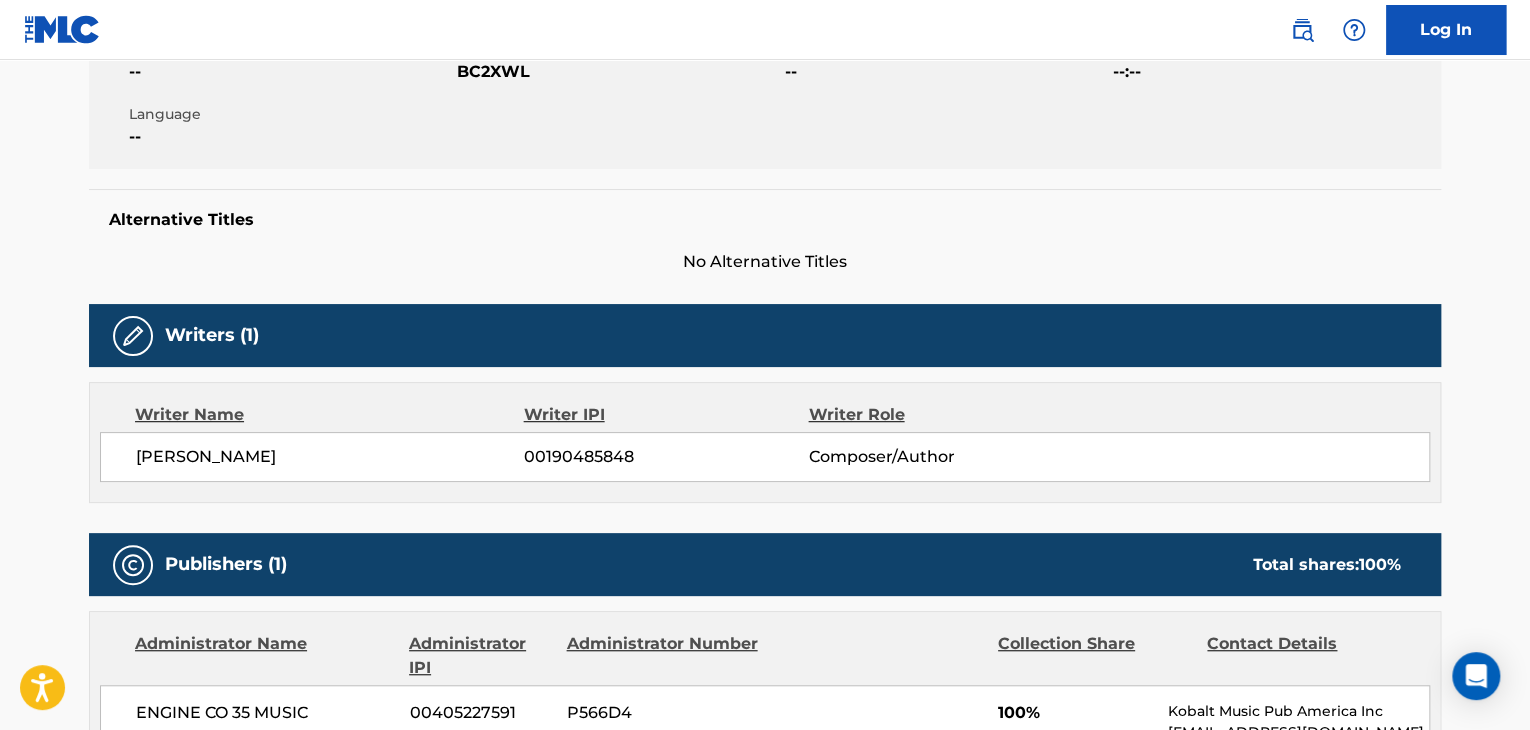 click on "00190485848" at bounding box center [666, 457] 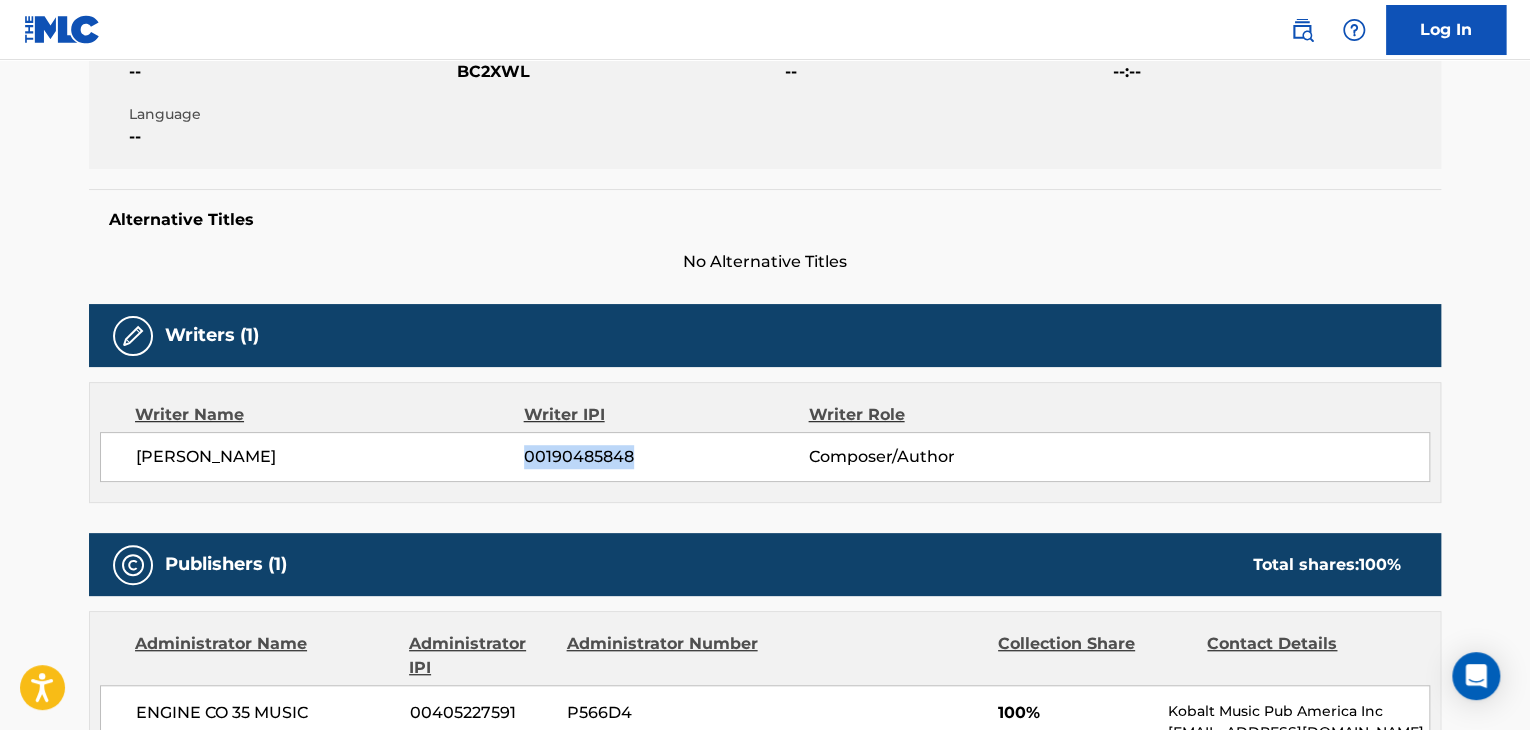 click on "00190485848" at bounding box center (666, 457) 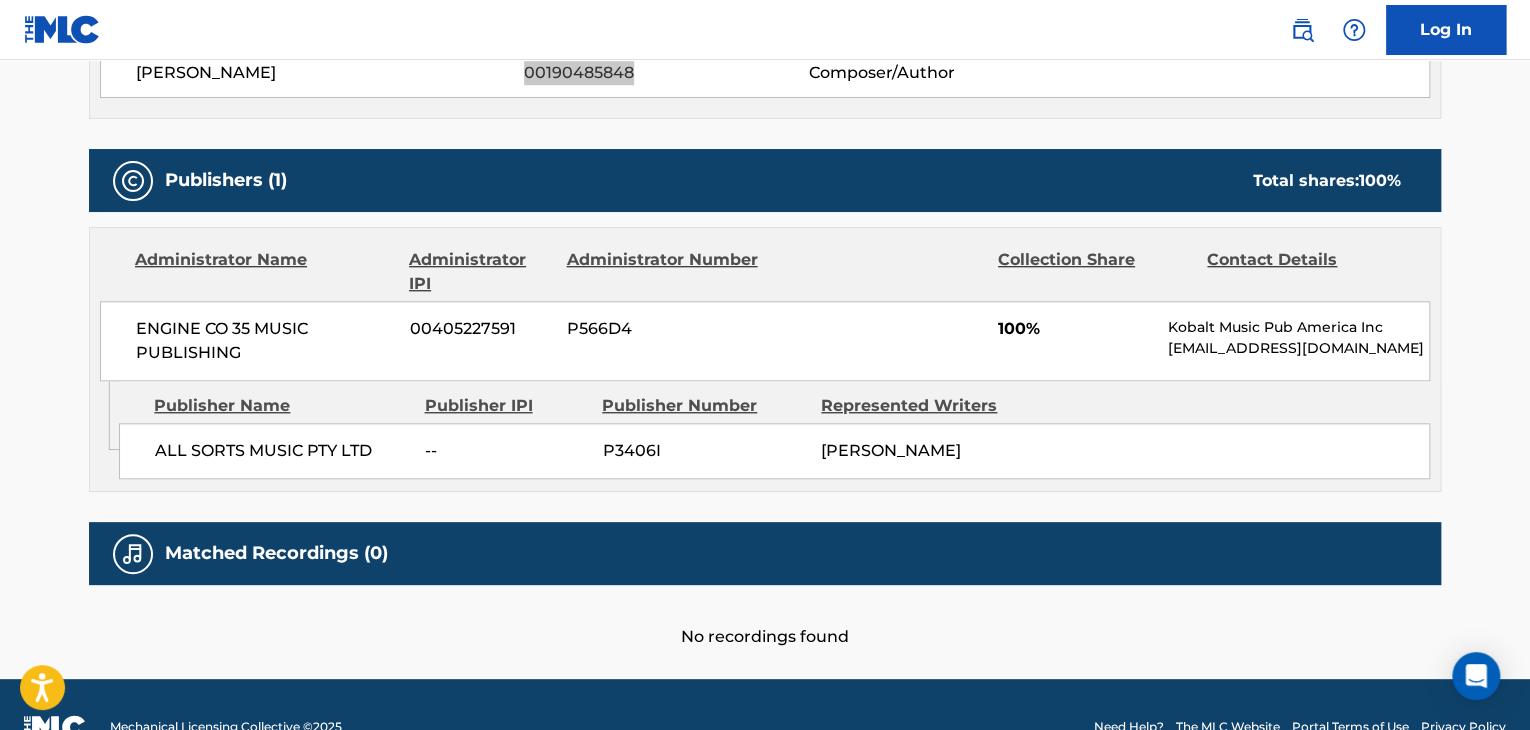 scroll, scrollTop: 800, scrollLeft: 0, axis: vertical 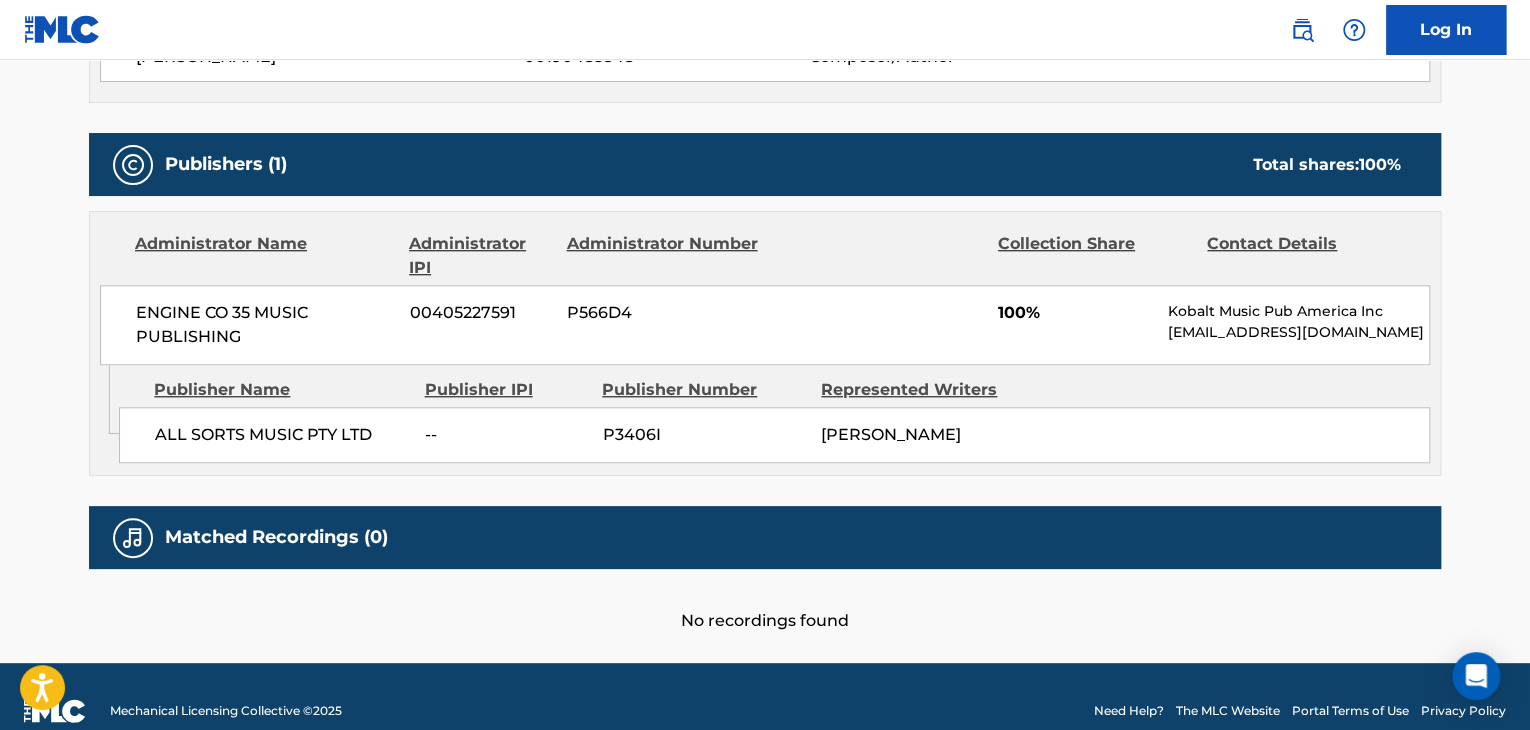 click on "00405227591" at bounding box center [481, 313] 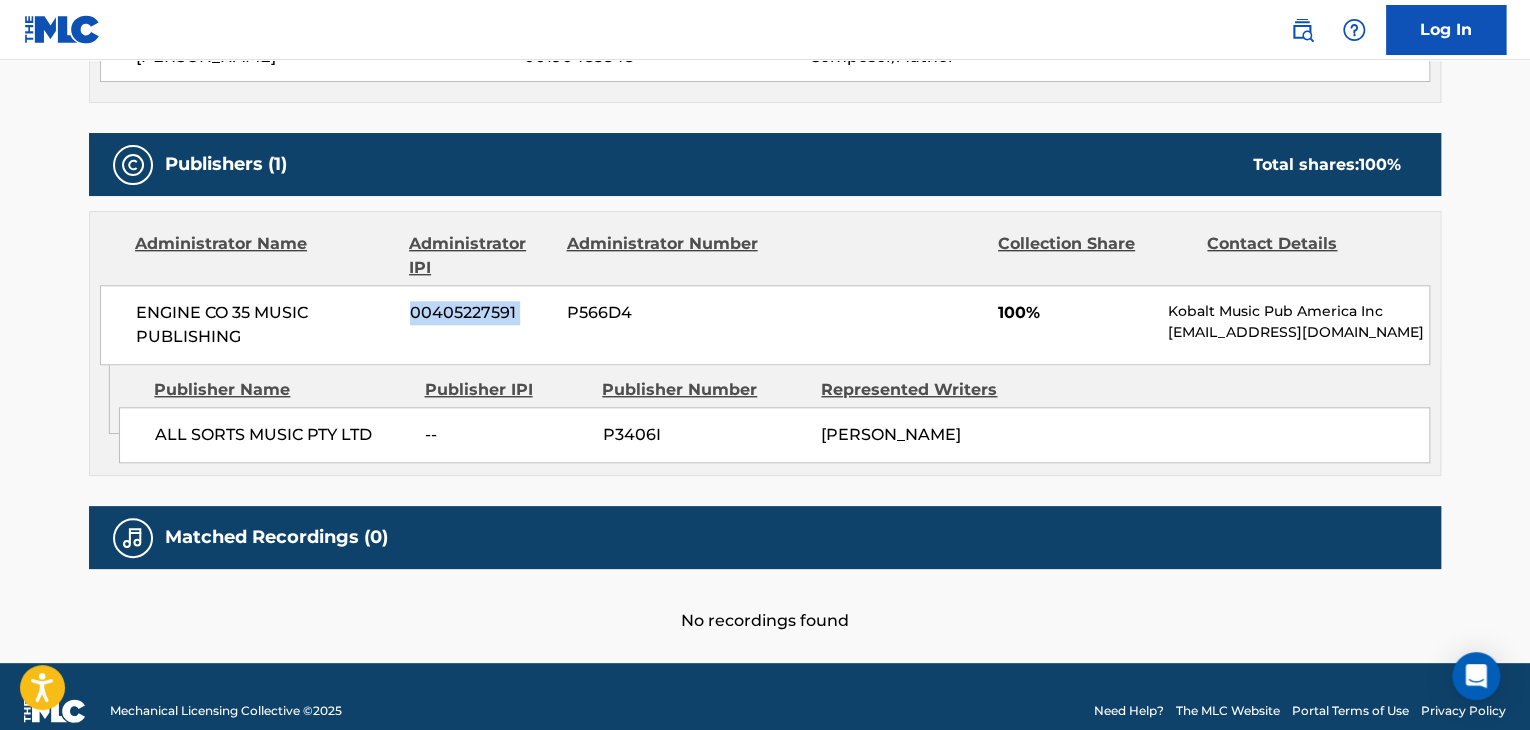 click on "00405227591" at bounding box center (481, 313) 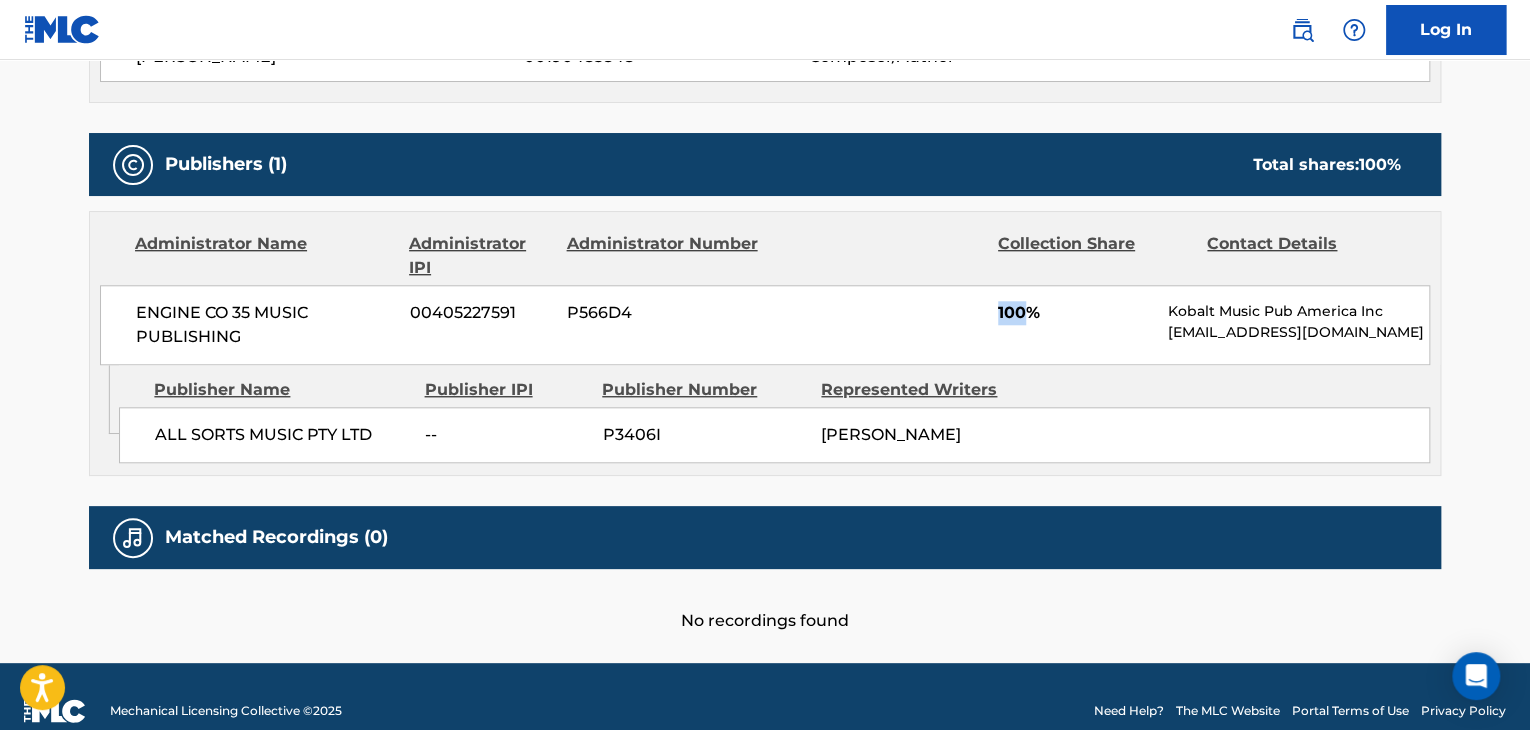 drag, startPoint x: 992, startPoint y: 298, endPoint x: 1022, endPoint y: 312, distance: 33.105892 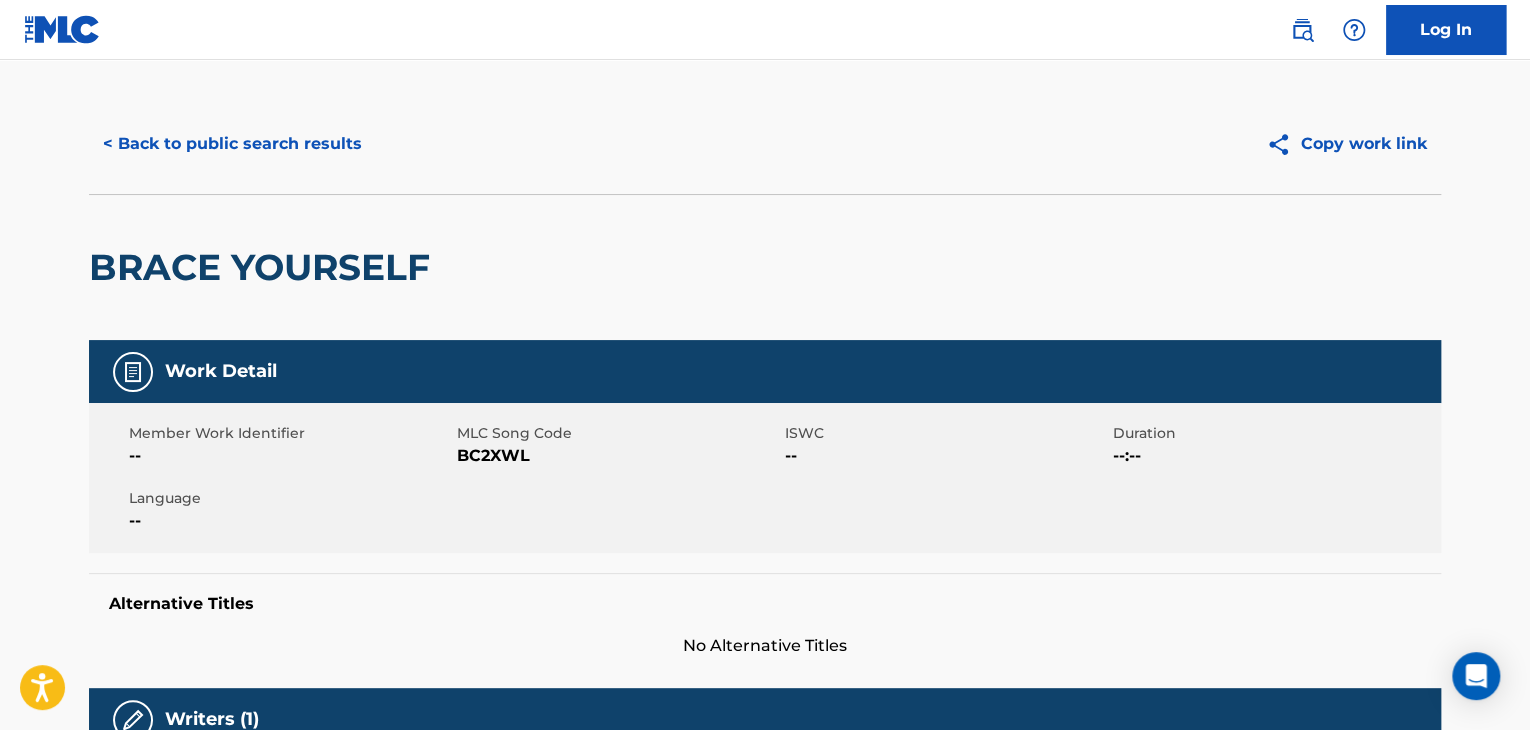 scroll, scrollTop: 0, scrollLeft: 0, axis: both 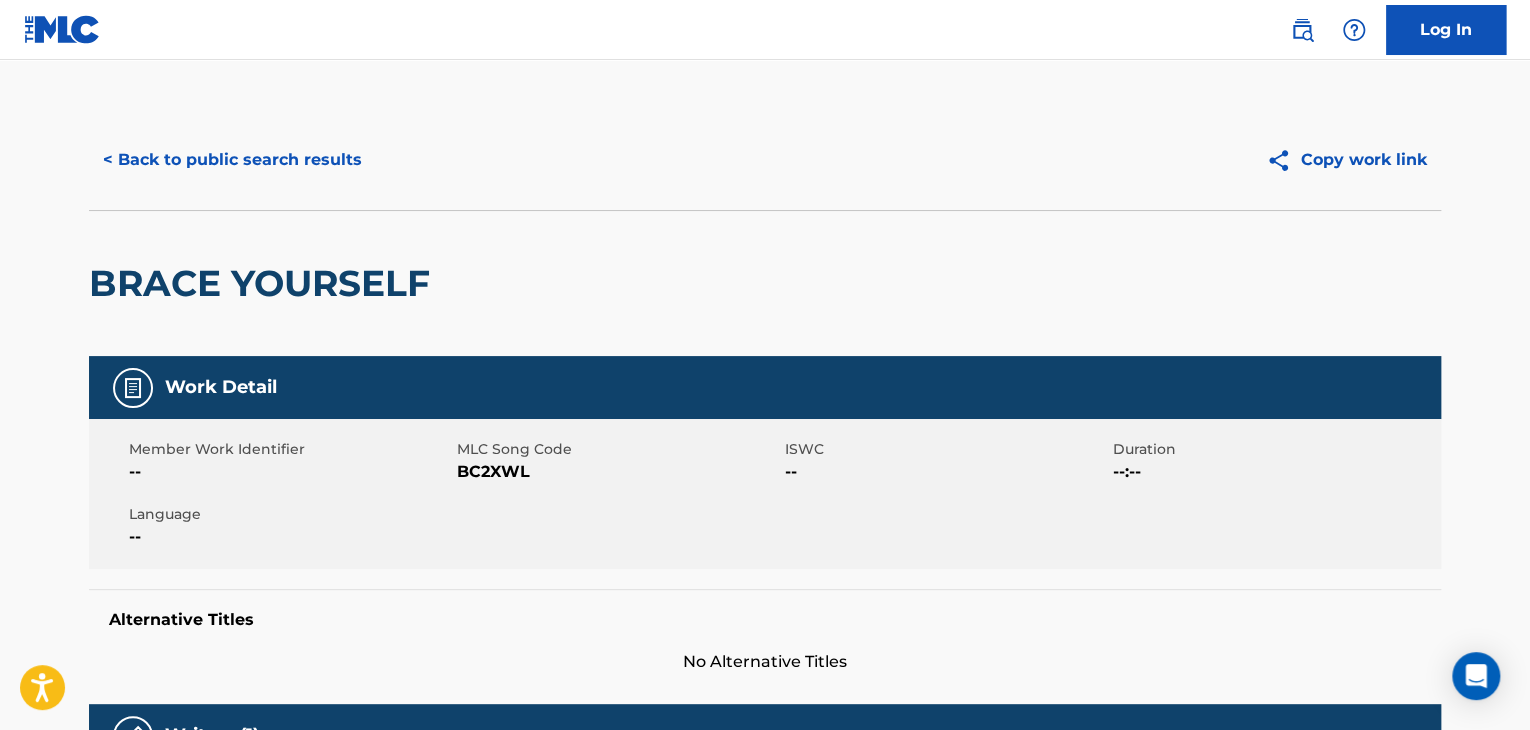 click on "< Back to public search results" at bounding box center (232, 160) 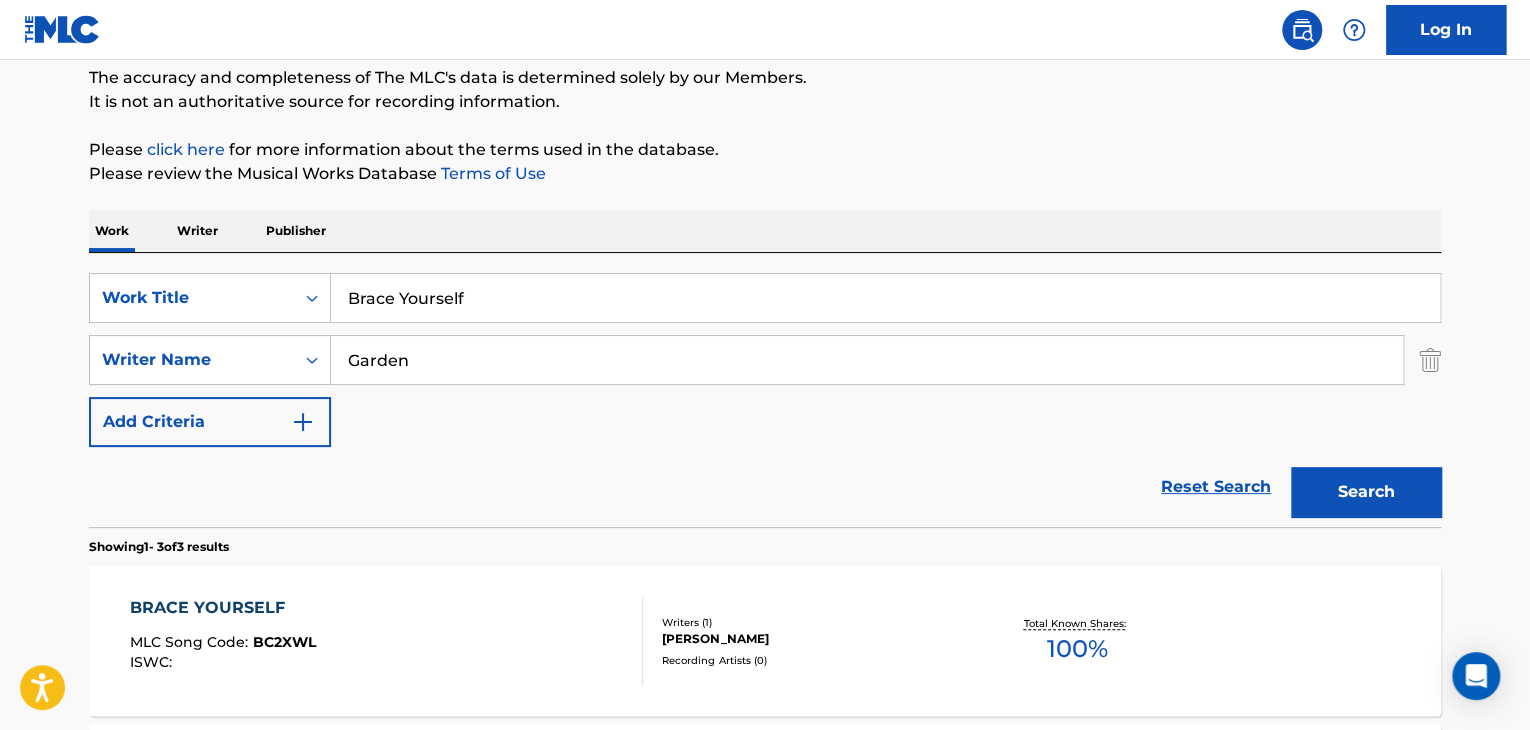 scroll, scrollTop: 72, scrollLeft: 0, axis: vertical 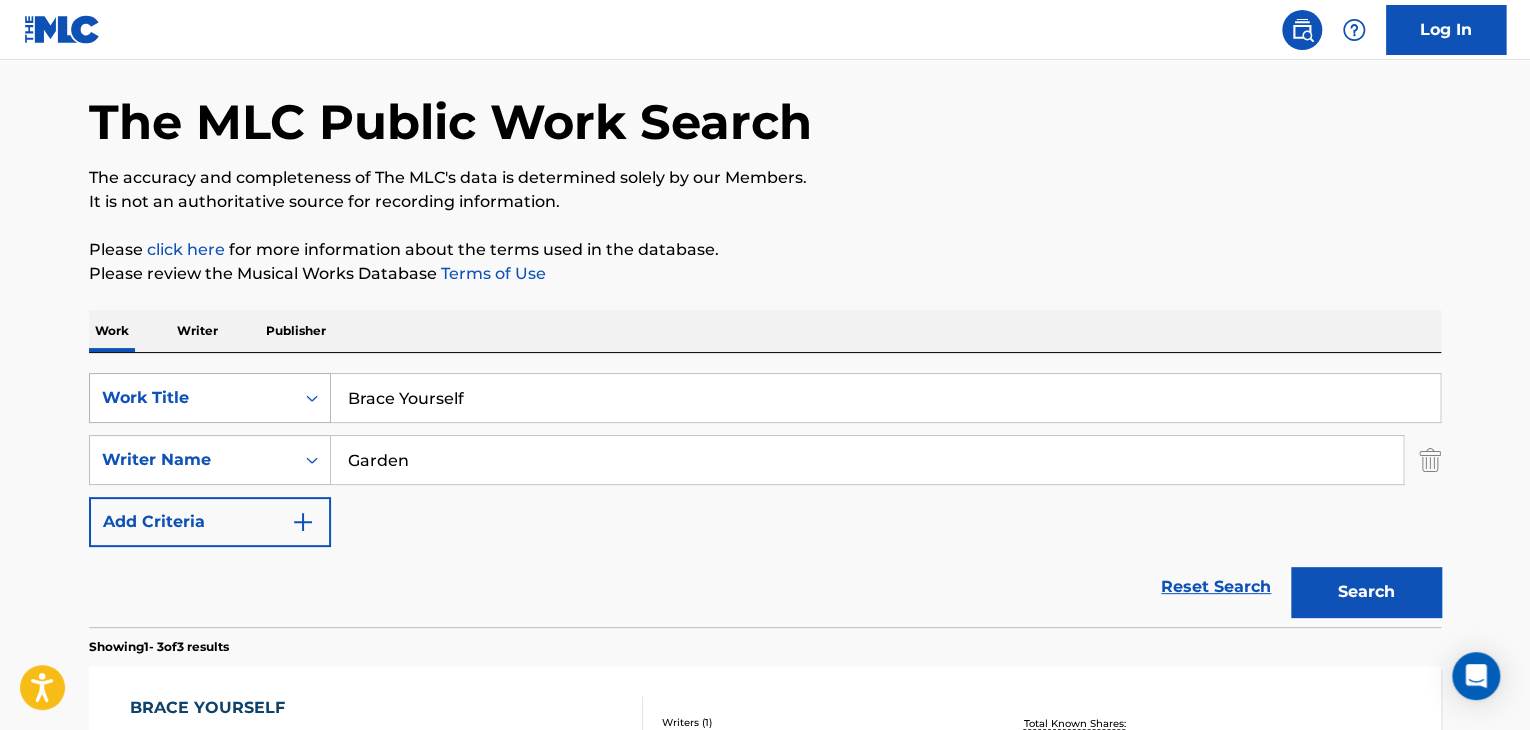 drag, startPoint x: 534, startPoint y: 396, endPoint x: 268, endPoint y: 399, distance: 266.0169 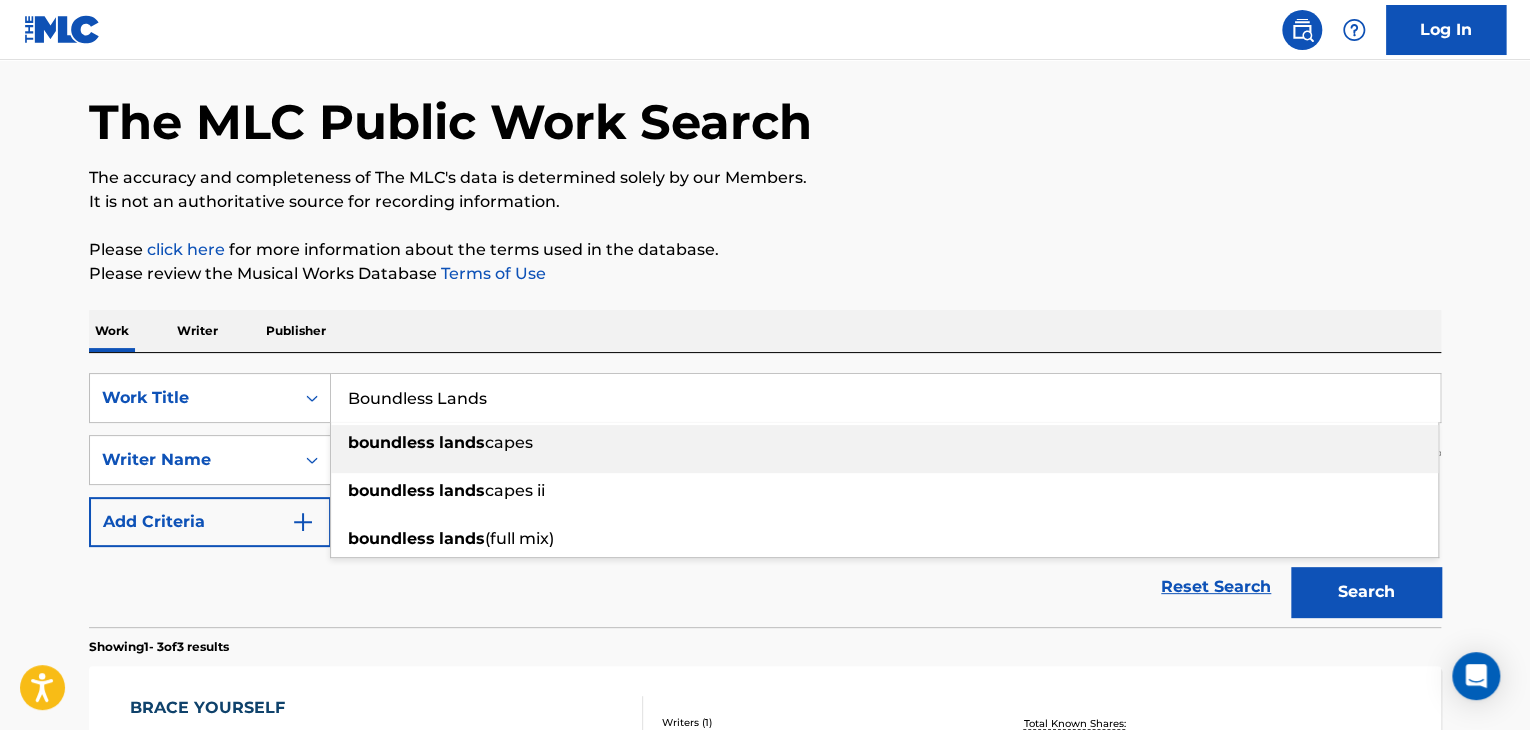 type on "Boundless Lands" 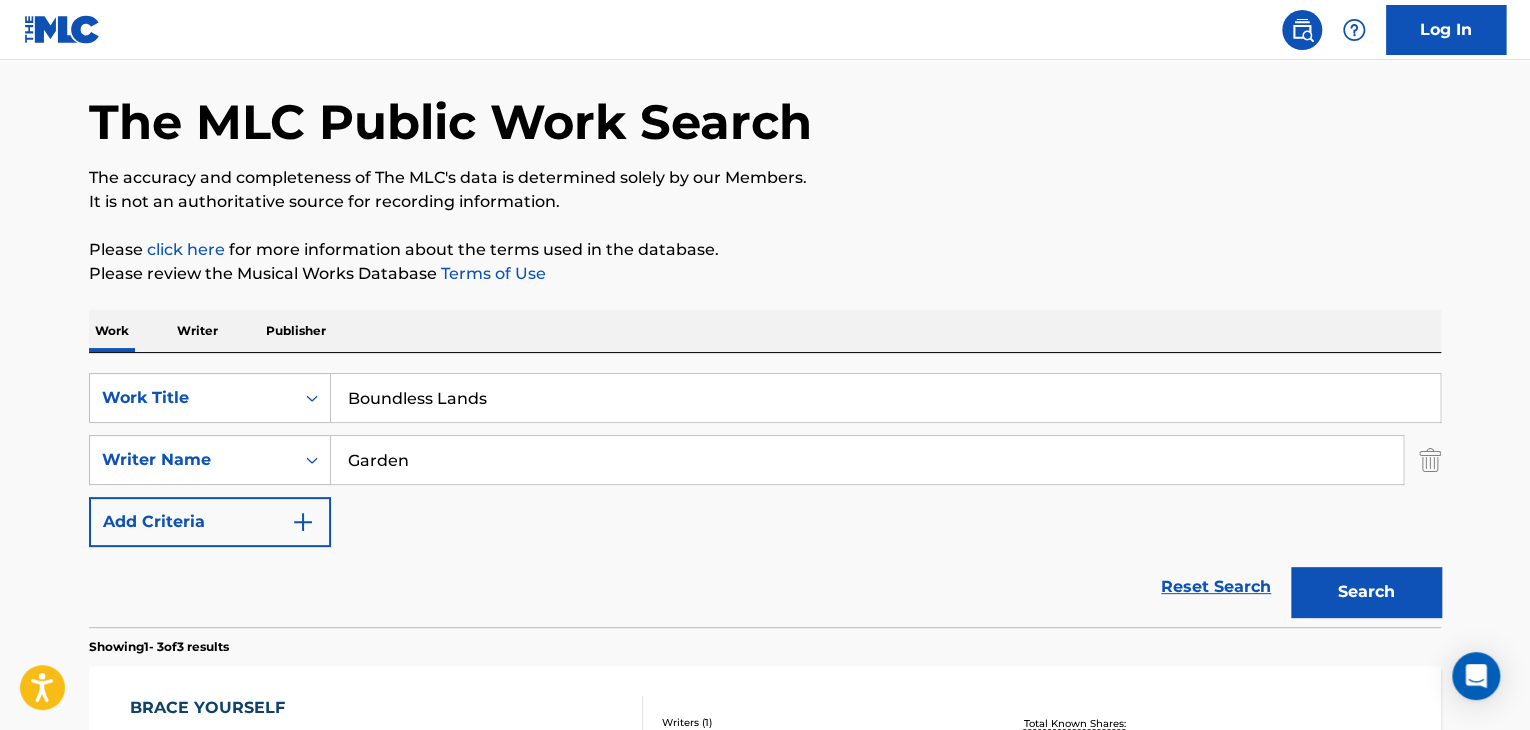 drag, startPoint x: 535, startPoint y: 472, endPoint x: 71, endPoint y: 563, distance: 472.8393 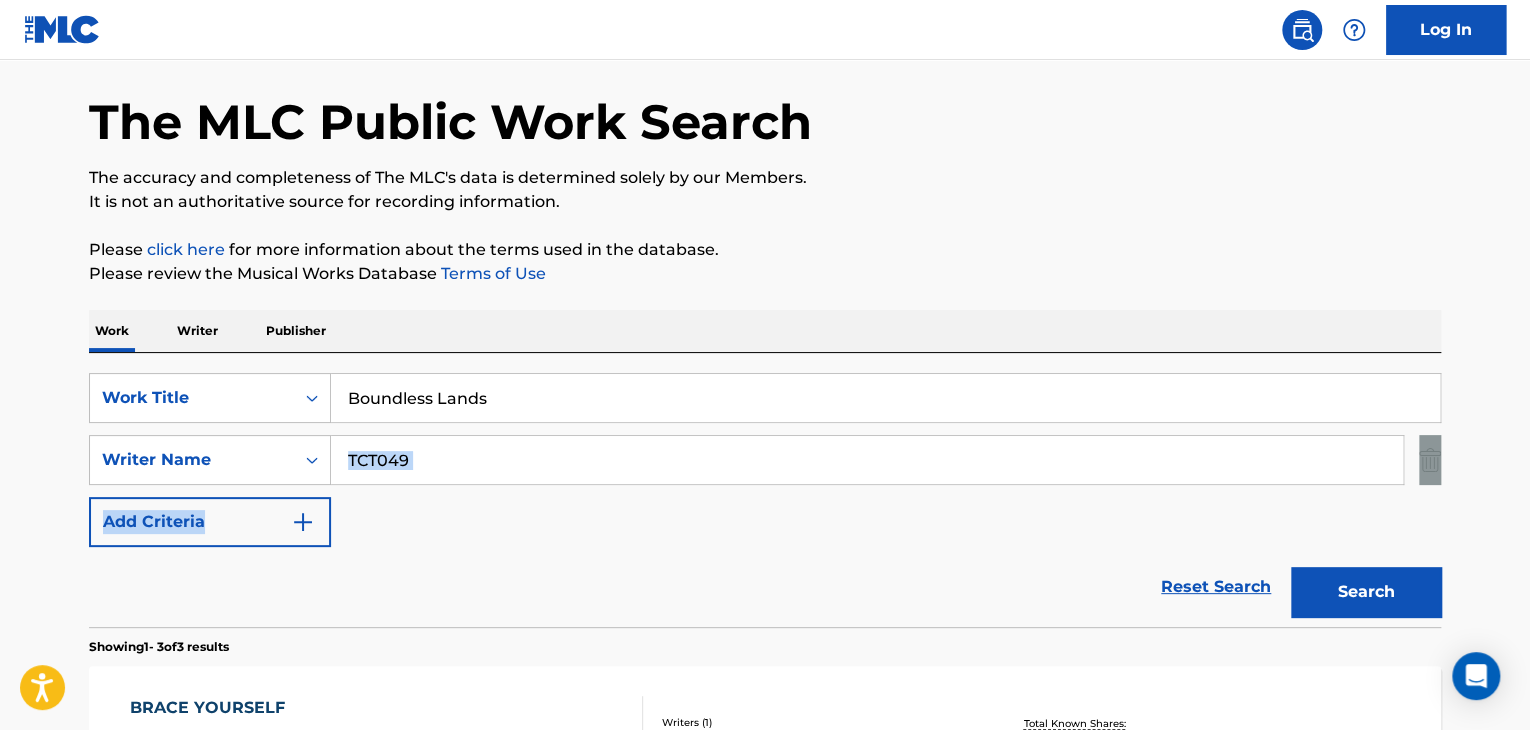drag, startPoint x: 463, startPoint y: 490, endPoint x: 456, endPoint y: 469, distance: 22.135944 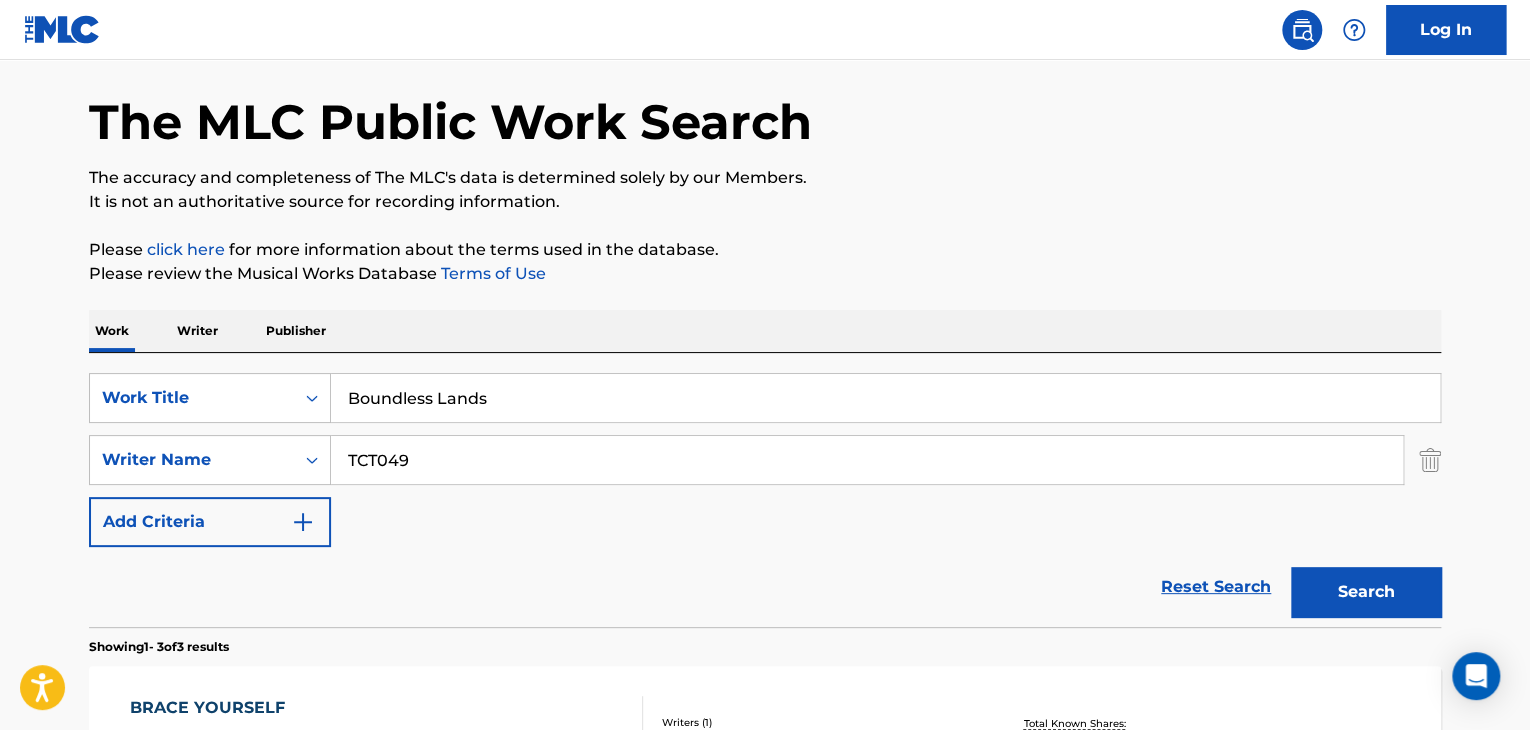 drag, startPoint x: 516, startPoint y: 468, endPoint x: 390, endPoint y: 479, distance: 126.47925 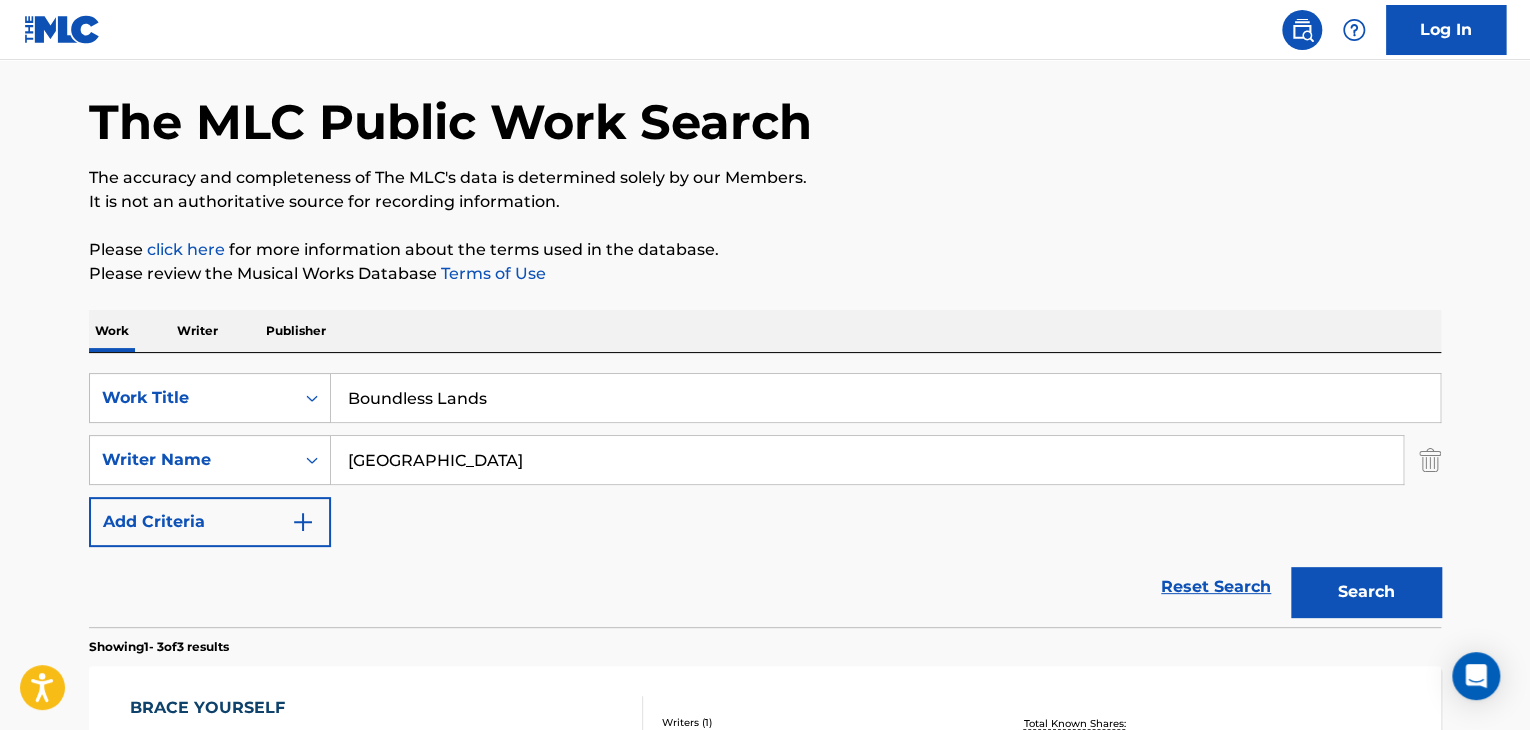 type on "[GEOGRAPHIC_DATA]" 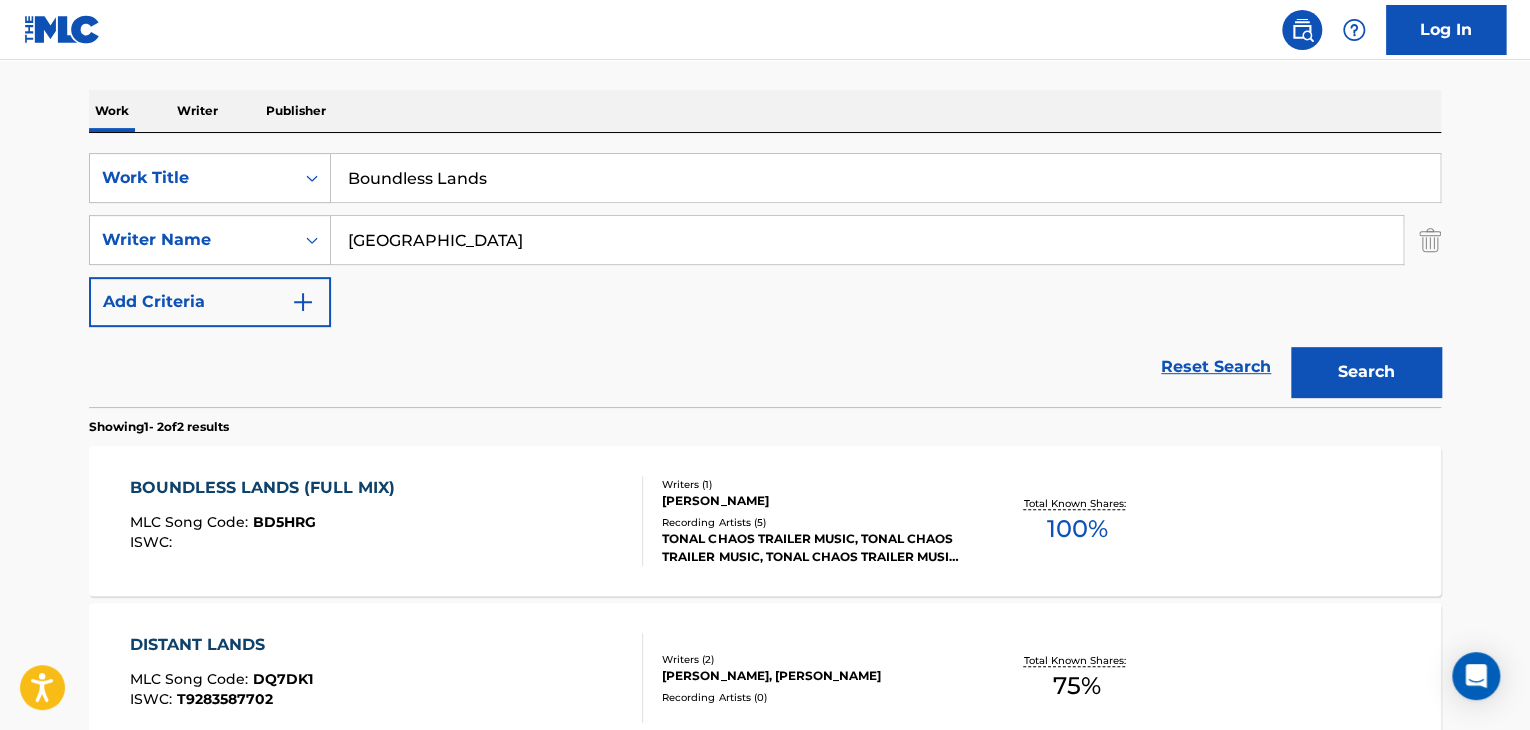 scroll, scrollTop: 403, scrollLeft: 0, axis: vertical 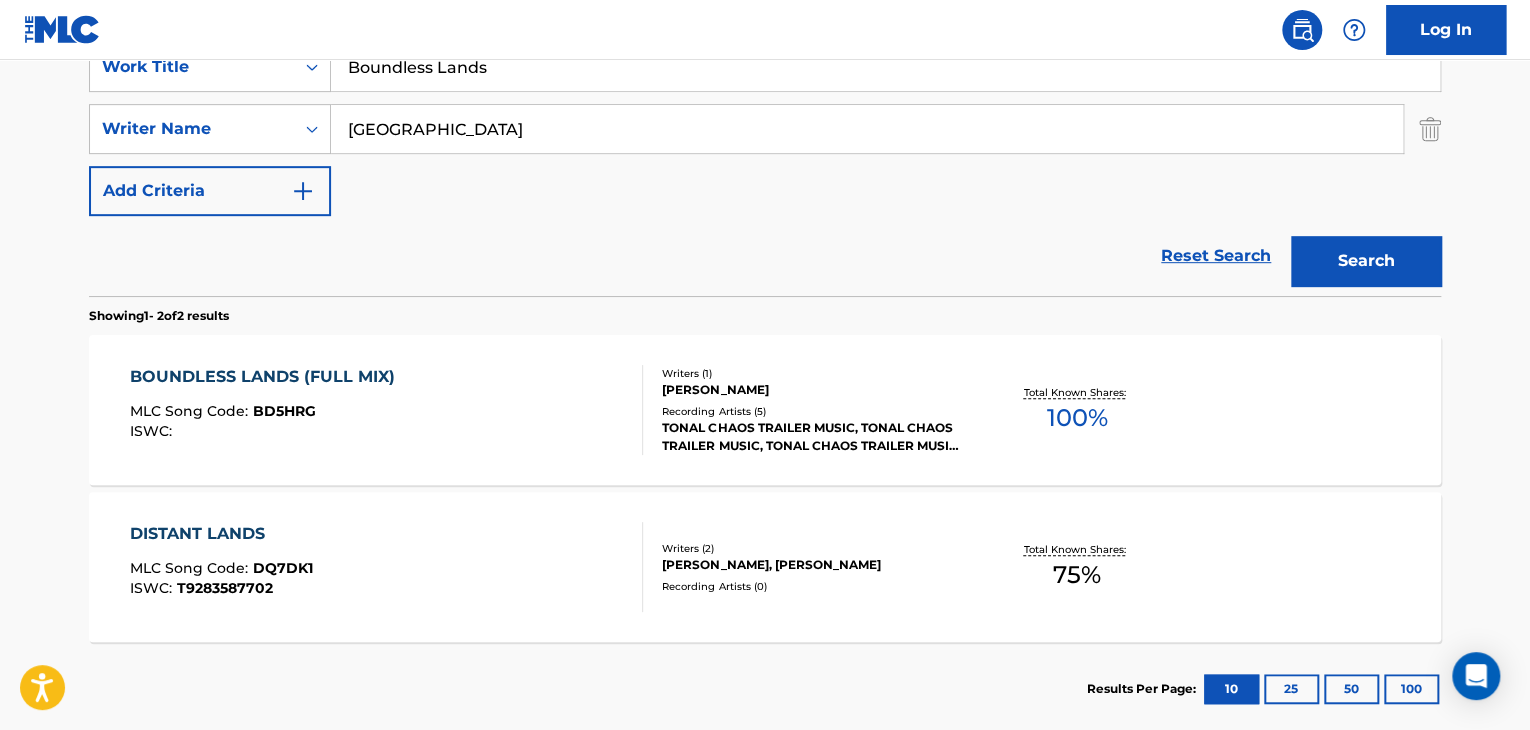 click on "BOUNDLESS LANDS (FULL MIX)" at bounding box center [267, 377] 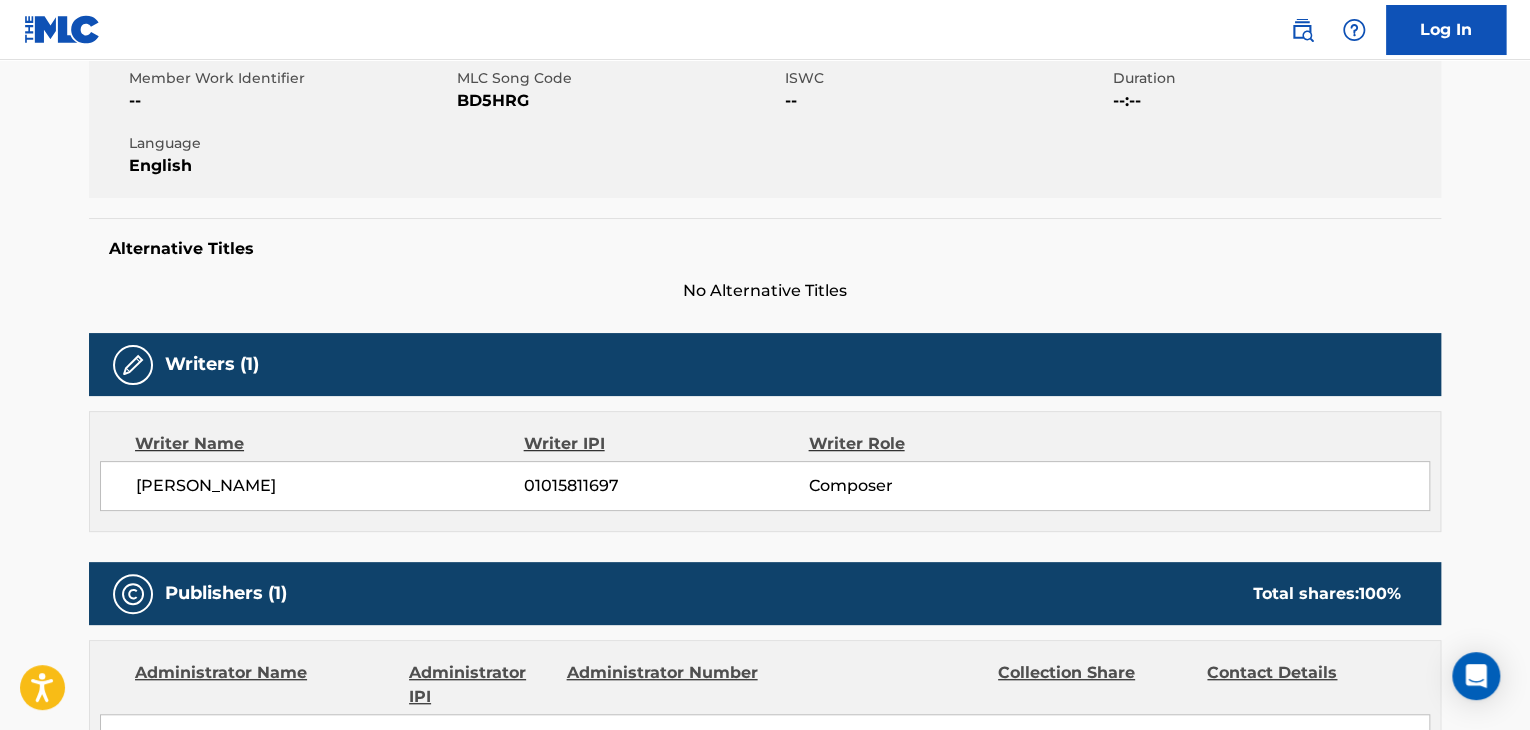 scroll, scrollTop: 400, scrollLeft: 0, axis: vertical 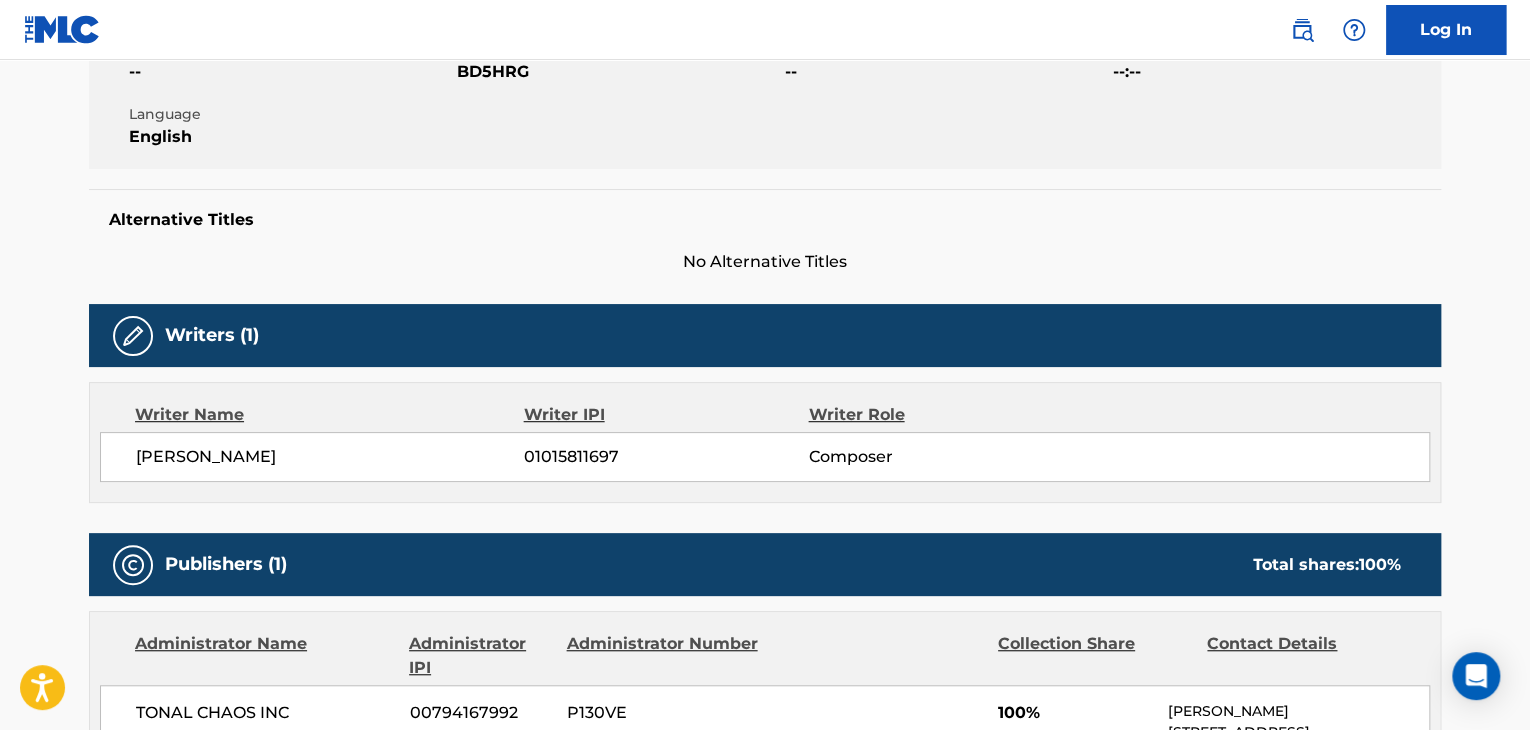 click on "01015811697" at bounding box center [666, 457] 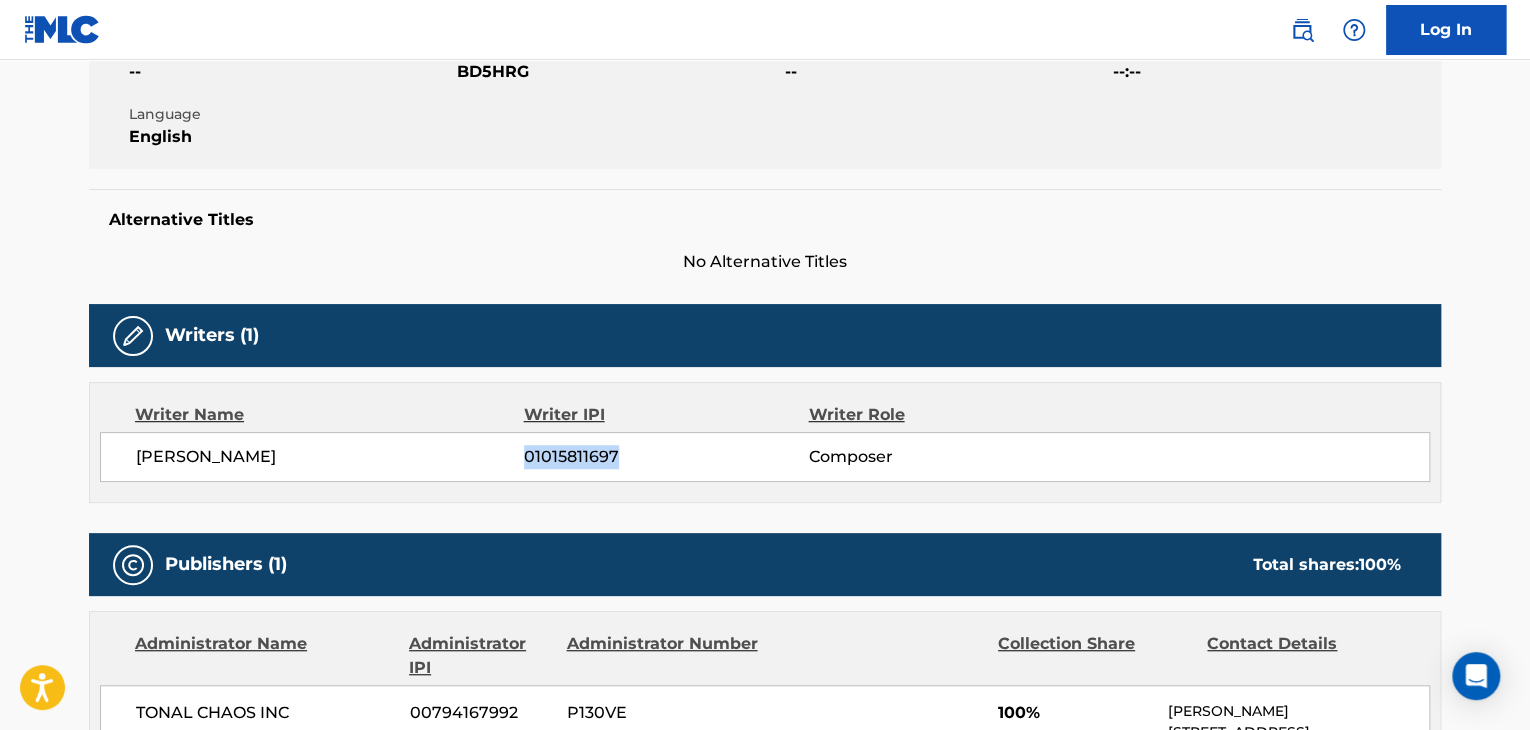 click on "01015811697" at bounding box center (666, 457) 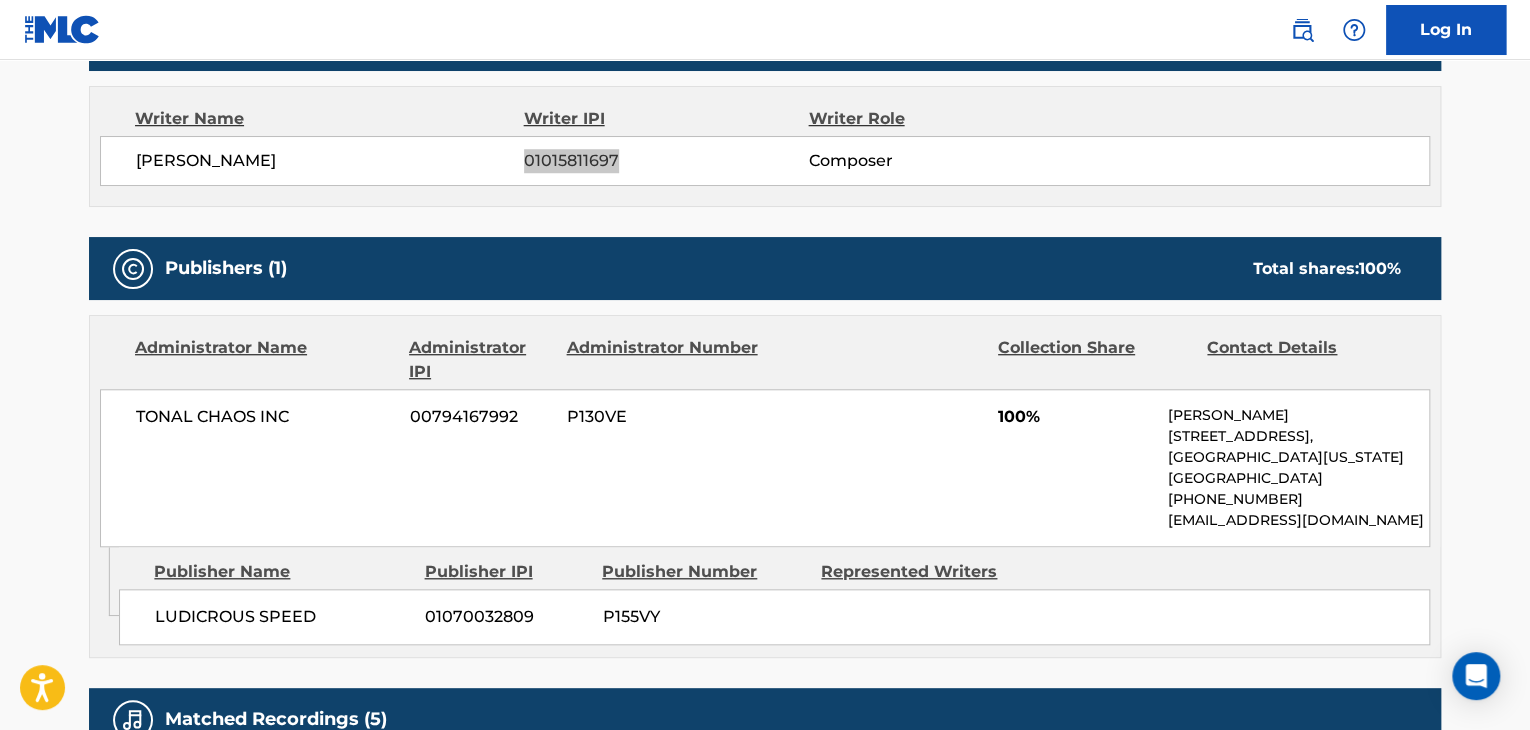 scroll, scrollTop: 700, scrollLeft: 0, axis: vertical 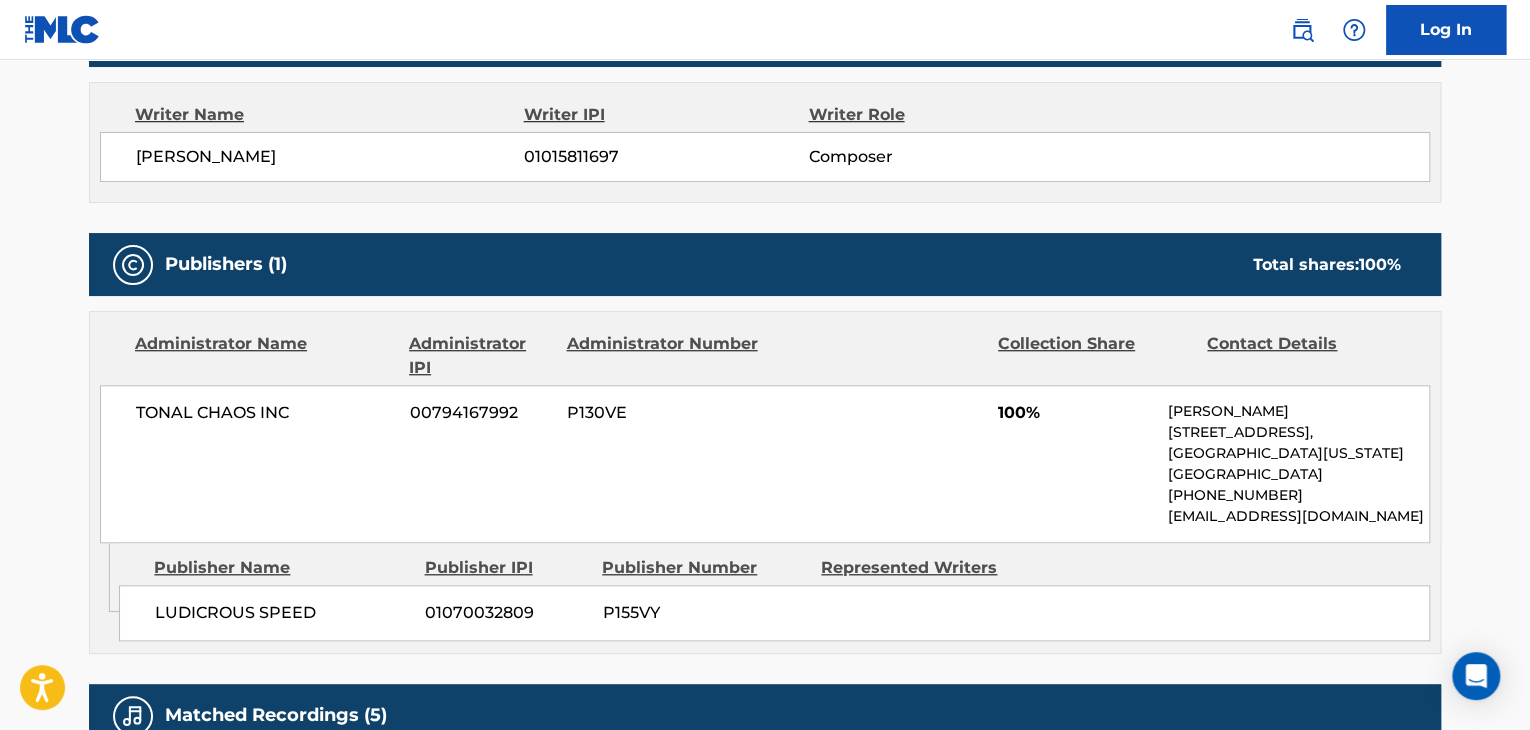 click on "00794167992" at bounding box center (481, 413) 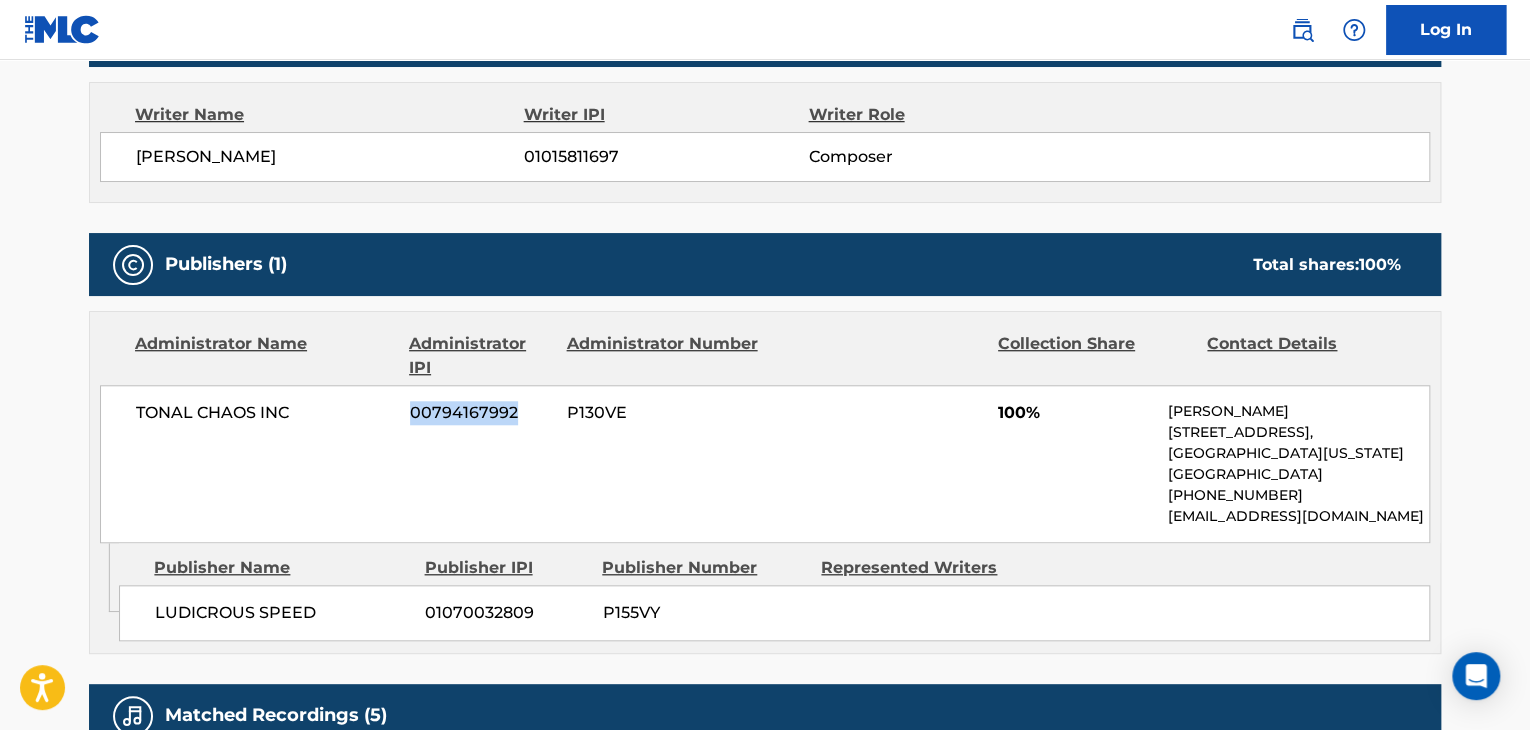 click on "00794167992" at bounding box center [481, 413] 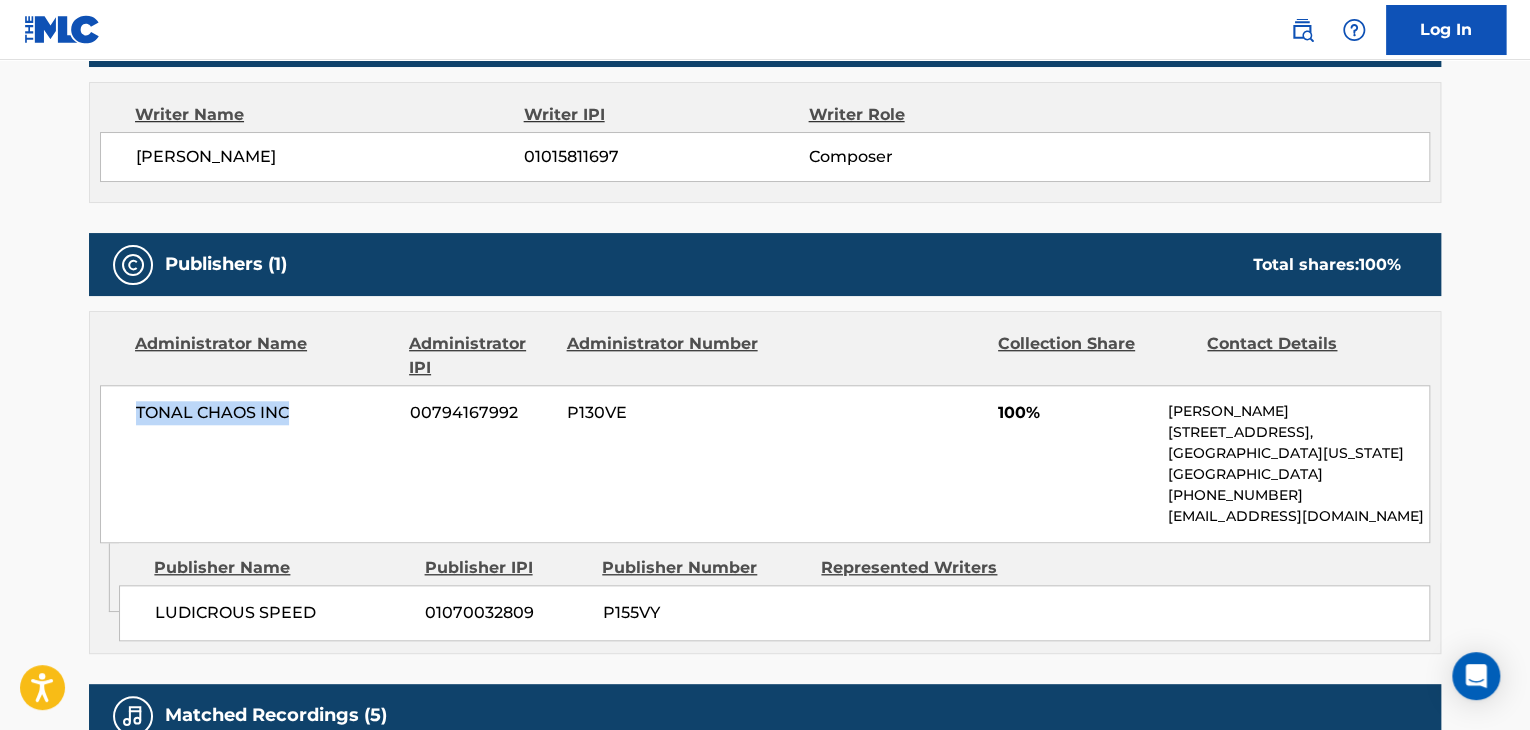 drag, startPoint x: 132, startPoint y: 404, endPoint x: 352, endPoint y: 404, distance: 220 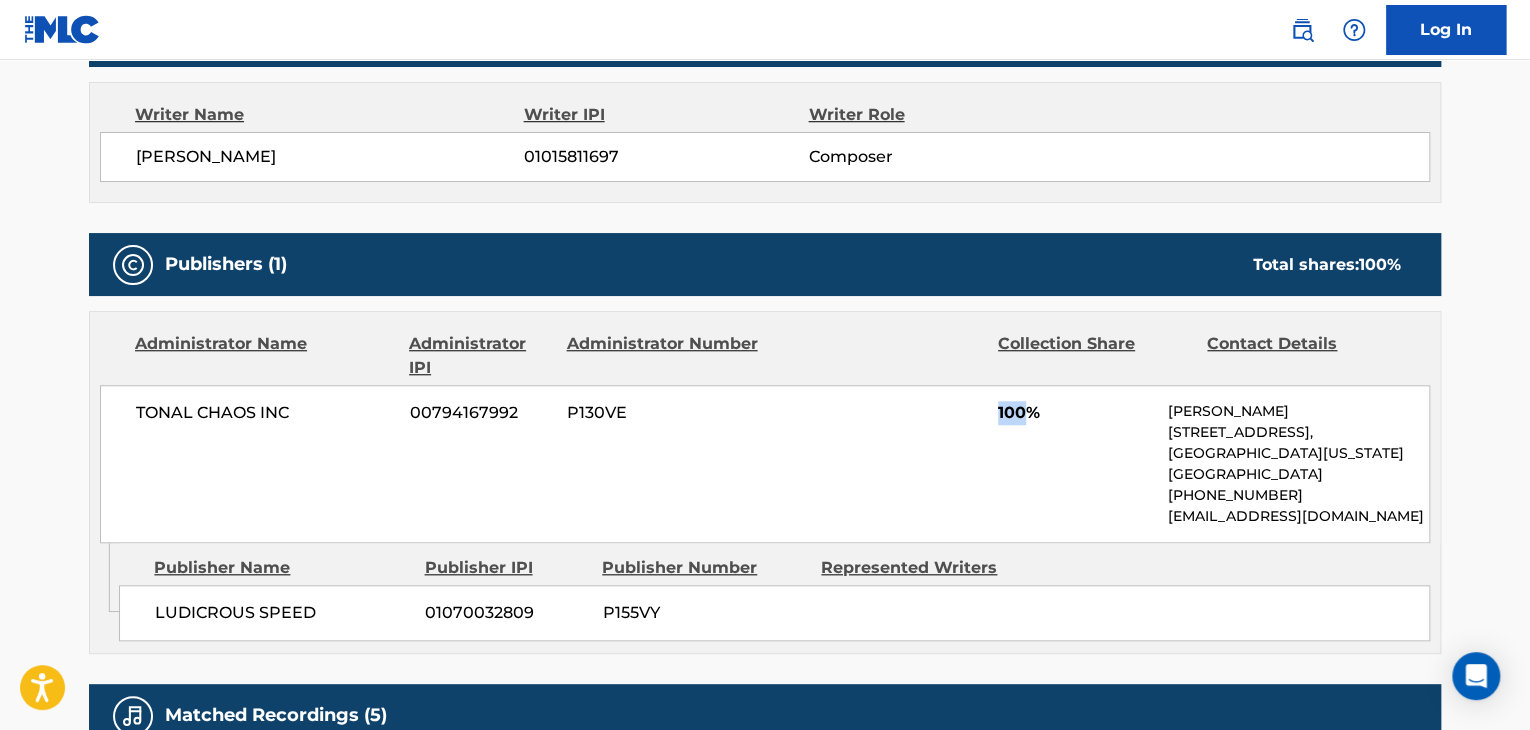 drag, startPoint x: 973, startPoint y: 415, endPoint x: 1020, endPoint y: 421, distance: 47.38143 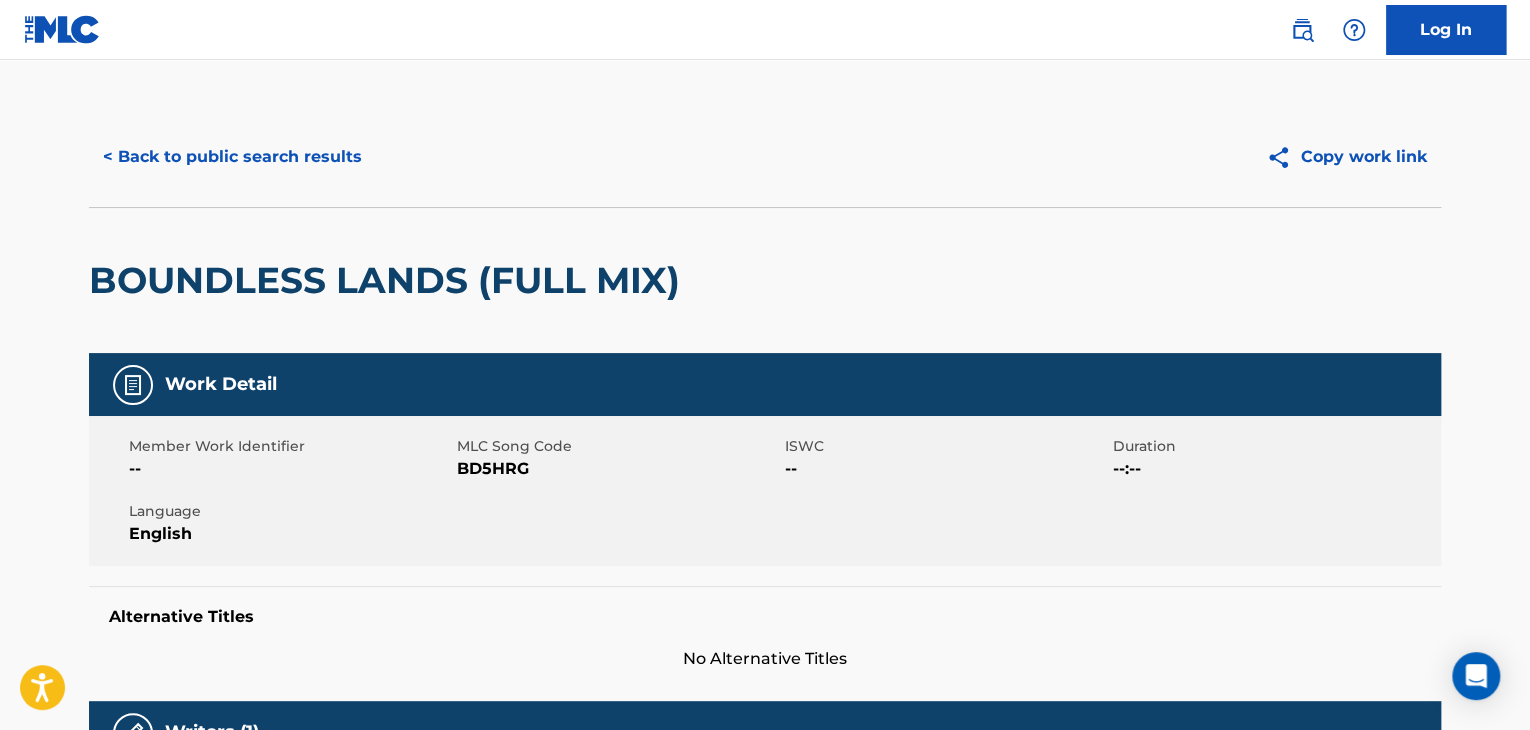 scroll, scrollTop: 0, scrollLeft: 0, axis: both 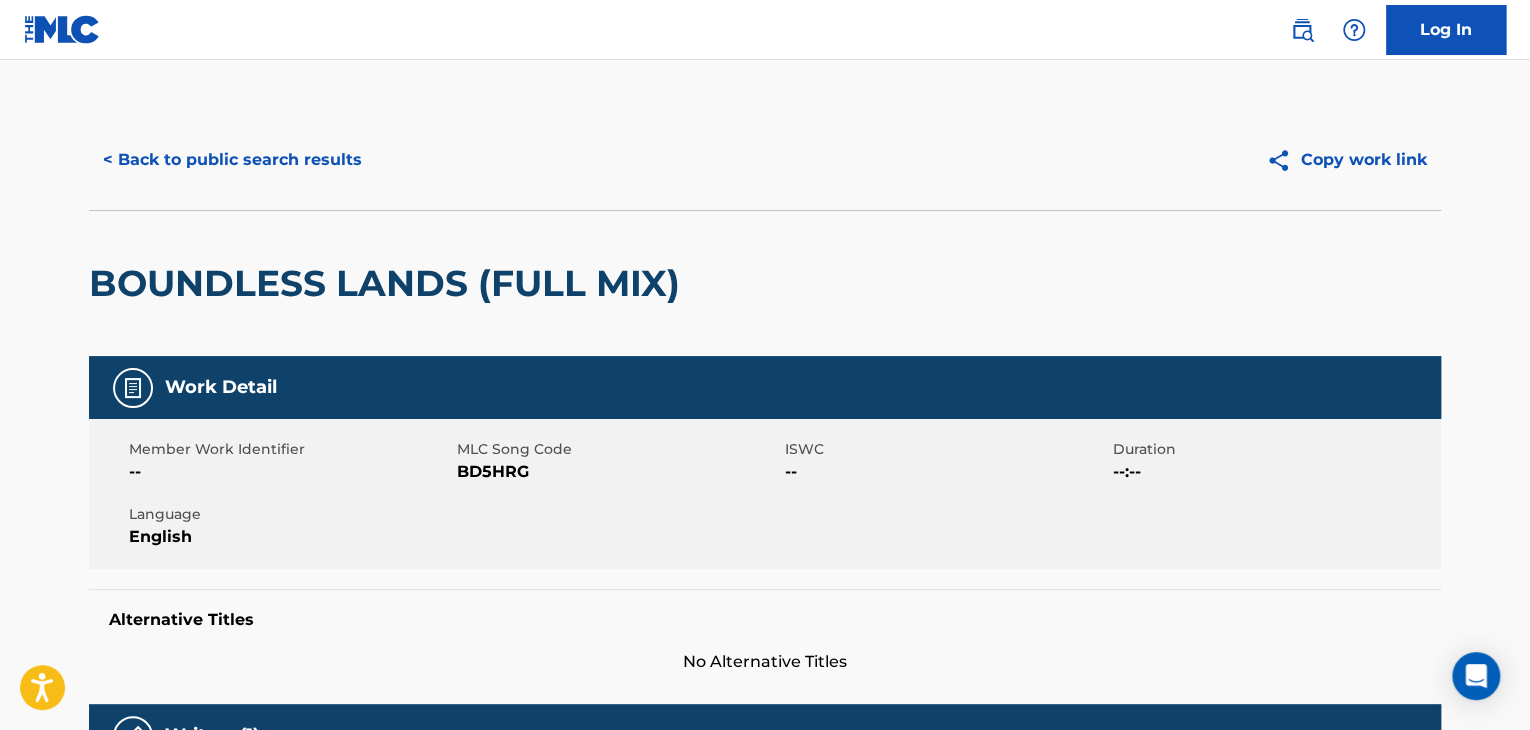 click on "BD5HRG" at bounding box center (618, 472) 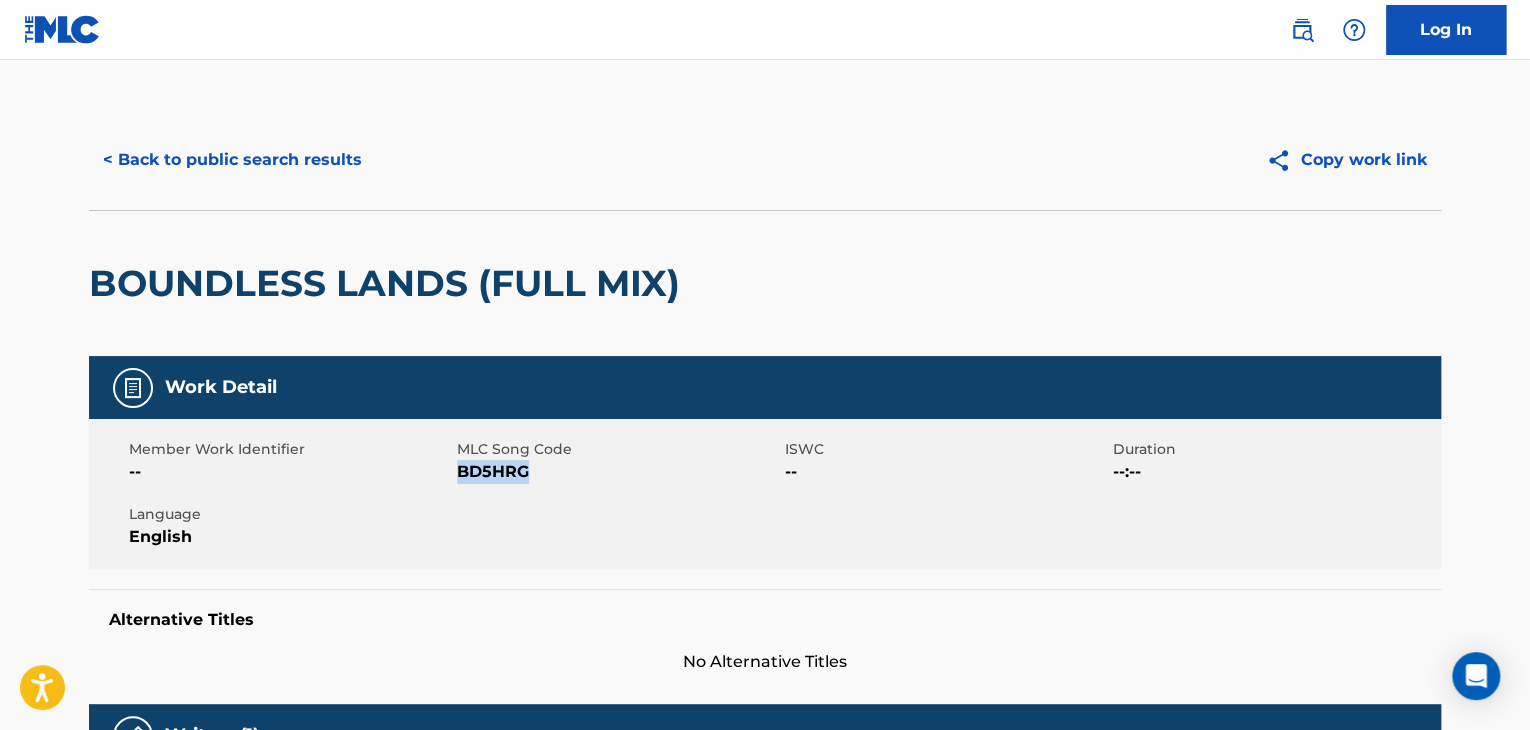 click on "BD5HRG" at bounding box center [618, 472] 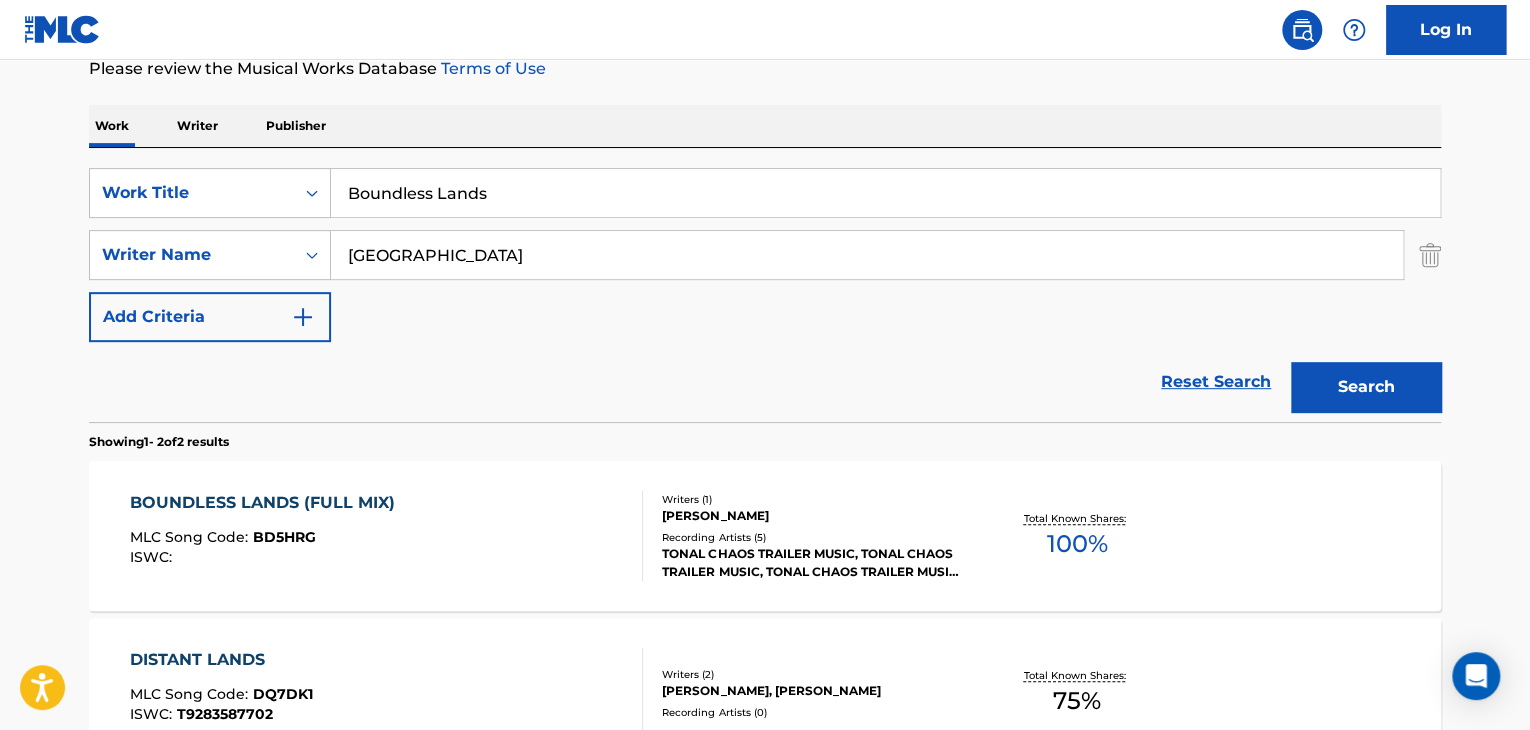 scroll, scrollTop: 100, scrollLeft: 0, axis: vertical 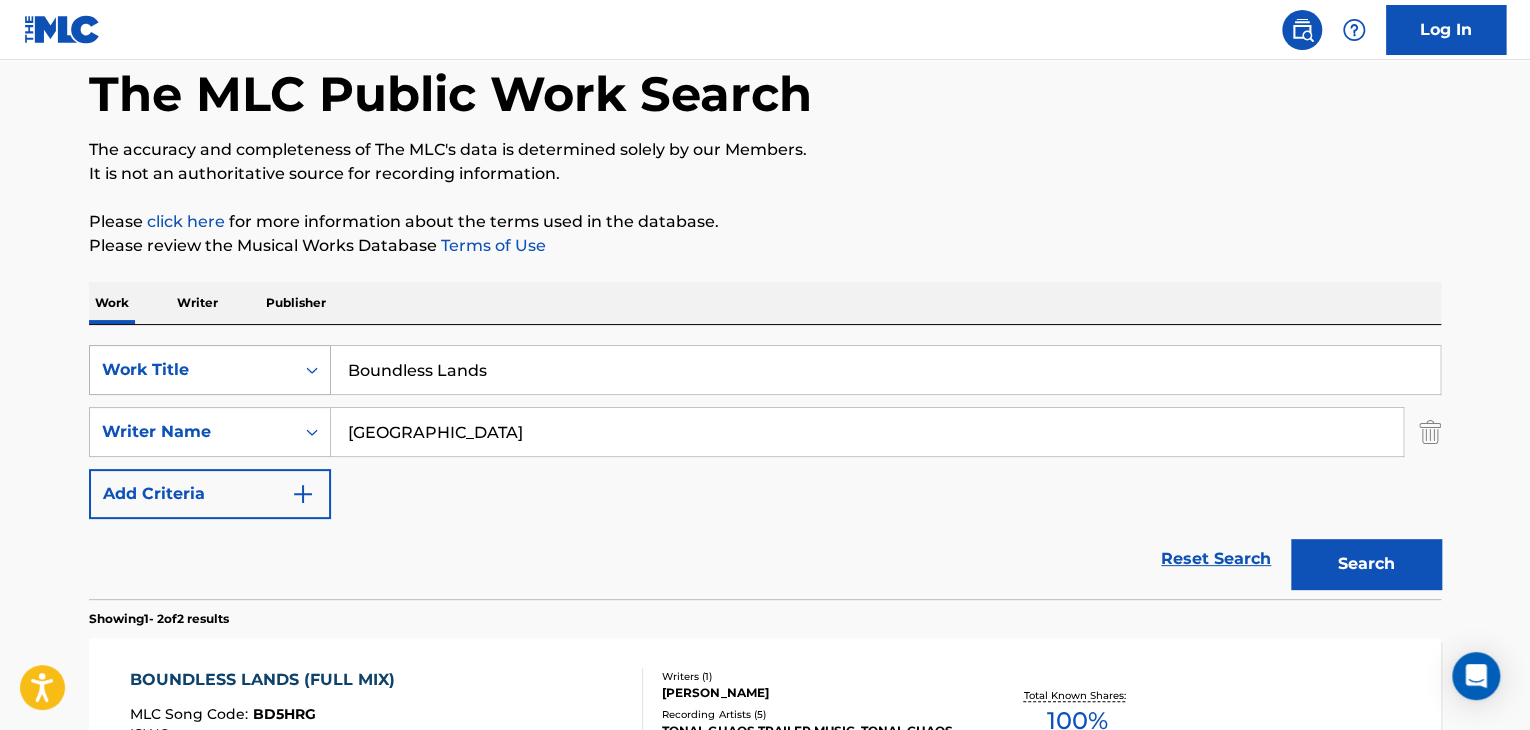 drag, startPoint x: 544, startPoint y: 377, endPoint x: 151, endPoint y: 347, distance: 394.14337 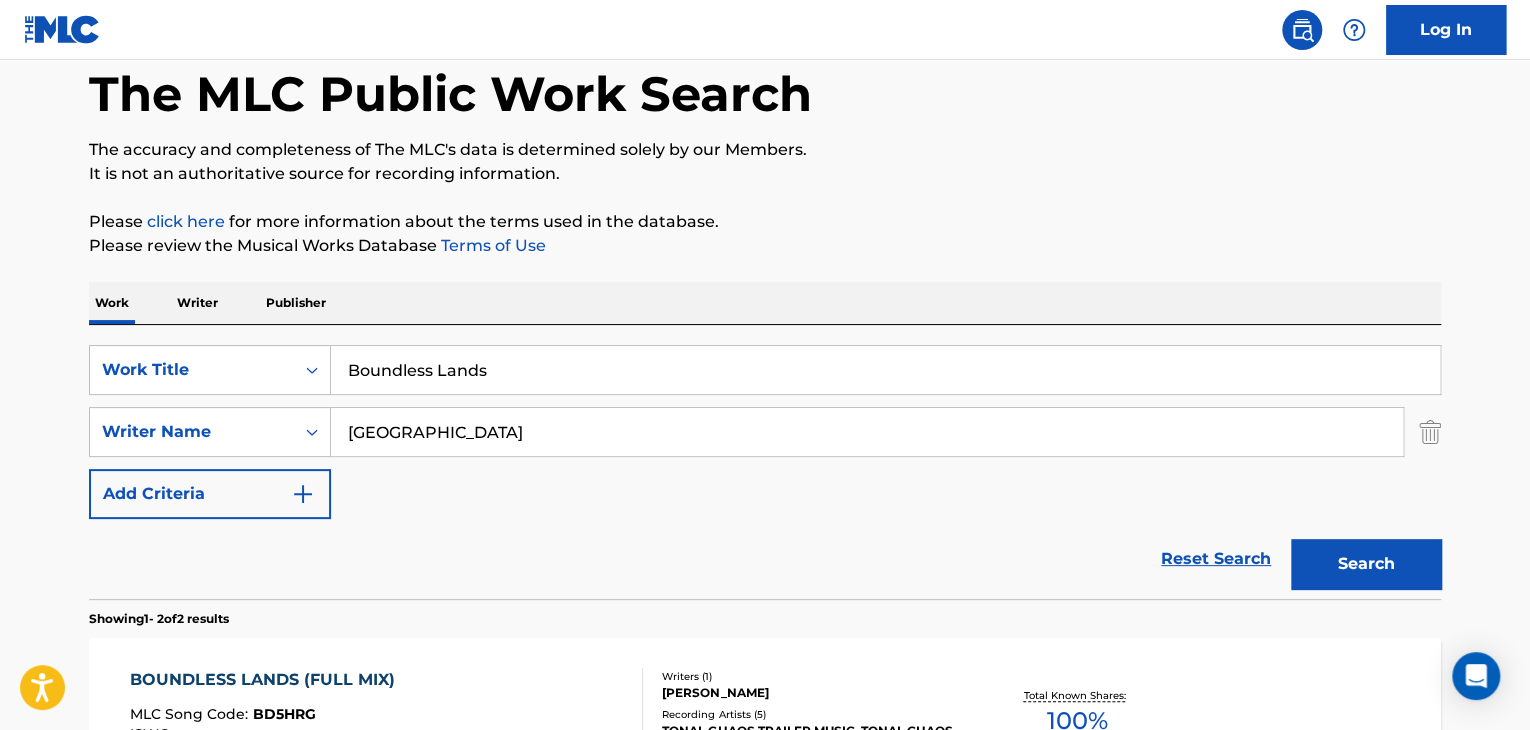 paste on "Tornado Alley" 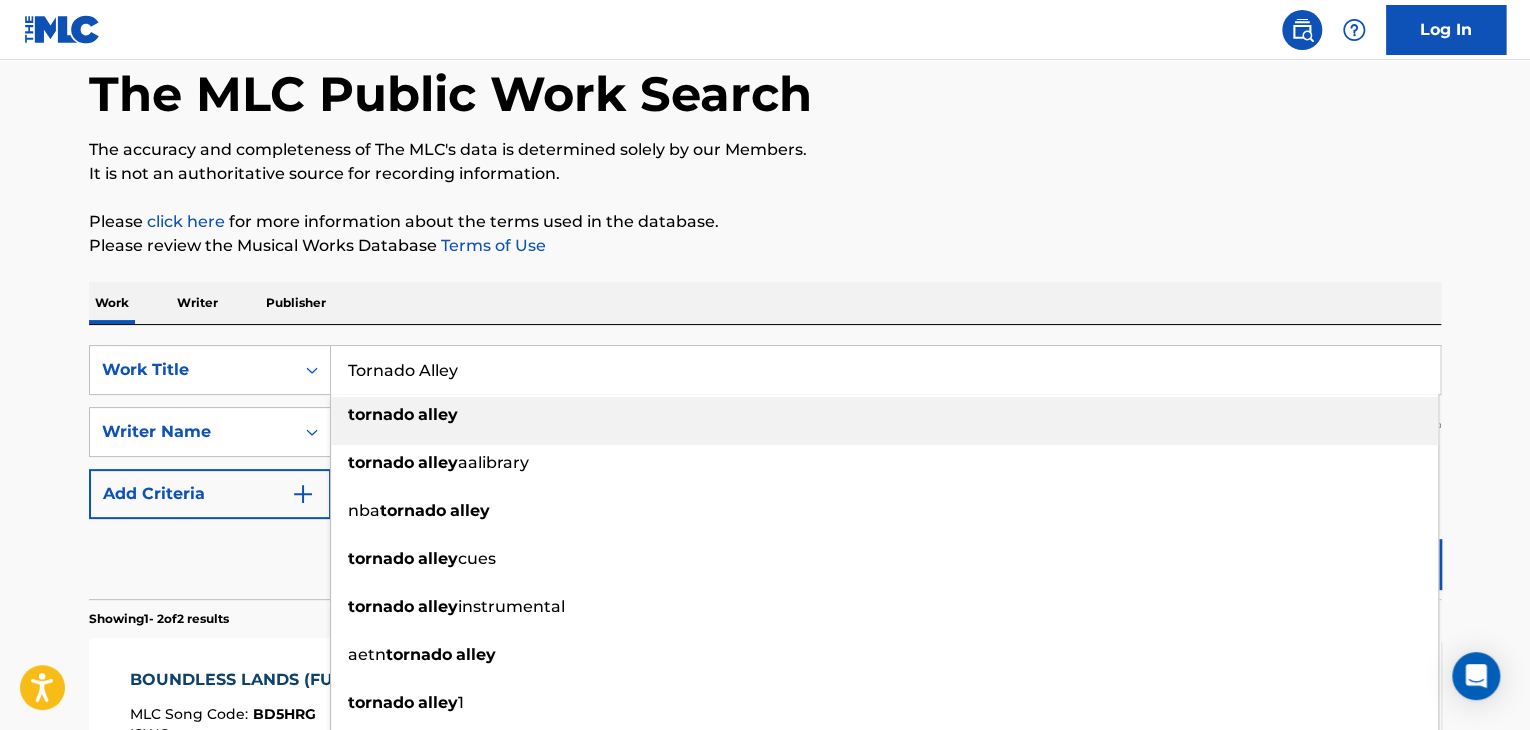 type on "Tornado Alley" 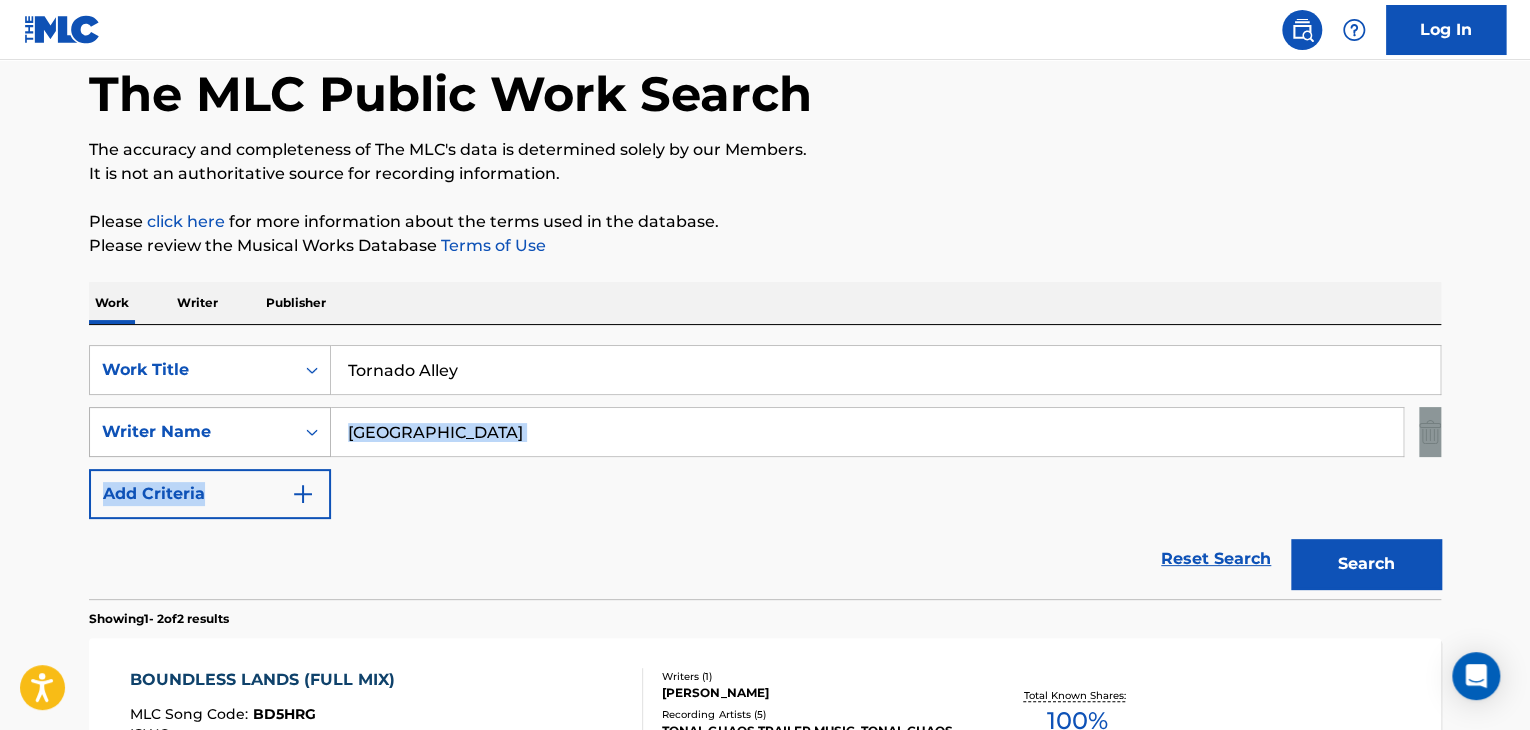 drag, startPoint x: 415, startPoint y: 456, endPoint x: 322, endPoint y: 453, distance: 93.04838 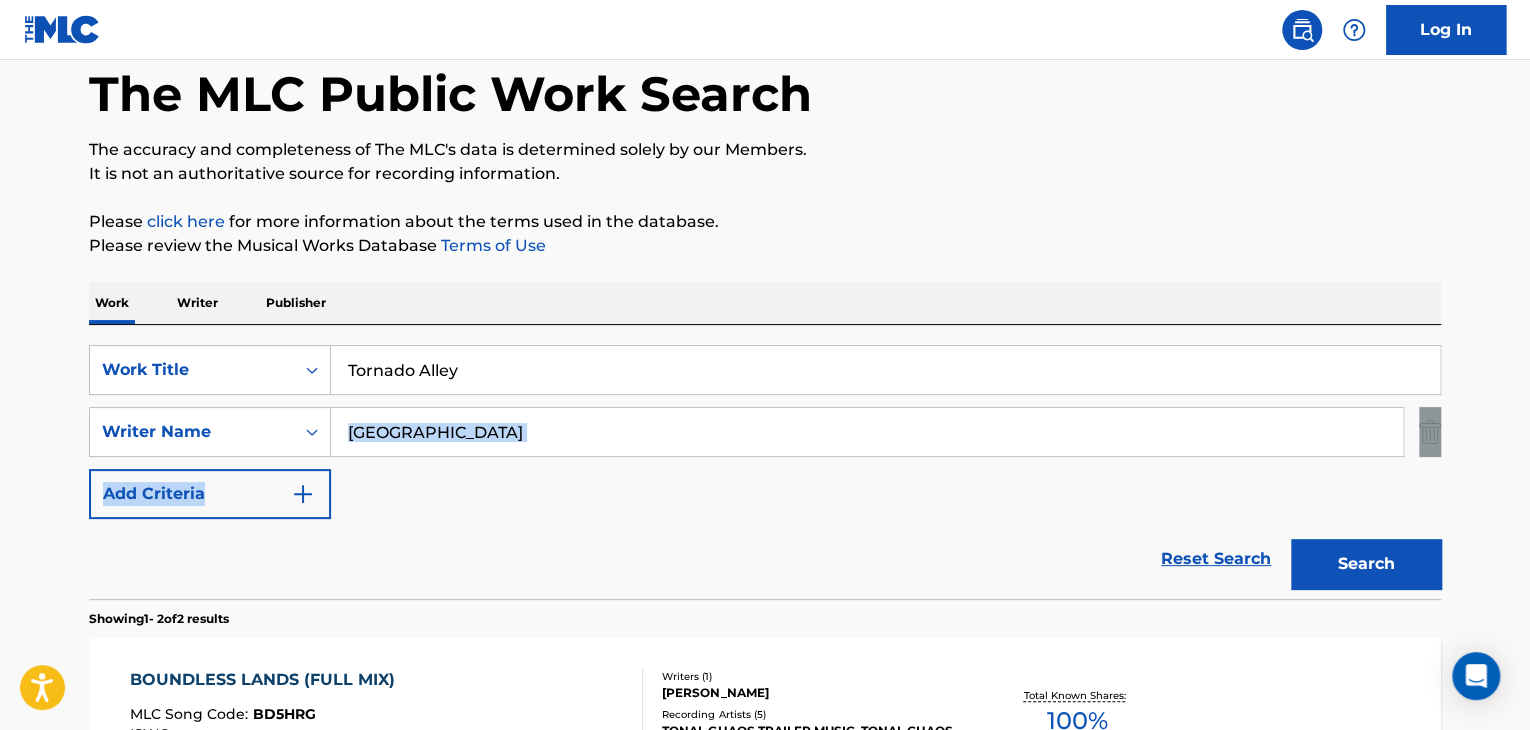 click on "[GEOGRAPHIC_DATA]" at bounding box center [867, 432] 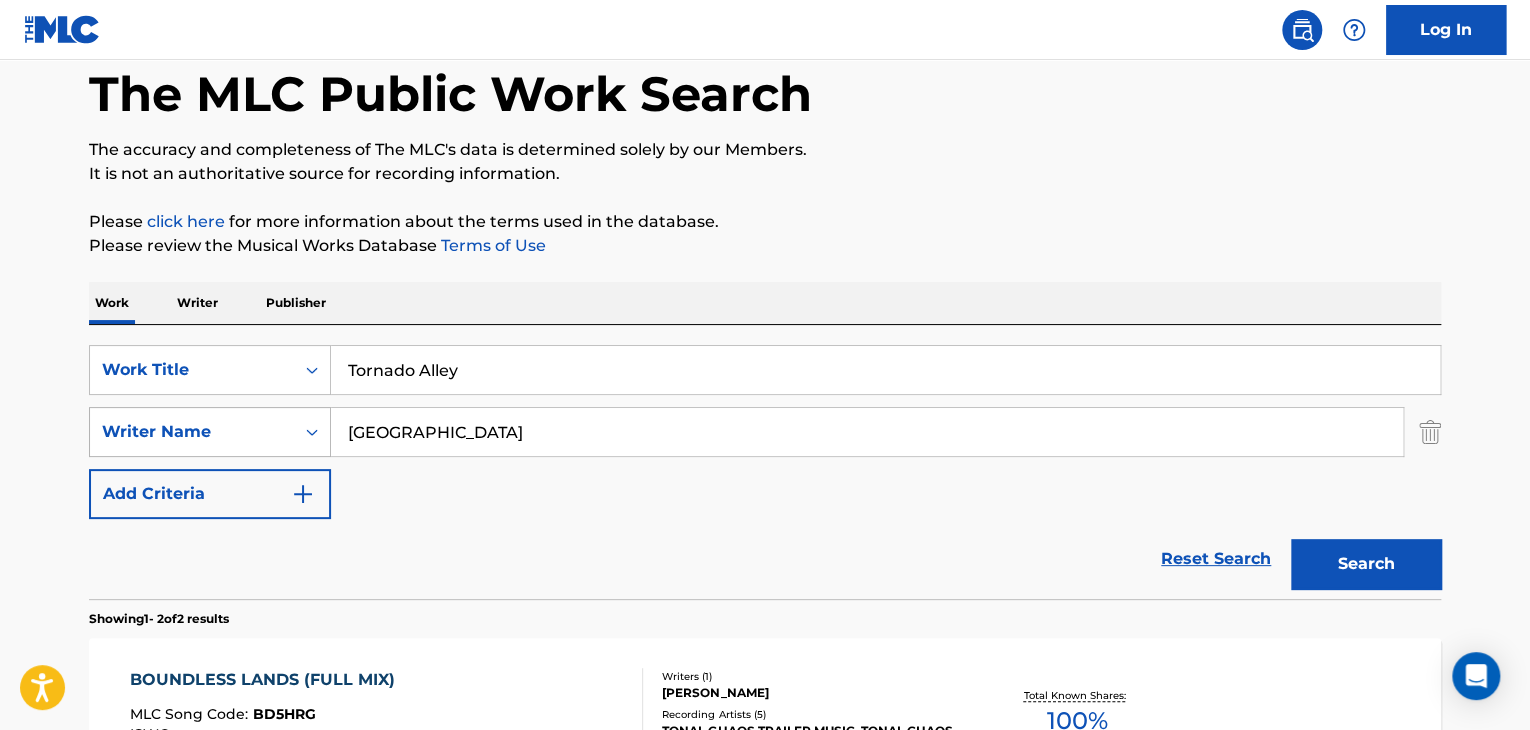 drag, startPoint x: 567, startPoint y: 440, endPoint x: 233, endPoint y: 423, distance: 334.43234 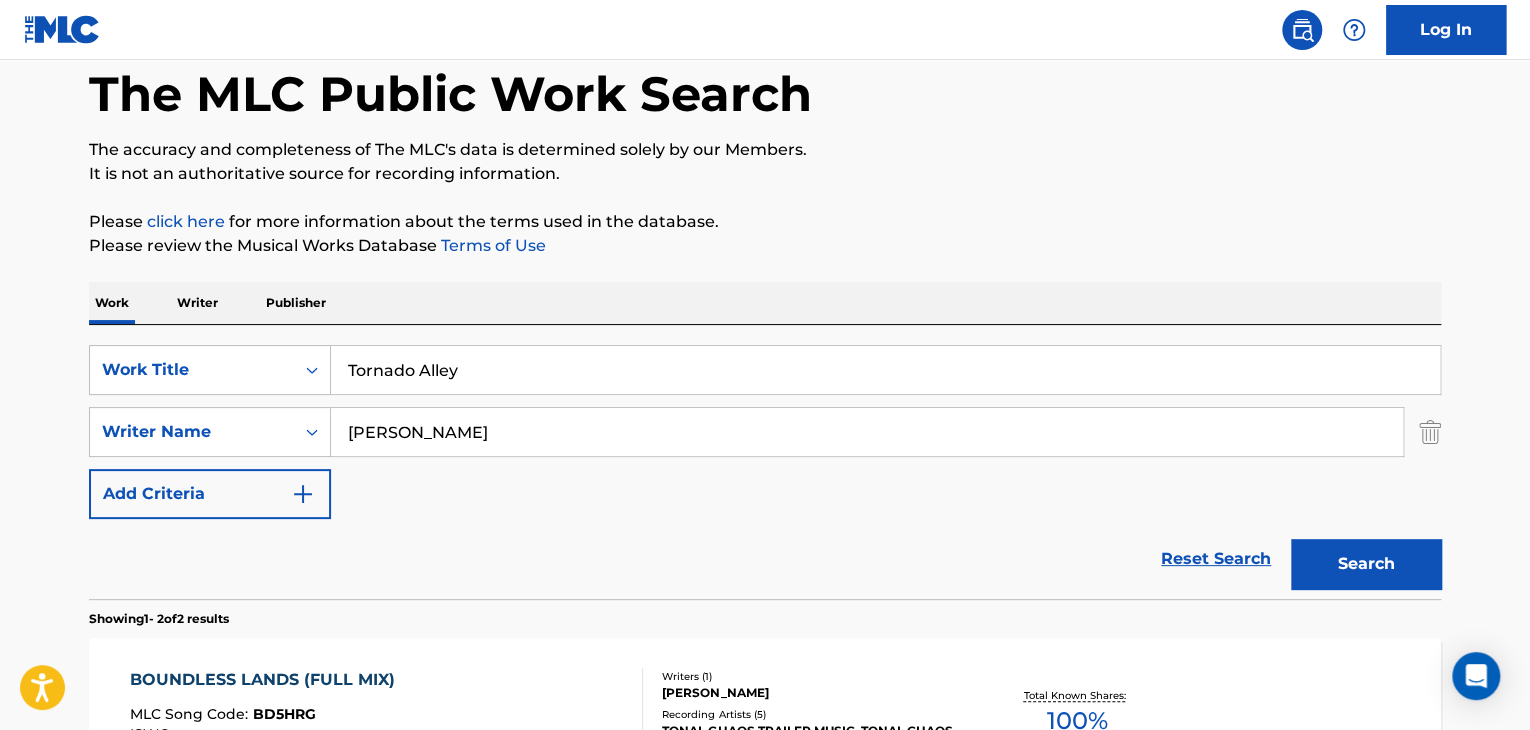 type on "[PERSON_NAME]" 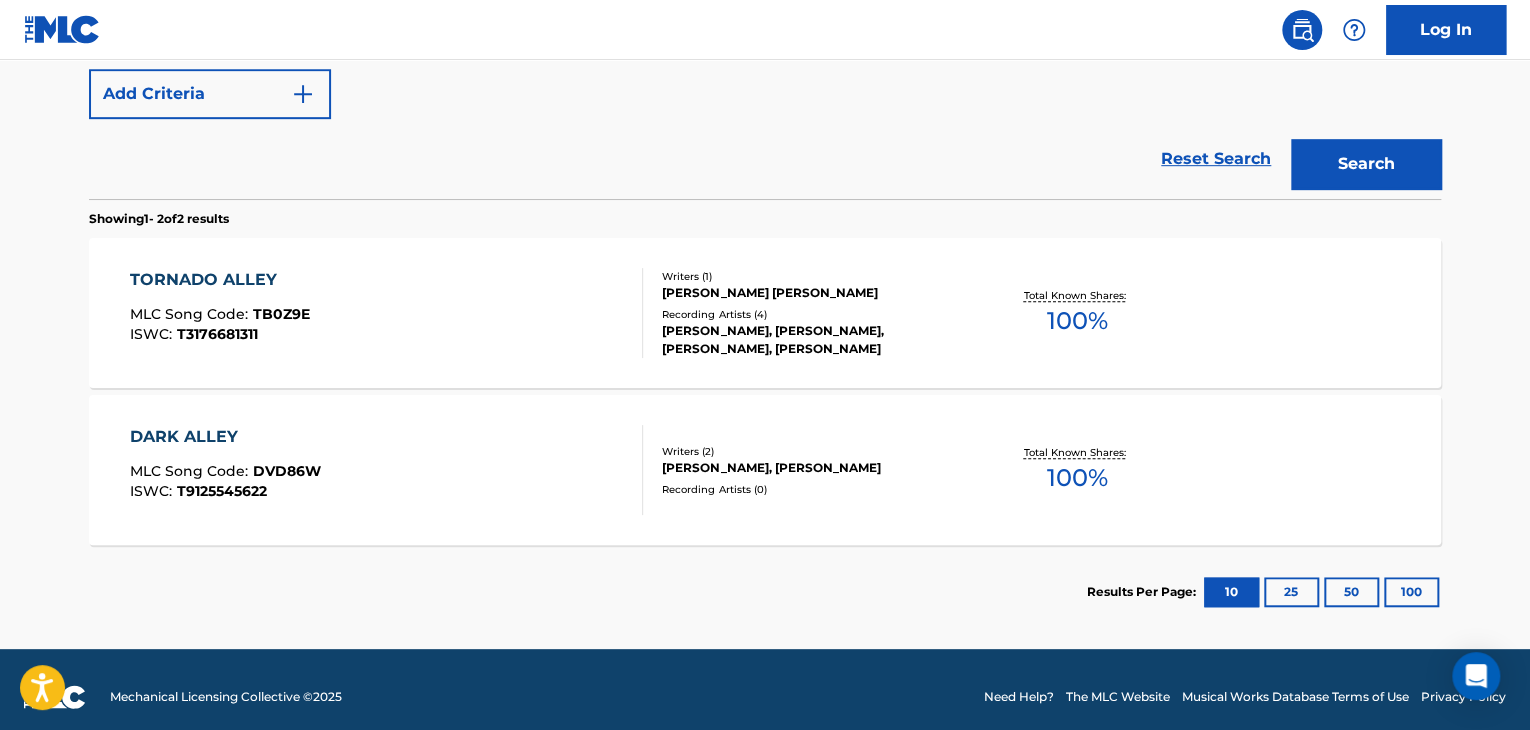 scroll, scrollTop: 400, scrollLeft: 0, axis: vertical 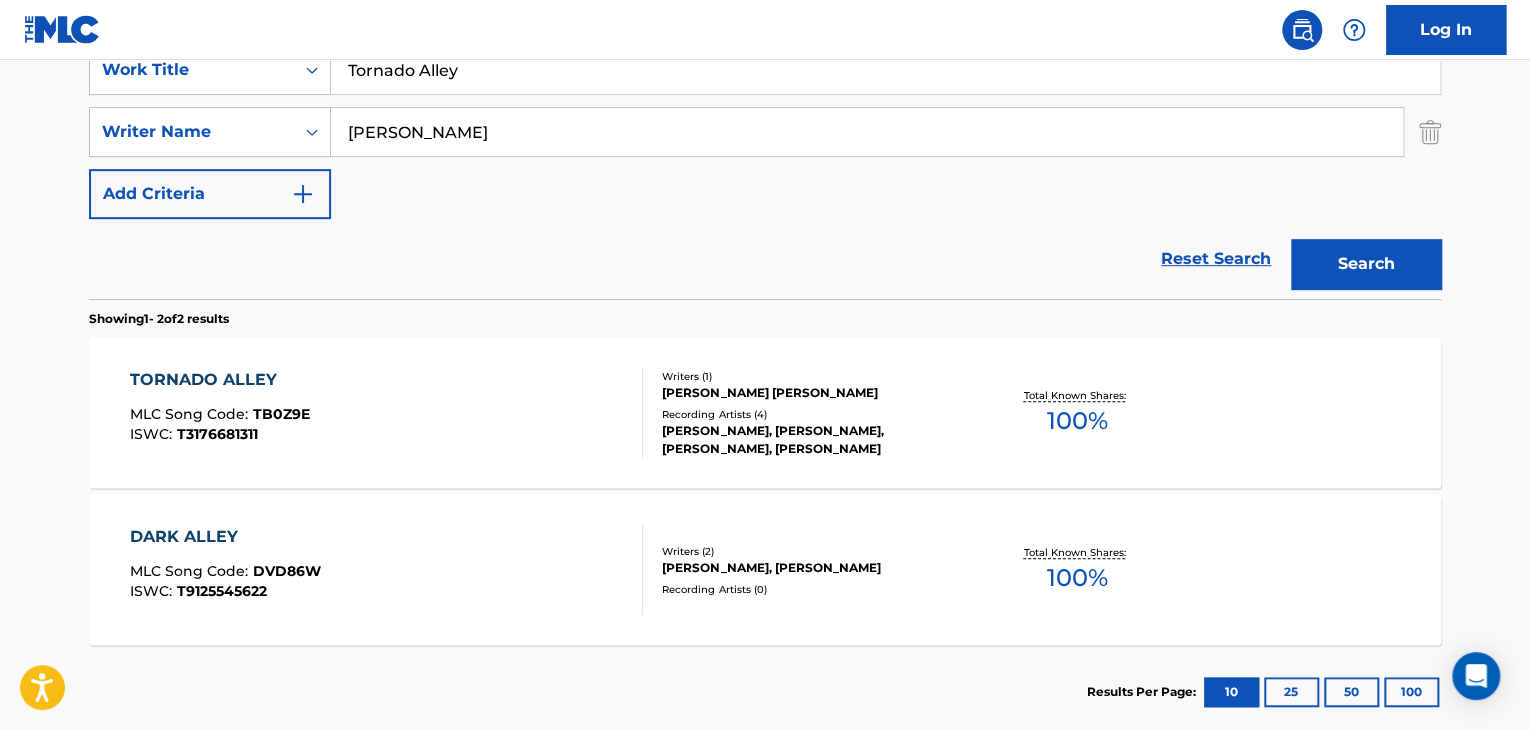 click on "TORNADO ALLEY" at bounding box center [220, 380] 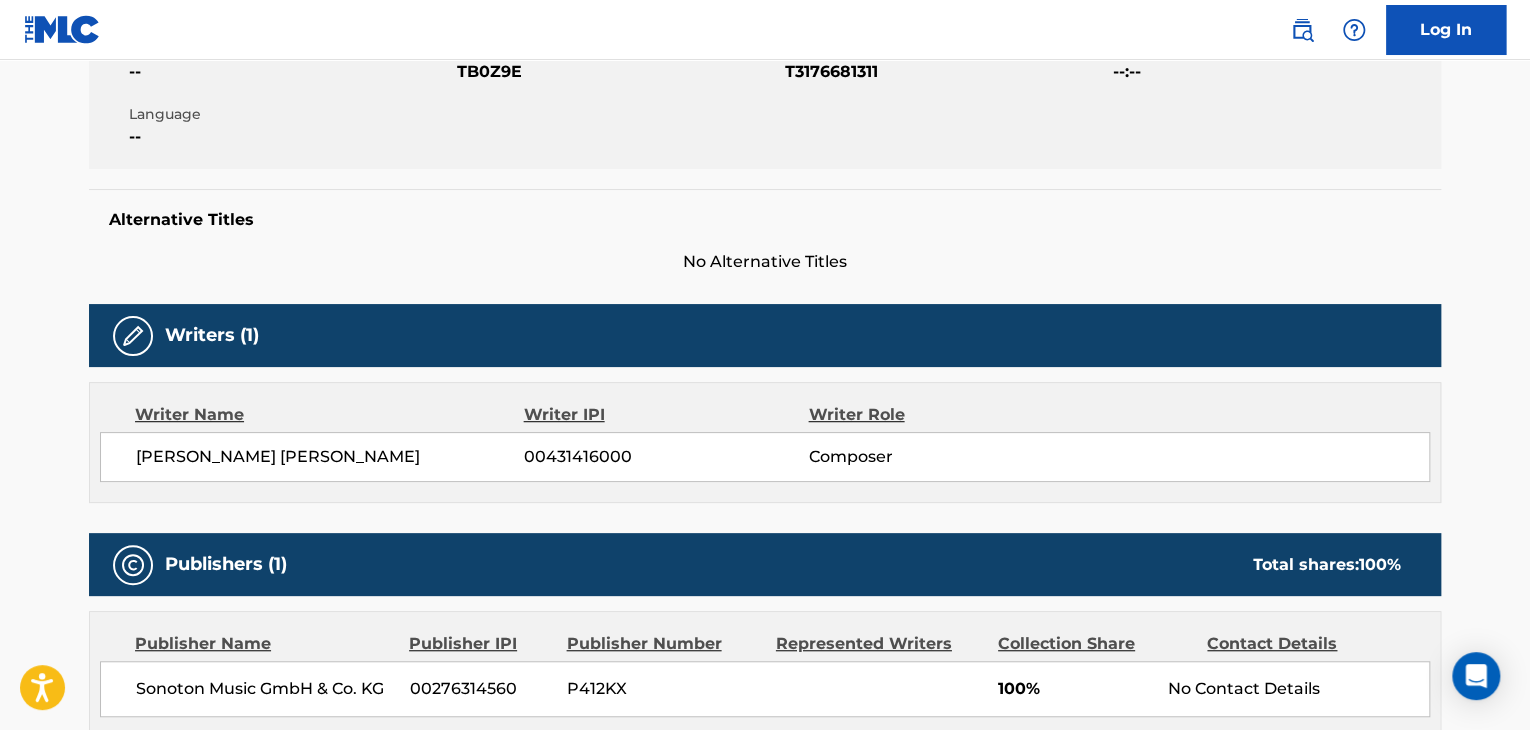 scroll, scrollTop: 0, scrollLeft: 0, axis: both 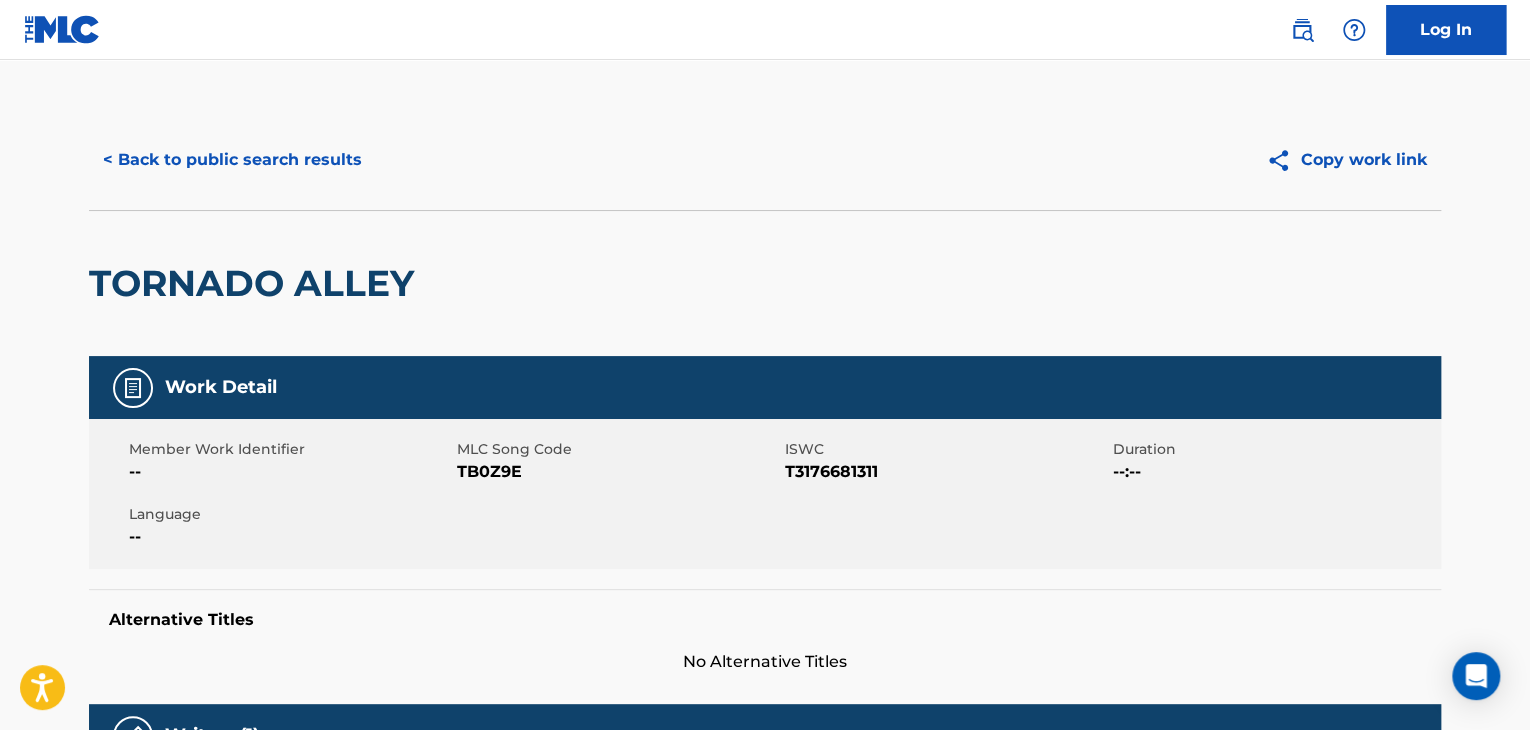 click on "T3176681311" at bounding box center (946, 472) 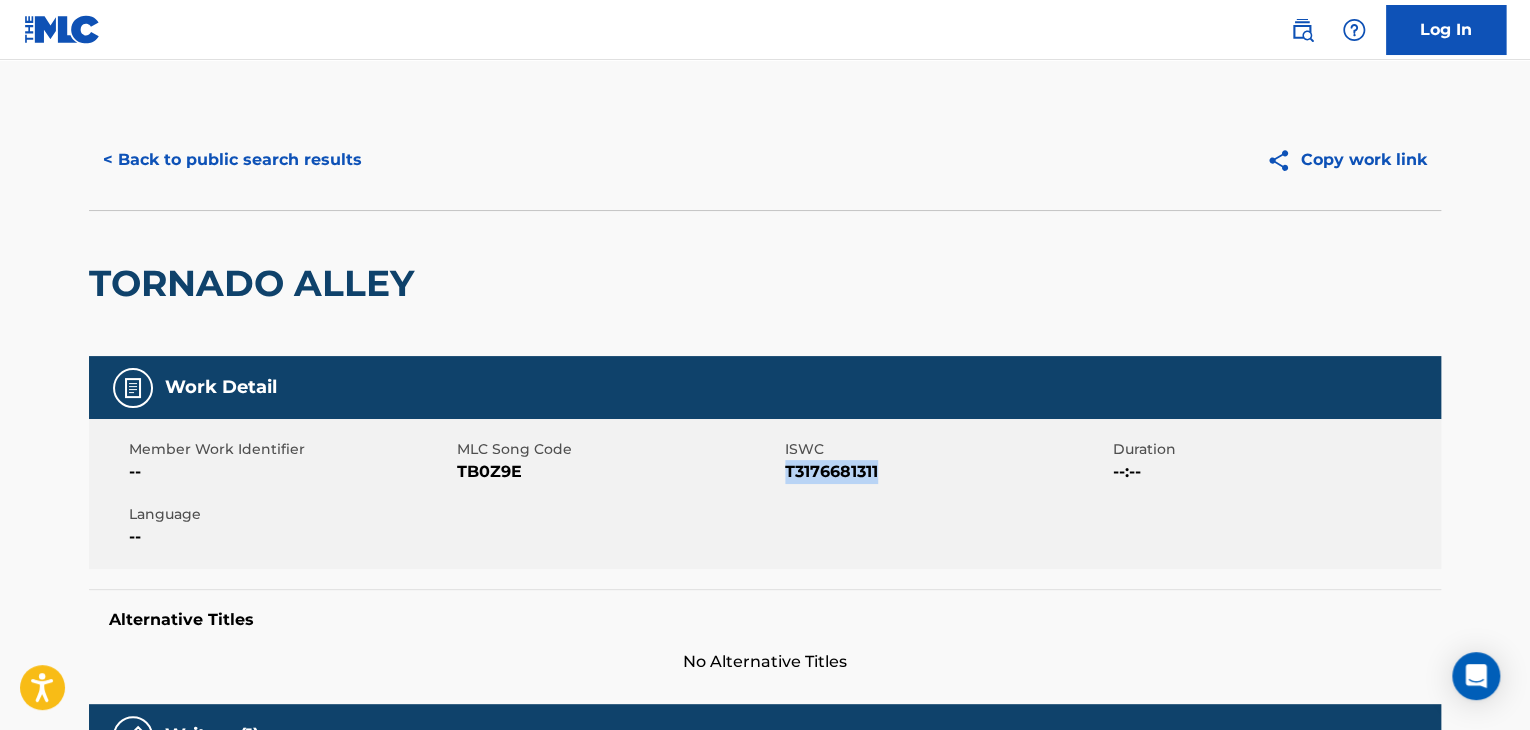 click on "T3176681311" at bounding box center [946, 472] 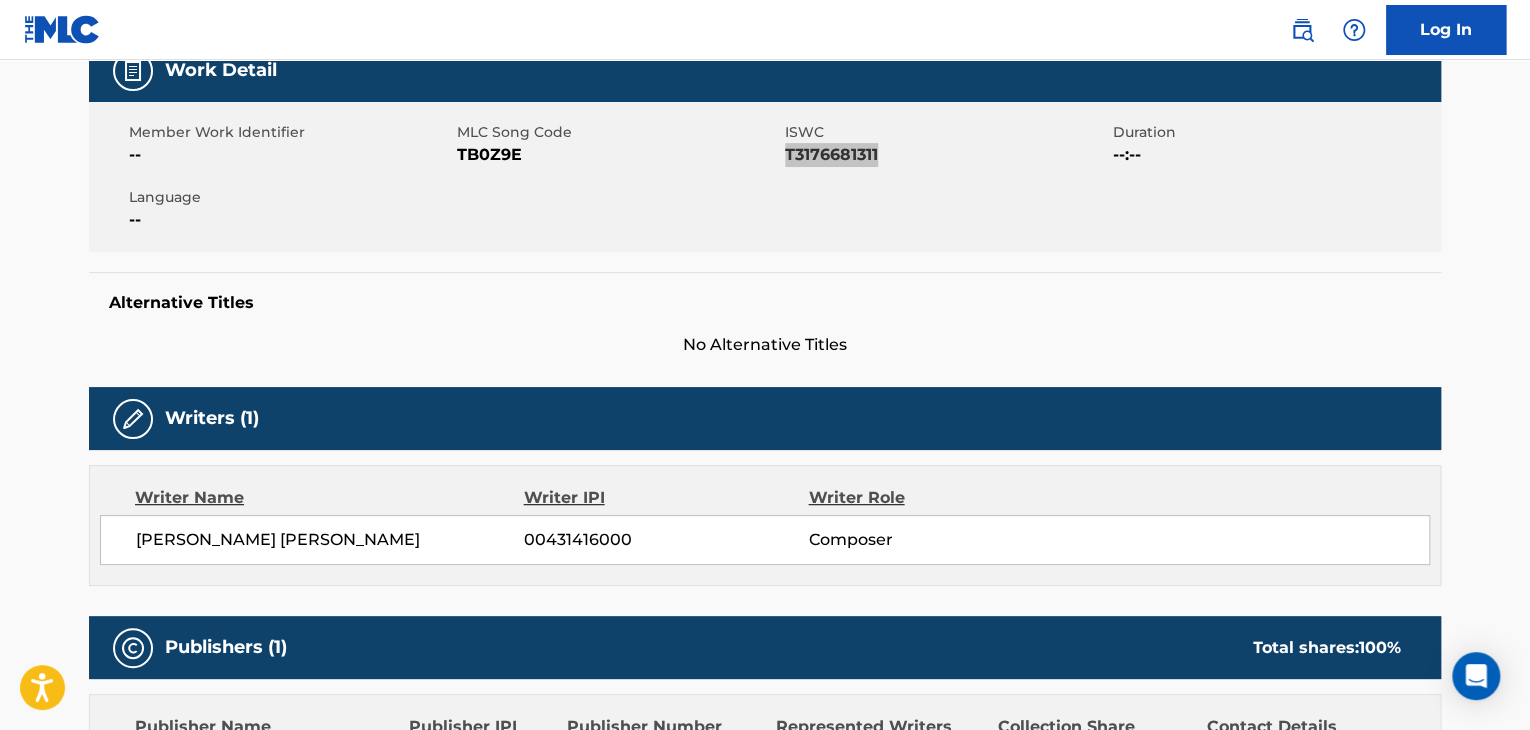 scroll, scrollTop: 400, scrollLeft: 0, axis: vertical 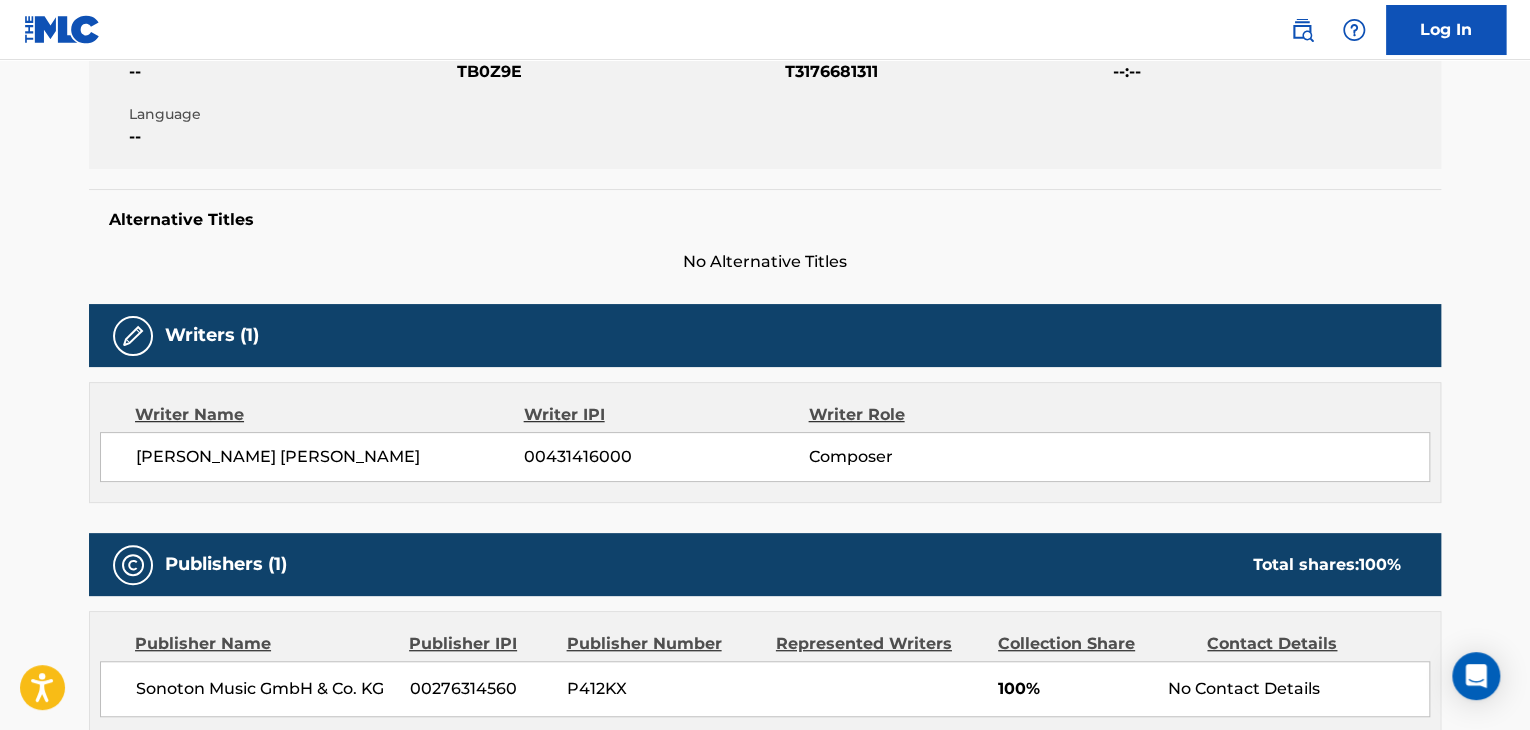 click on "Writer Name Writer IPI Writer Role [PERSON_NAME] [PERSON_NAME] 00431416000 Composer" at bounding box center (765, 442) 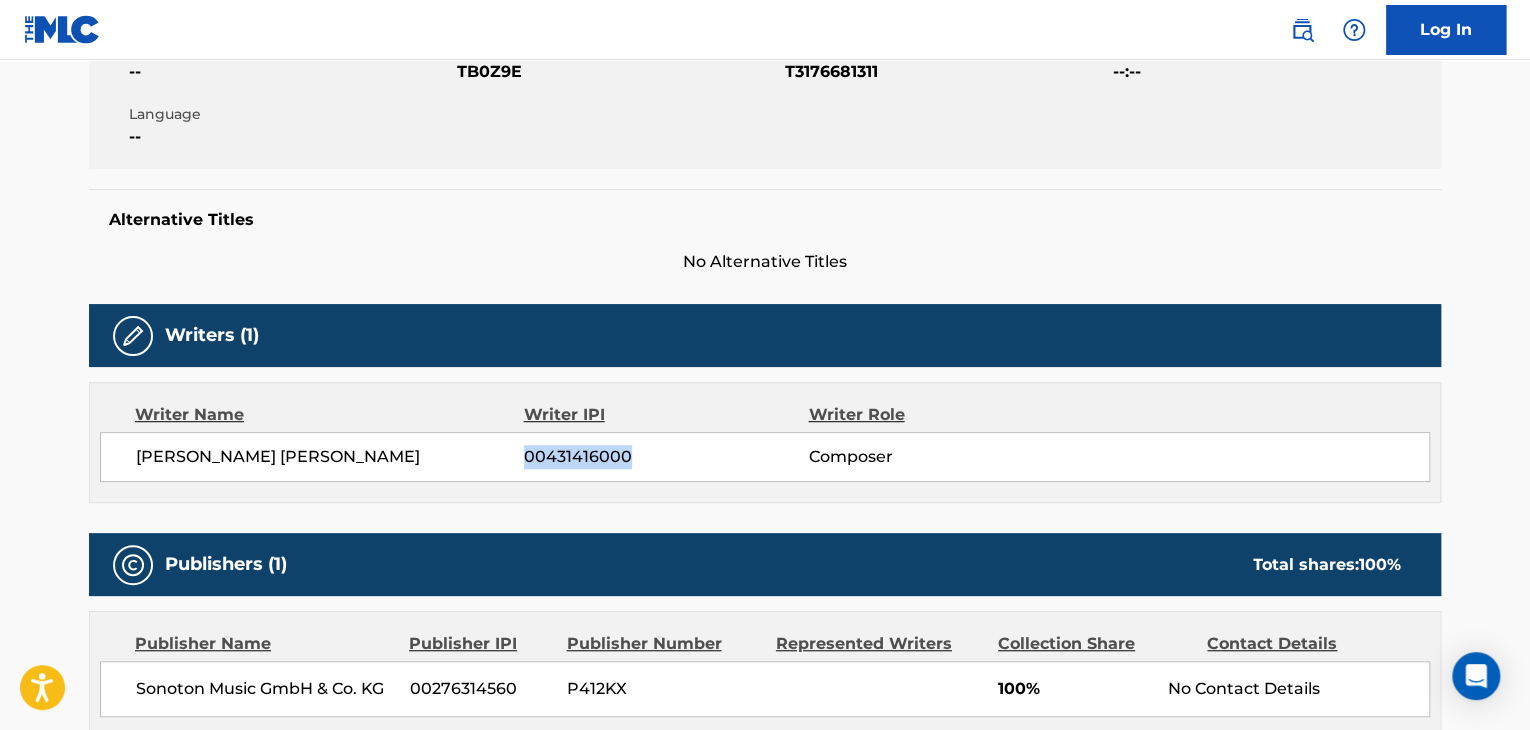click on "[PERSON_NAME] [PERSON_NAME] 00431416000 Composer" at bounding box center [765, 457] 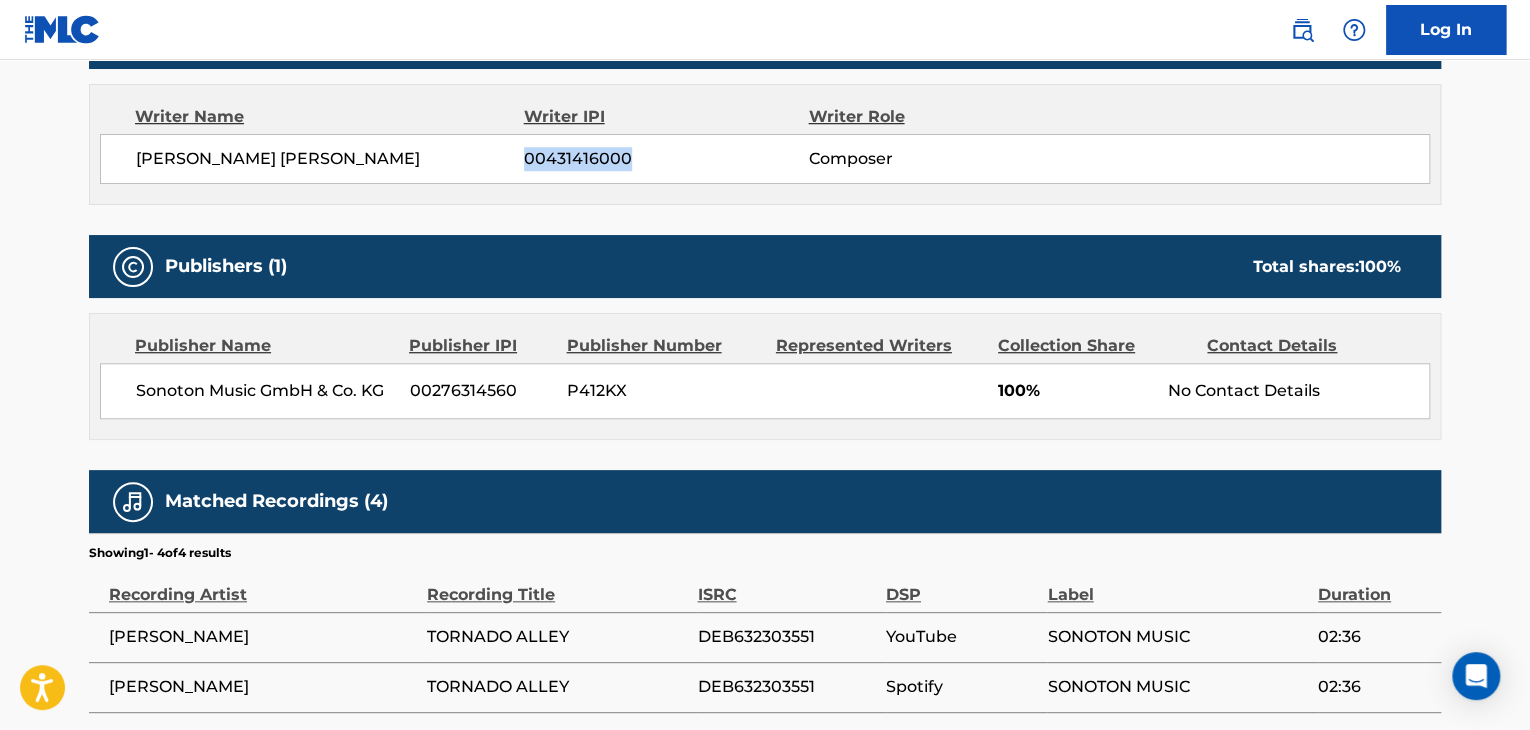 scroll, scrollTop: 700, scrollLeft: 0, axis: vertical 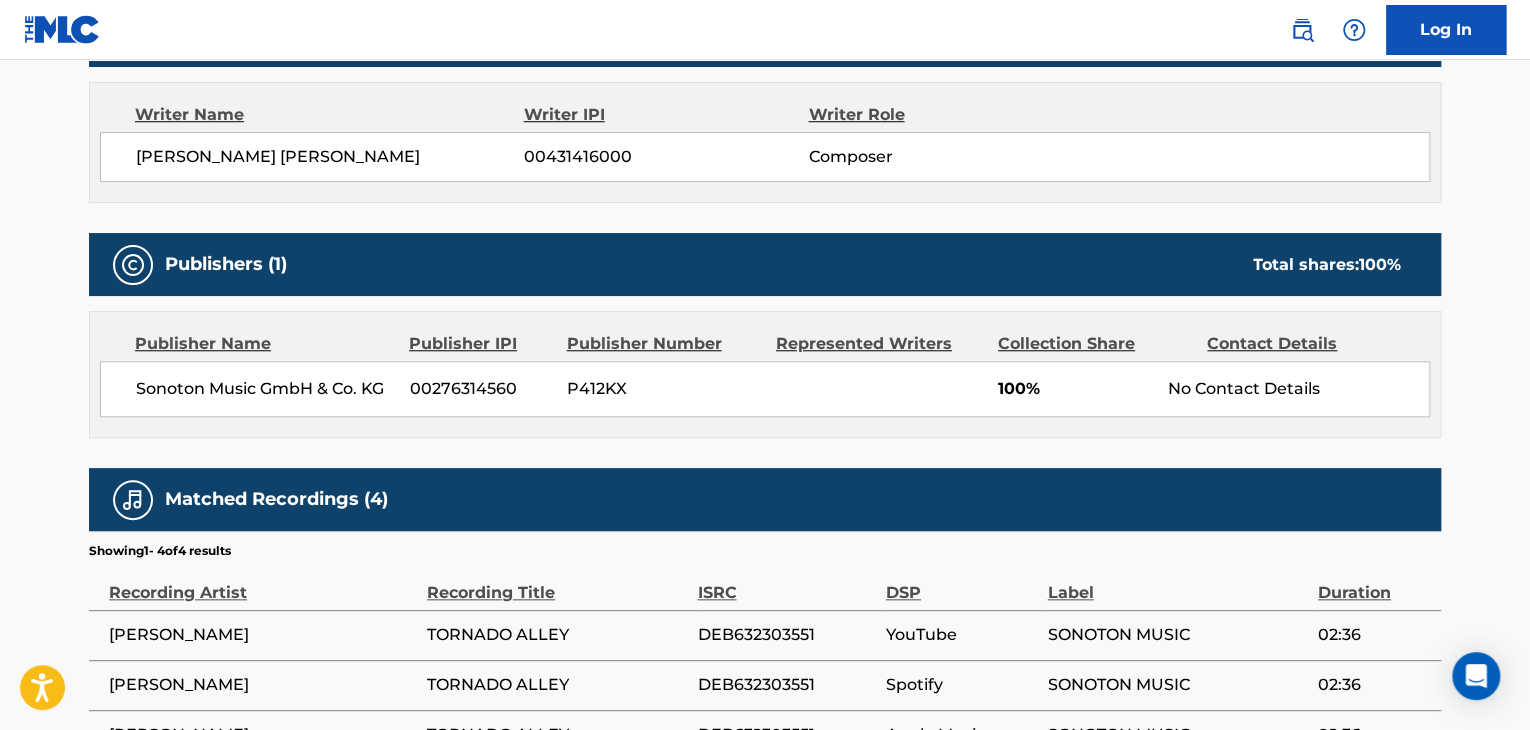 click on "Sonoton Music GmbH & Co. KG 00276314560 P412KX 100% No Contact Details" at bounding box center [765, 389] 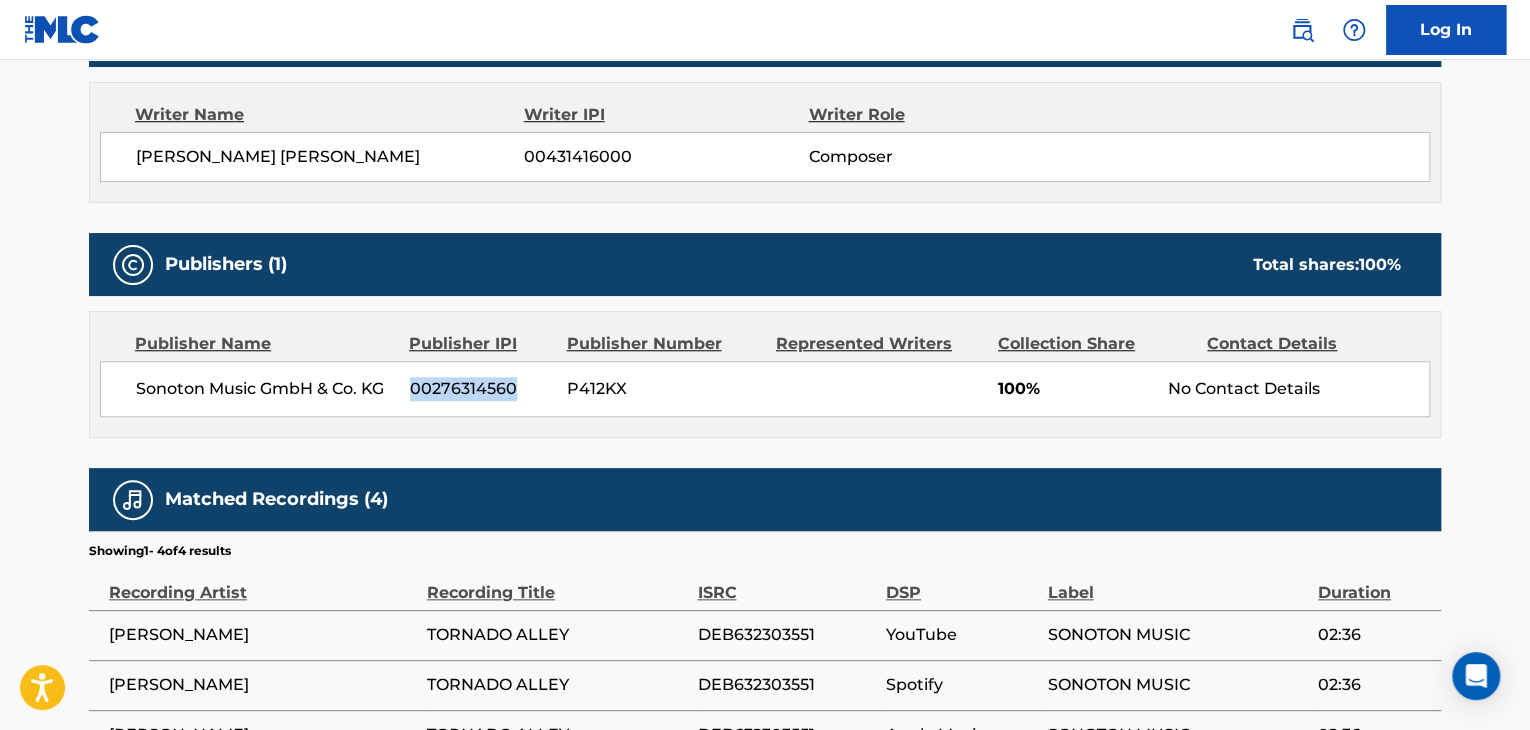 click on "Sonoton Music GmbH & Co. KG 00276314560 P412KX 100% No Contact Details" at bounding box center (765, 389) 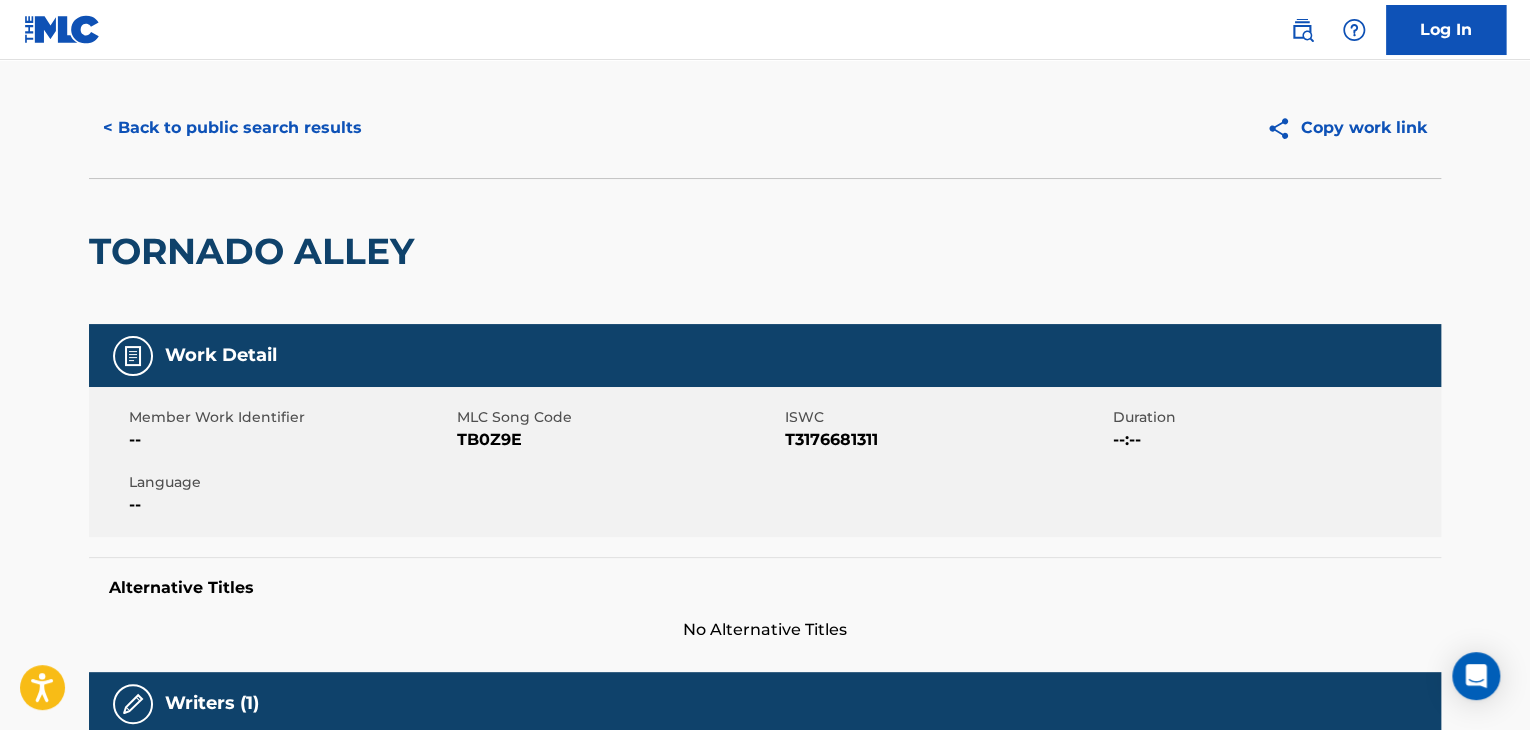 scroll, scrollTop: 0, scrollLeft: 0, axis: both 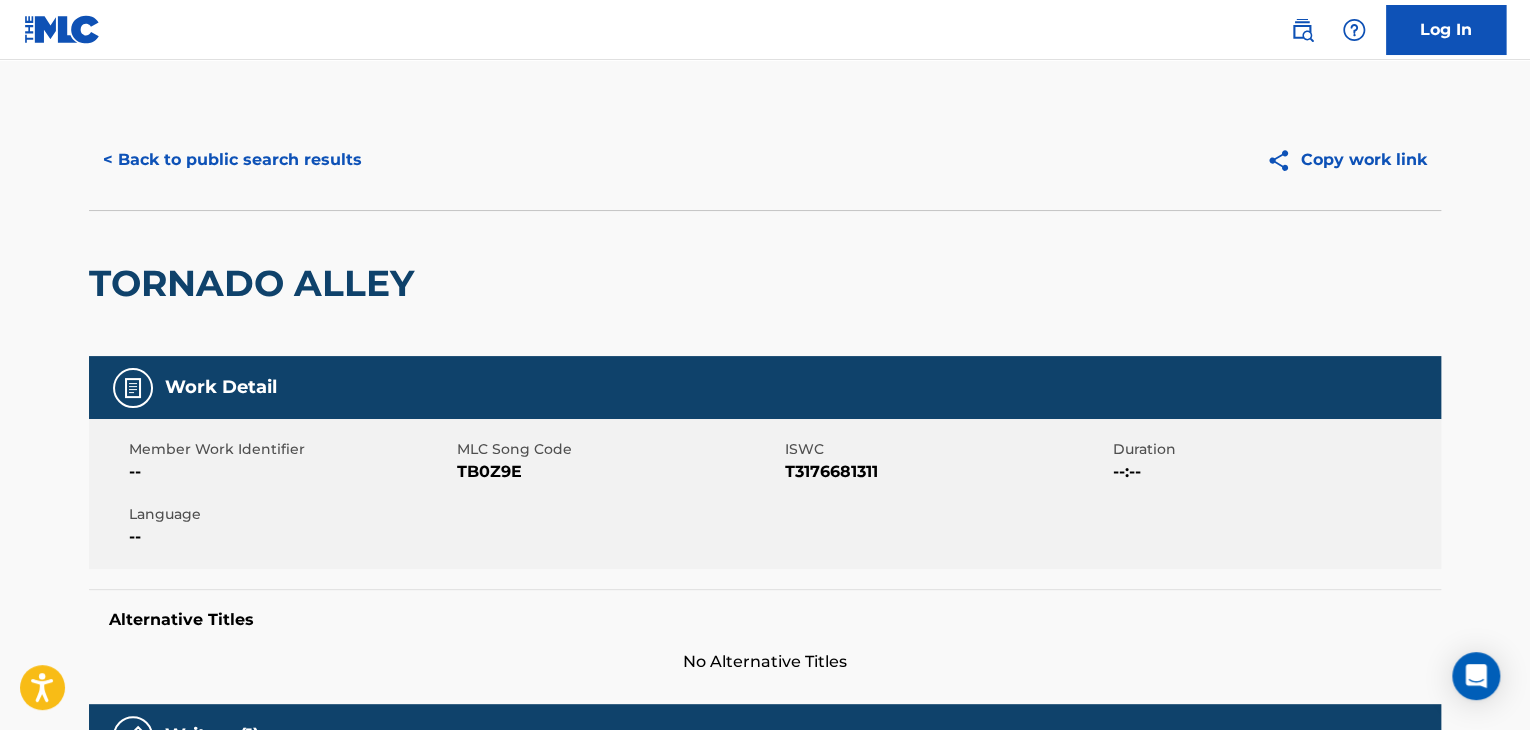 click on "< Back to public search results" at bounding box center (232, 160) 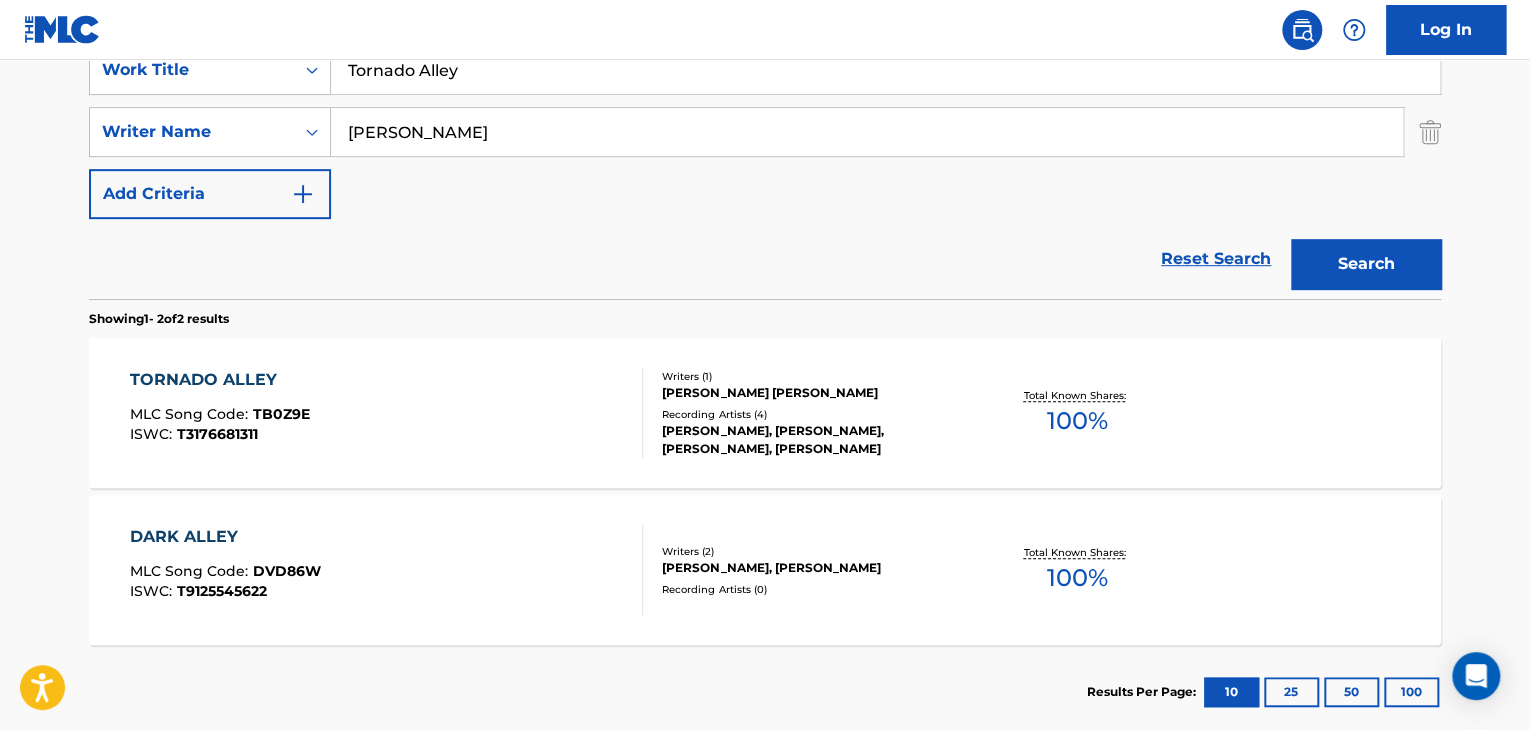 drag, startPoint x: 184, startPoint y: 145, endPoint x: 308, endPoint y: 218, distance: 143.89232 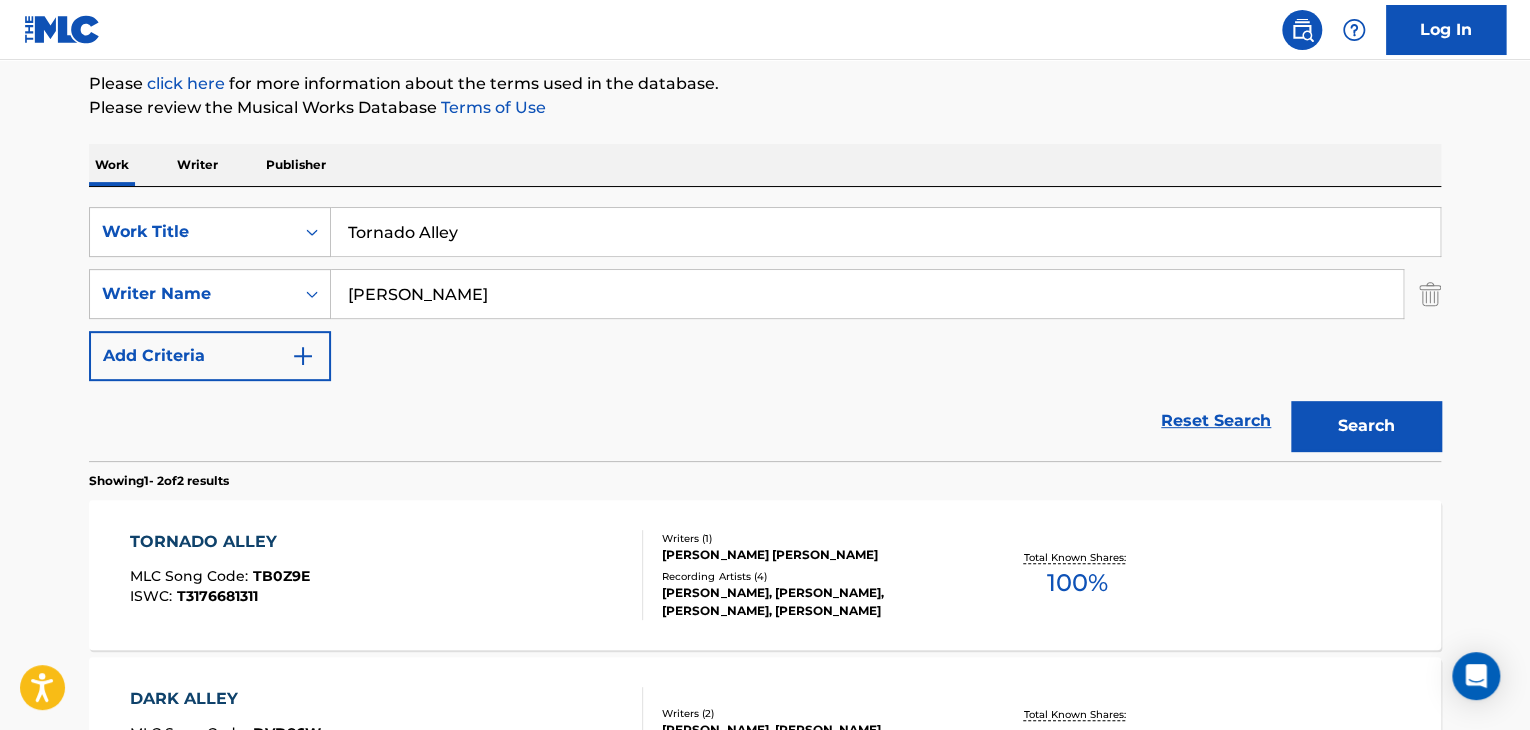 scroll, scrollTop: 200, scrollLeft: 0, axis: vertical 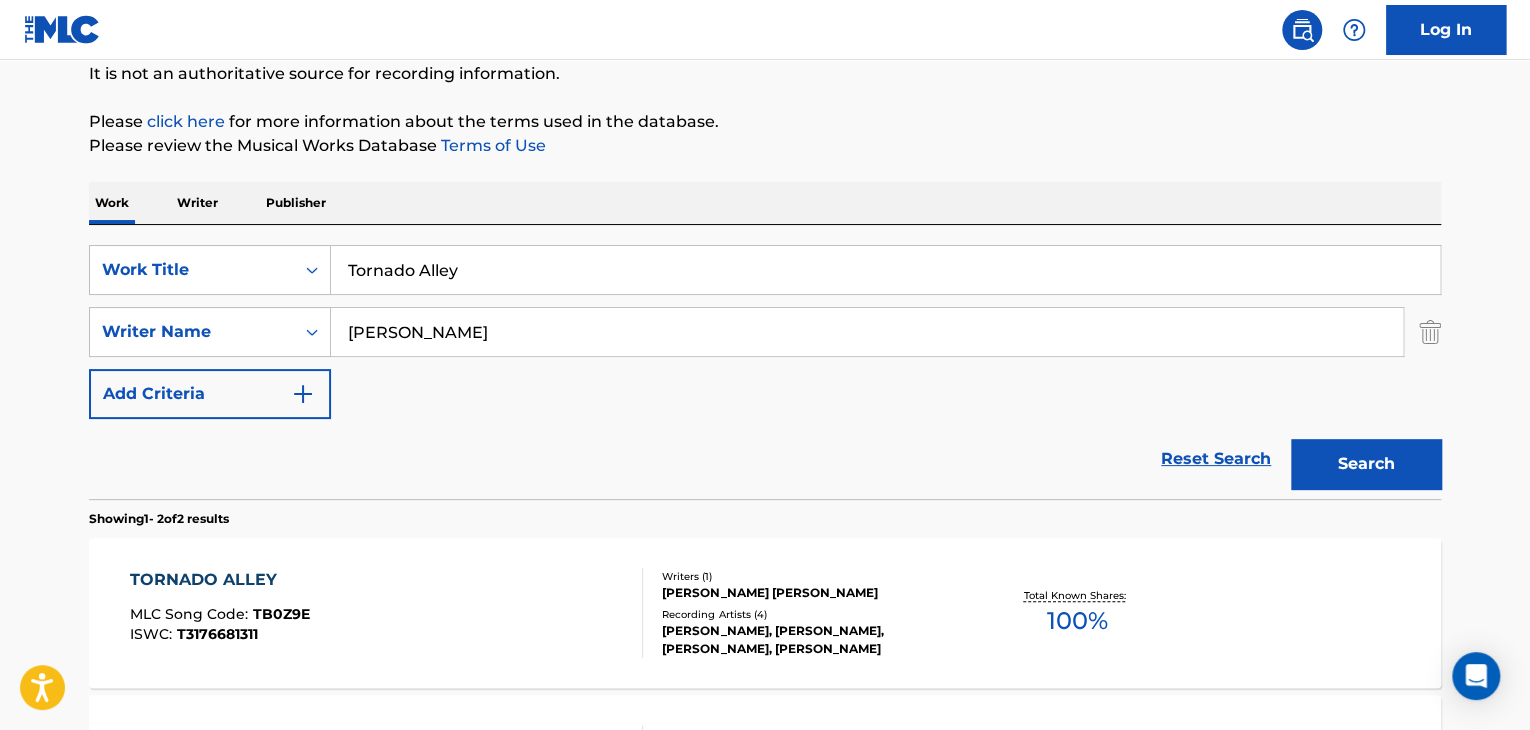 type on "[PERSON_NAME]" 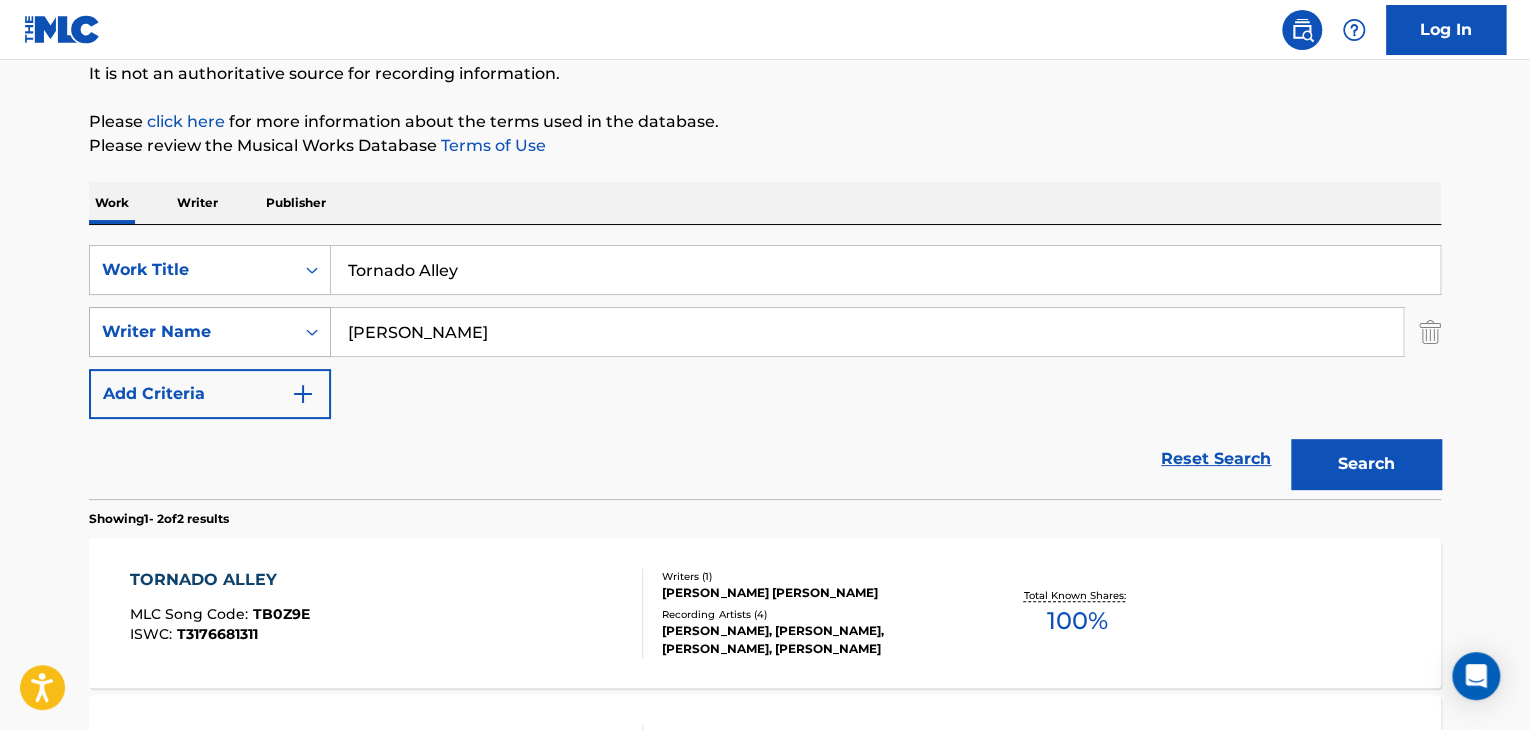 drag, startPoint x: 446, startPoint y: 277, endPoint x: 283, endPoint y: 325, distance: 169.92056 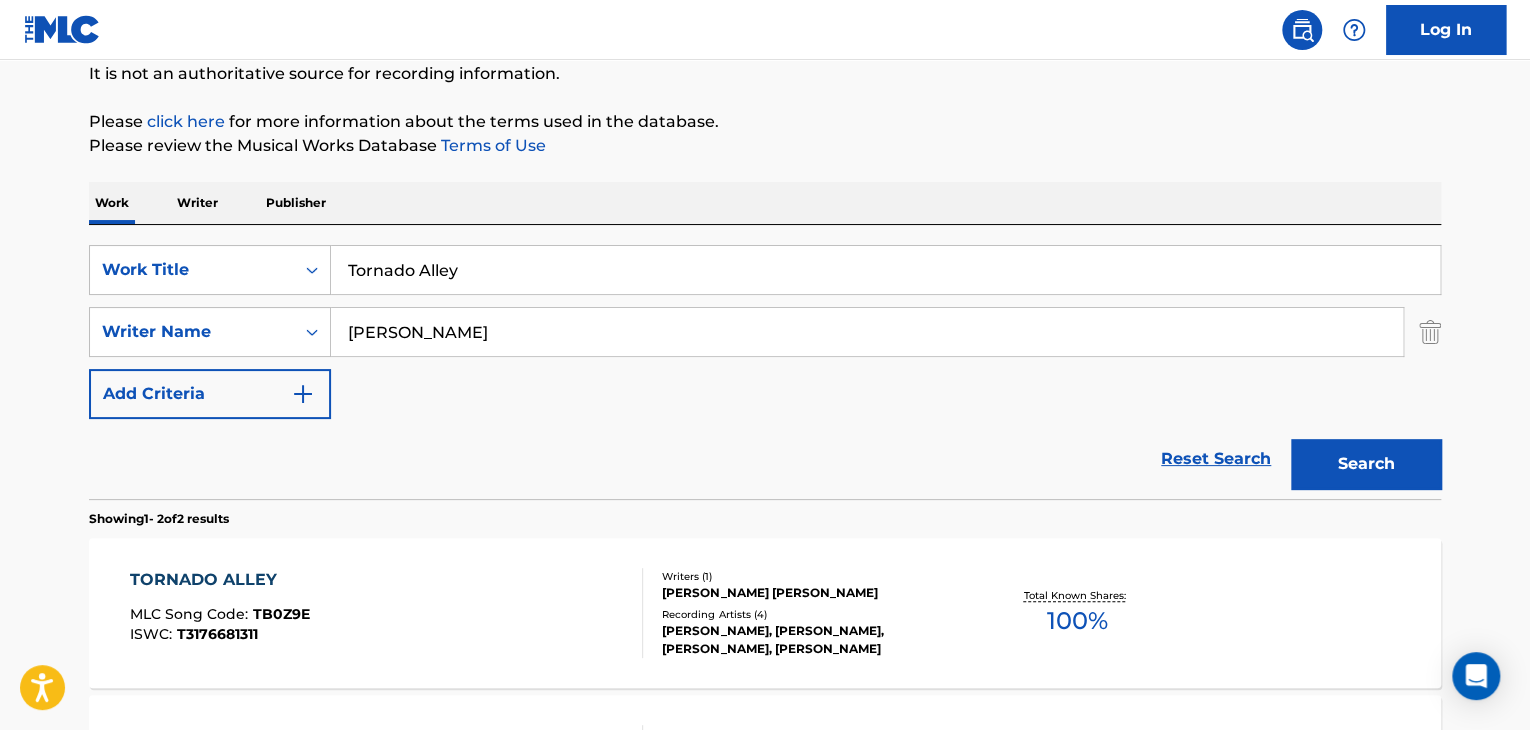 paste on "Epic Enigma" 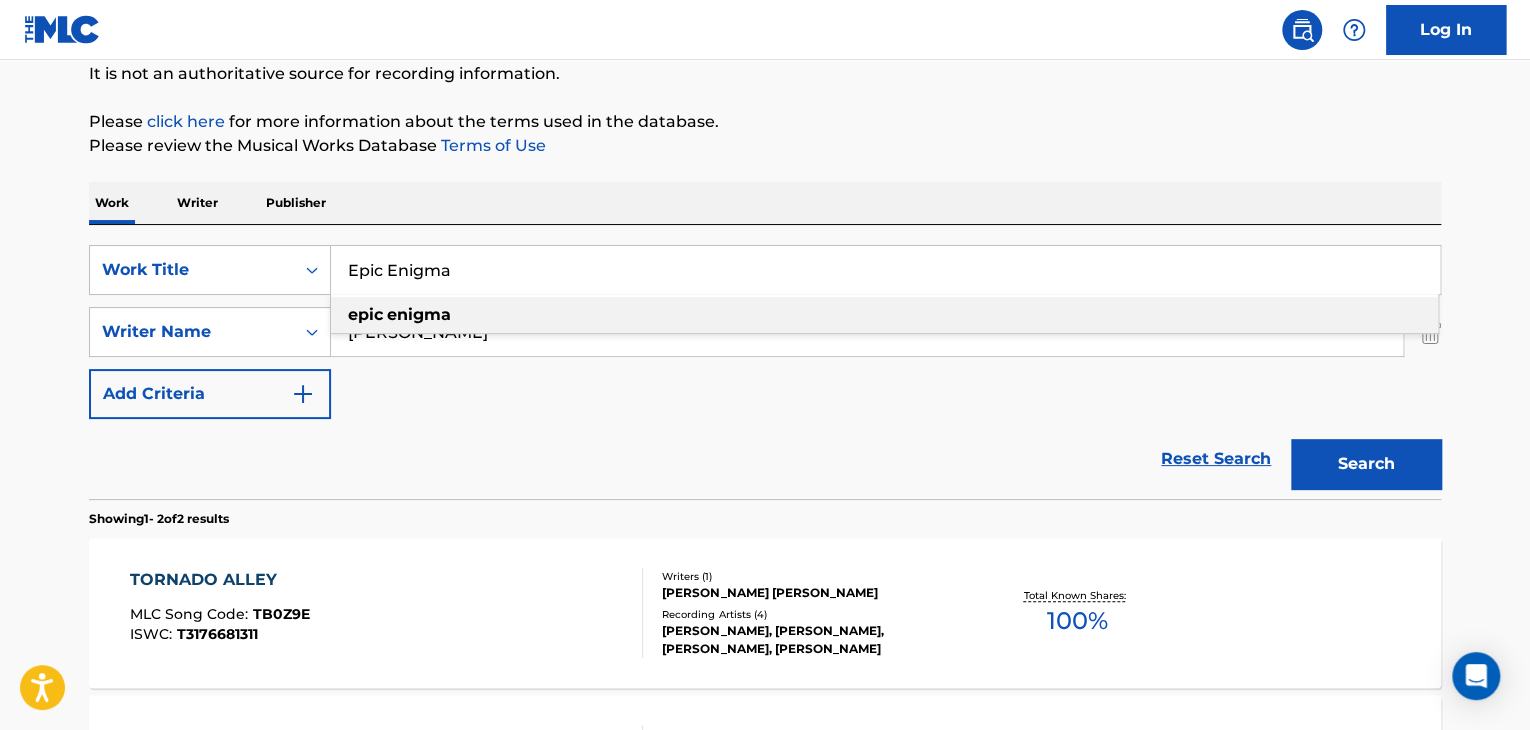 click on "epic   enigma" at bounding box center (884, 315) 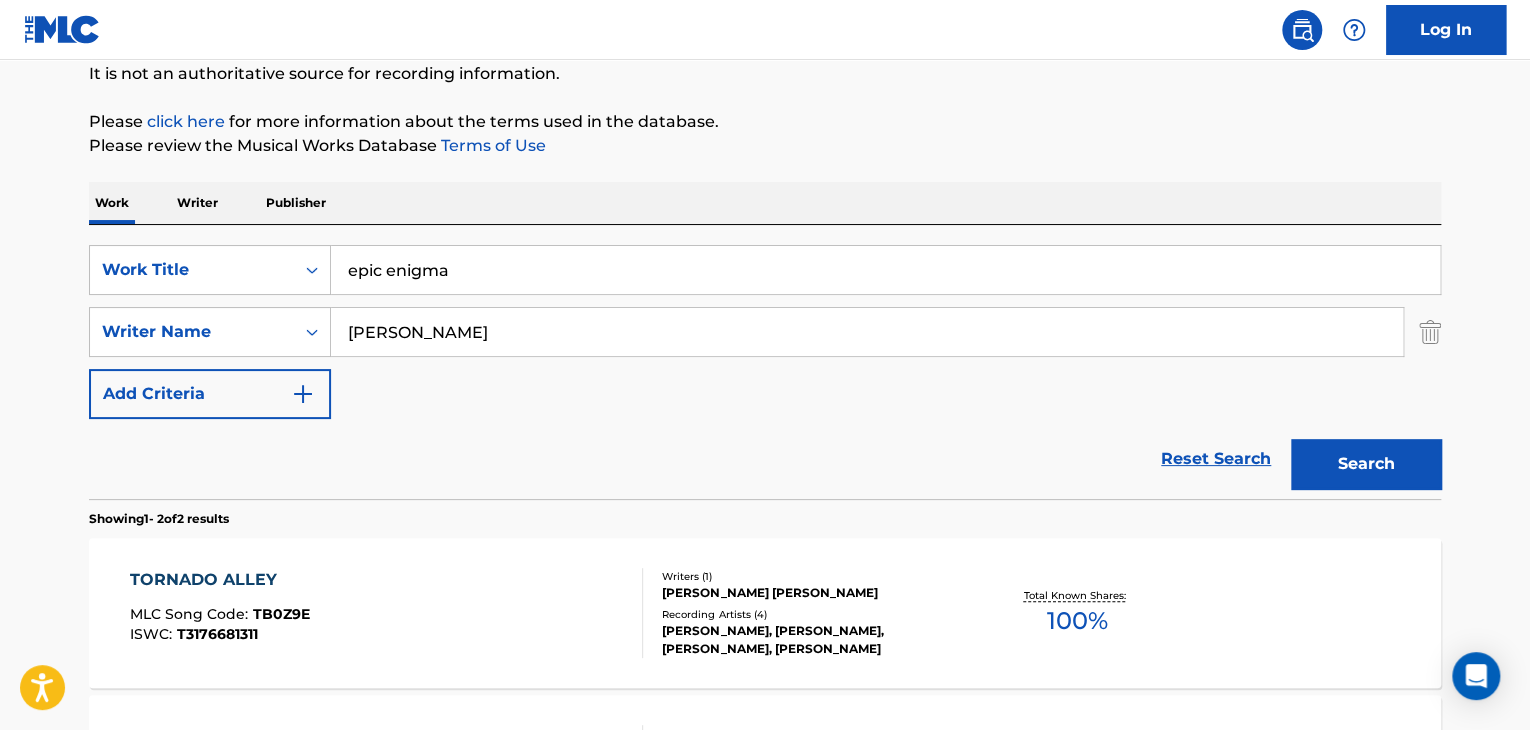 click on "Search" at bounding box center (1366, 464) 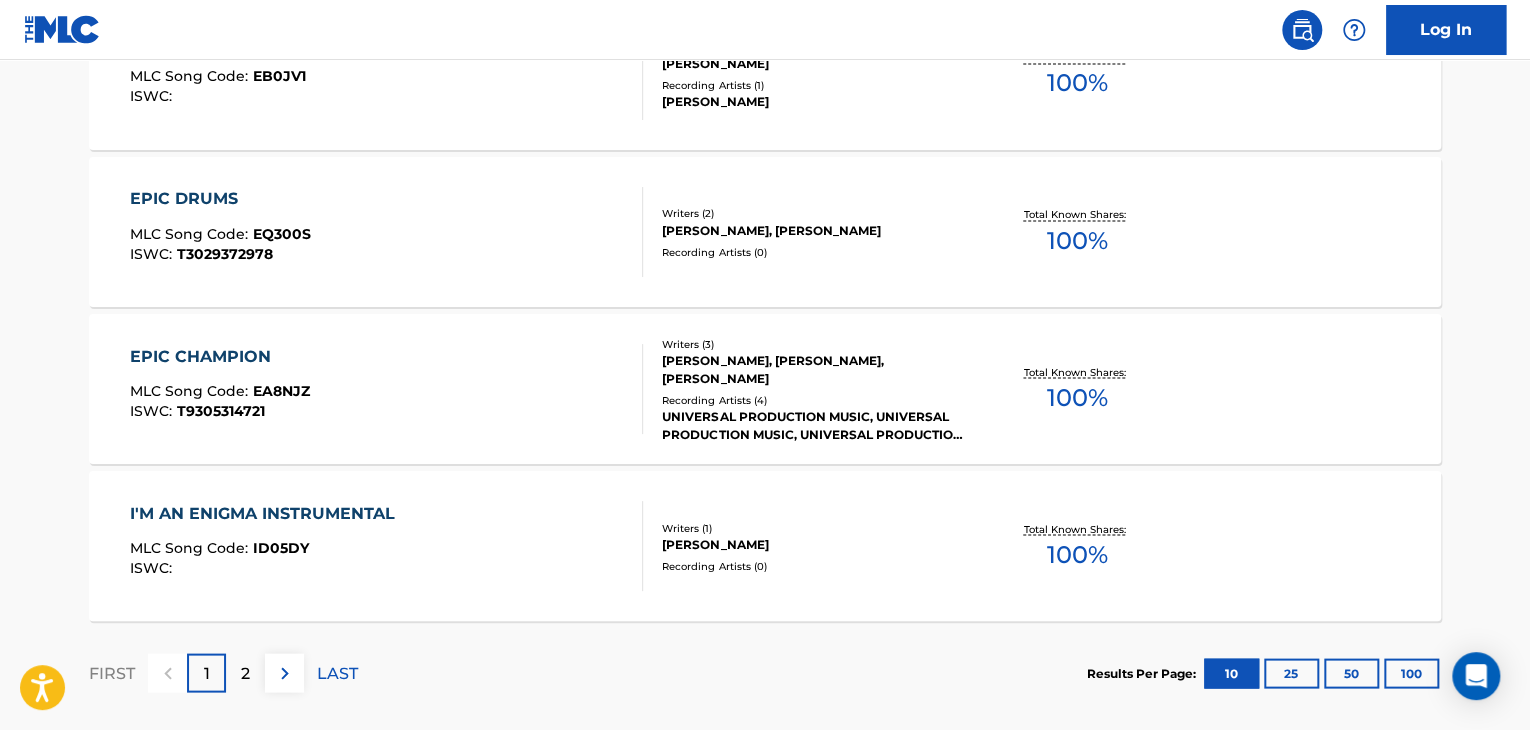 scroll, scrollTop: 1780, scrollLeft: 0, axis: vertical 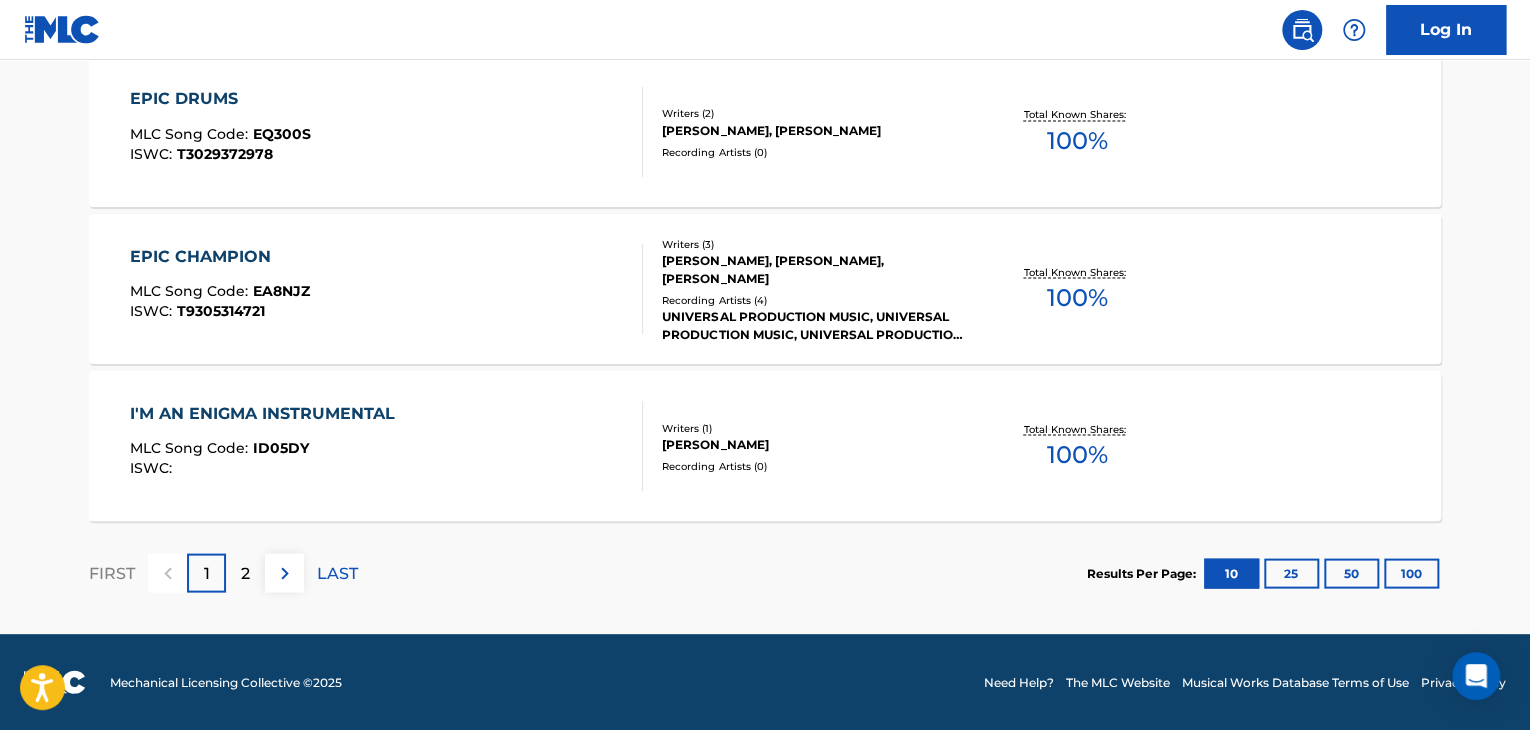 click at bounding box center [285, 573] 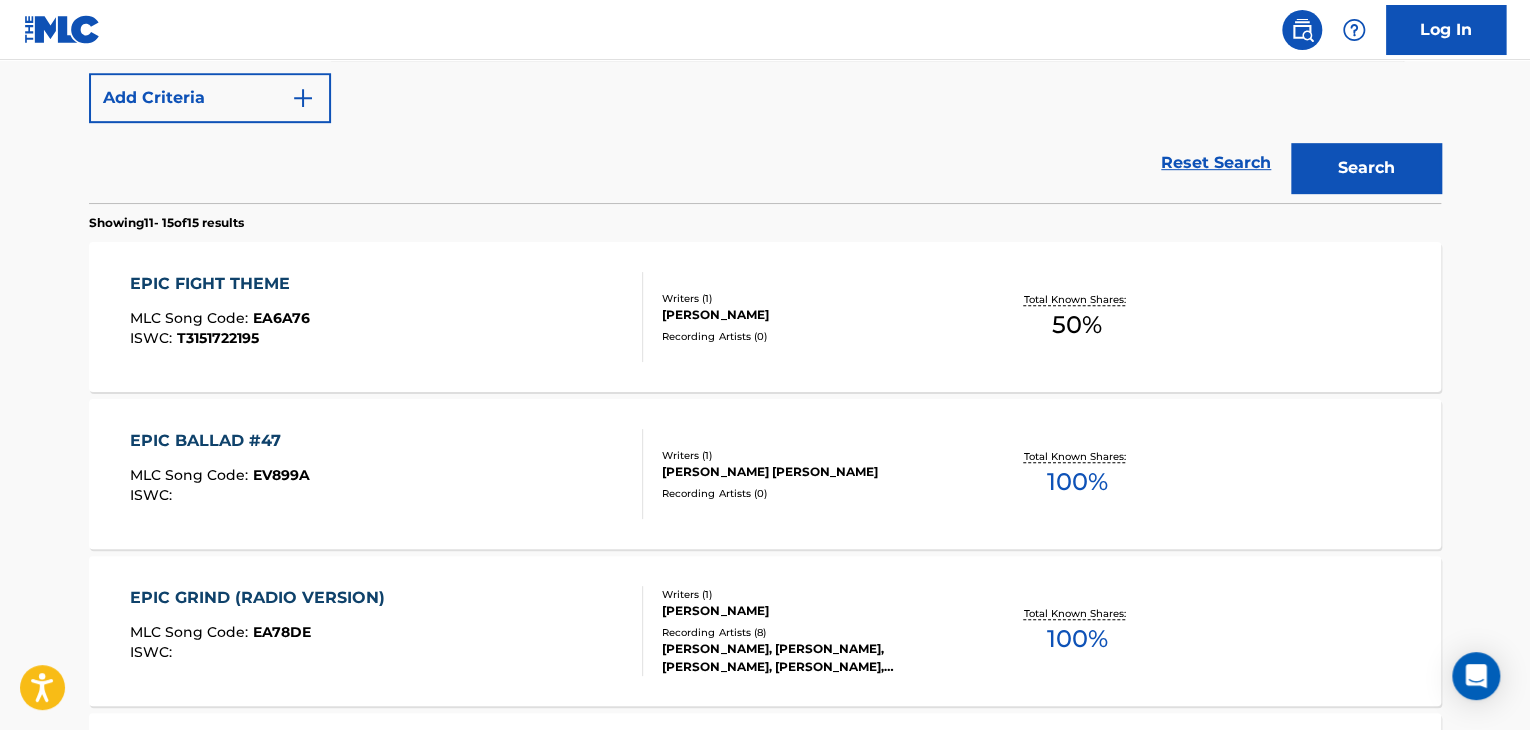 scroll, scrollTop: 495, scrollLeft: 0, axis: vertical 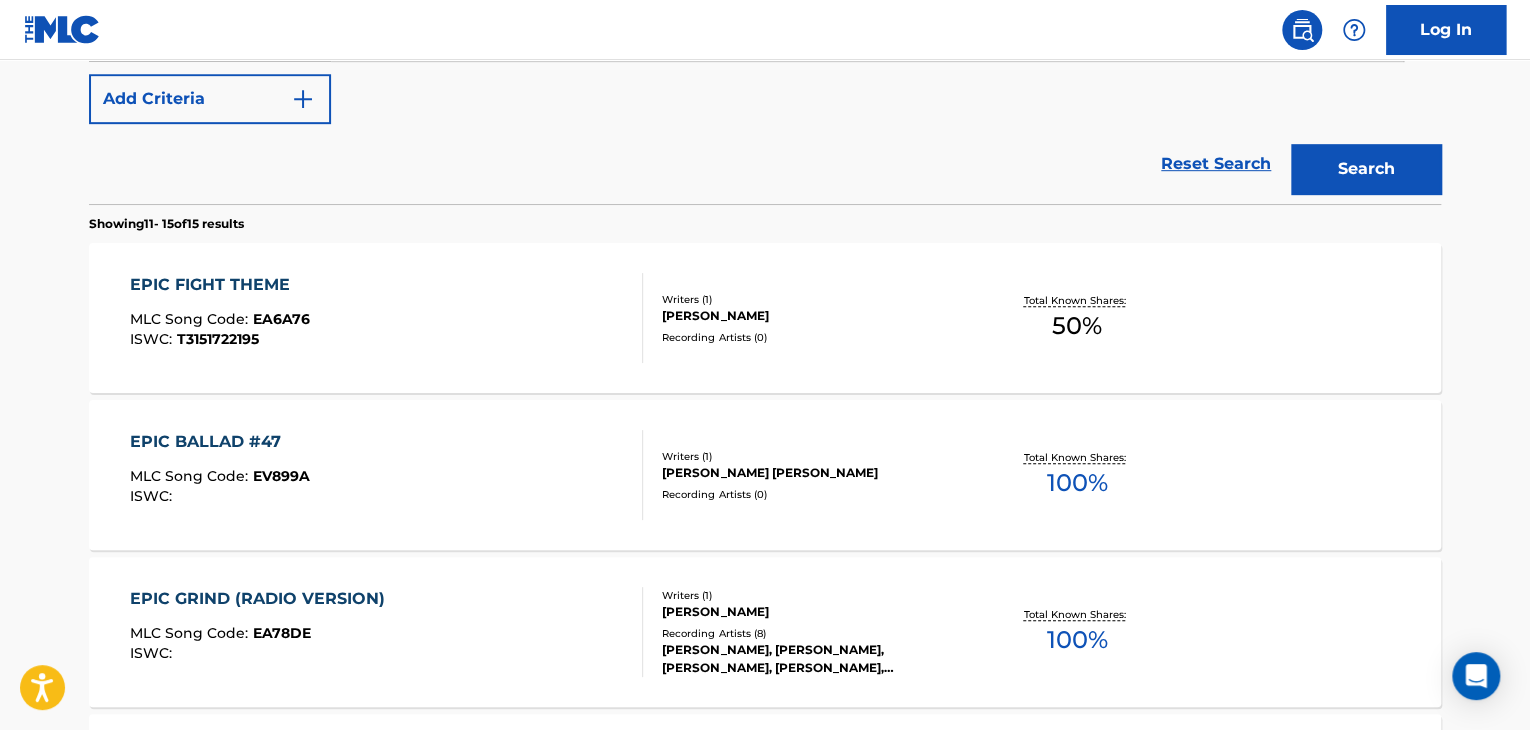 click on "EPIC BALLAD #47" at bounding box center [220, 442] 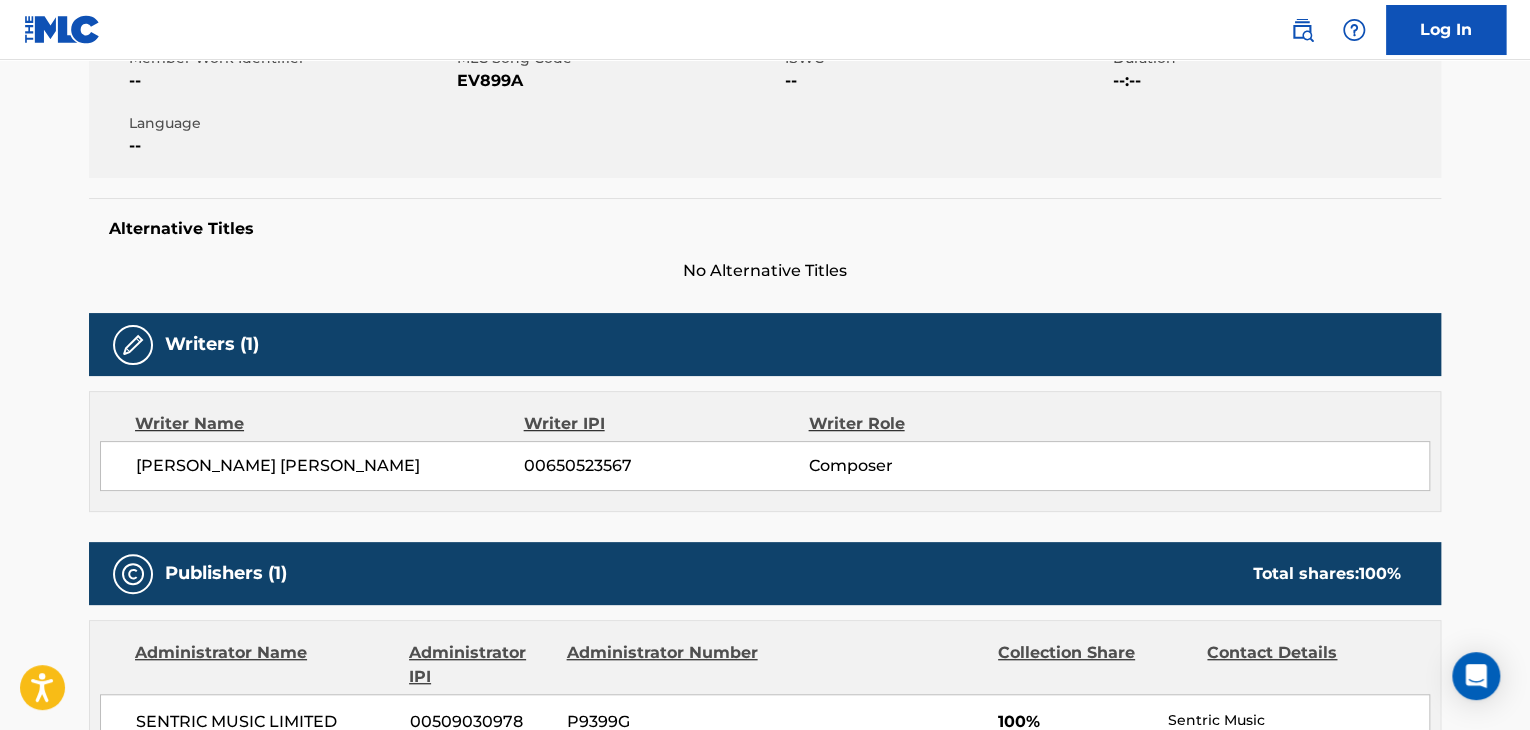 scroll, scrollTop: 400, scrollLeft: 0, axis: vertical 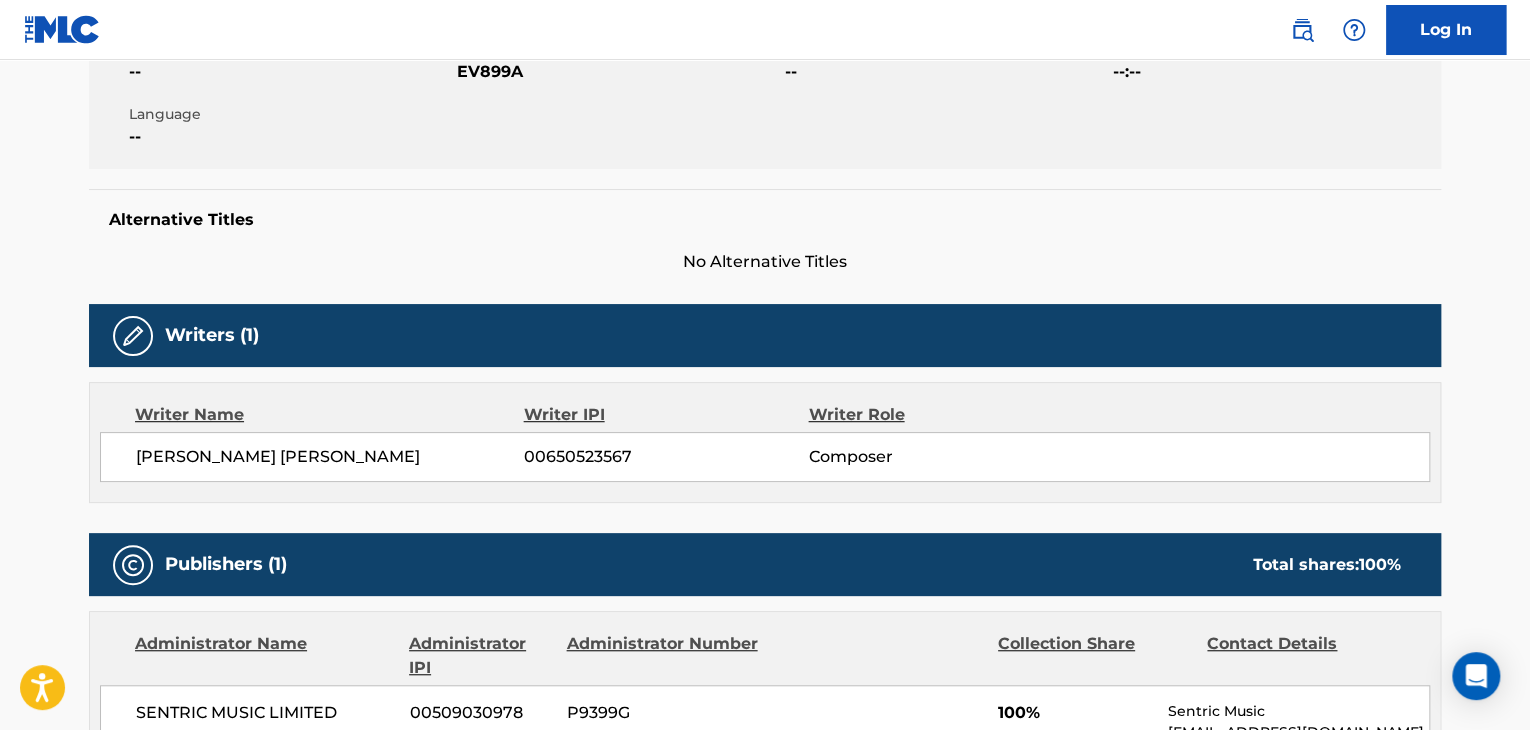 click on "00650523567" at bounding box center (666, 457) 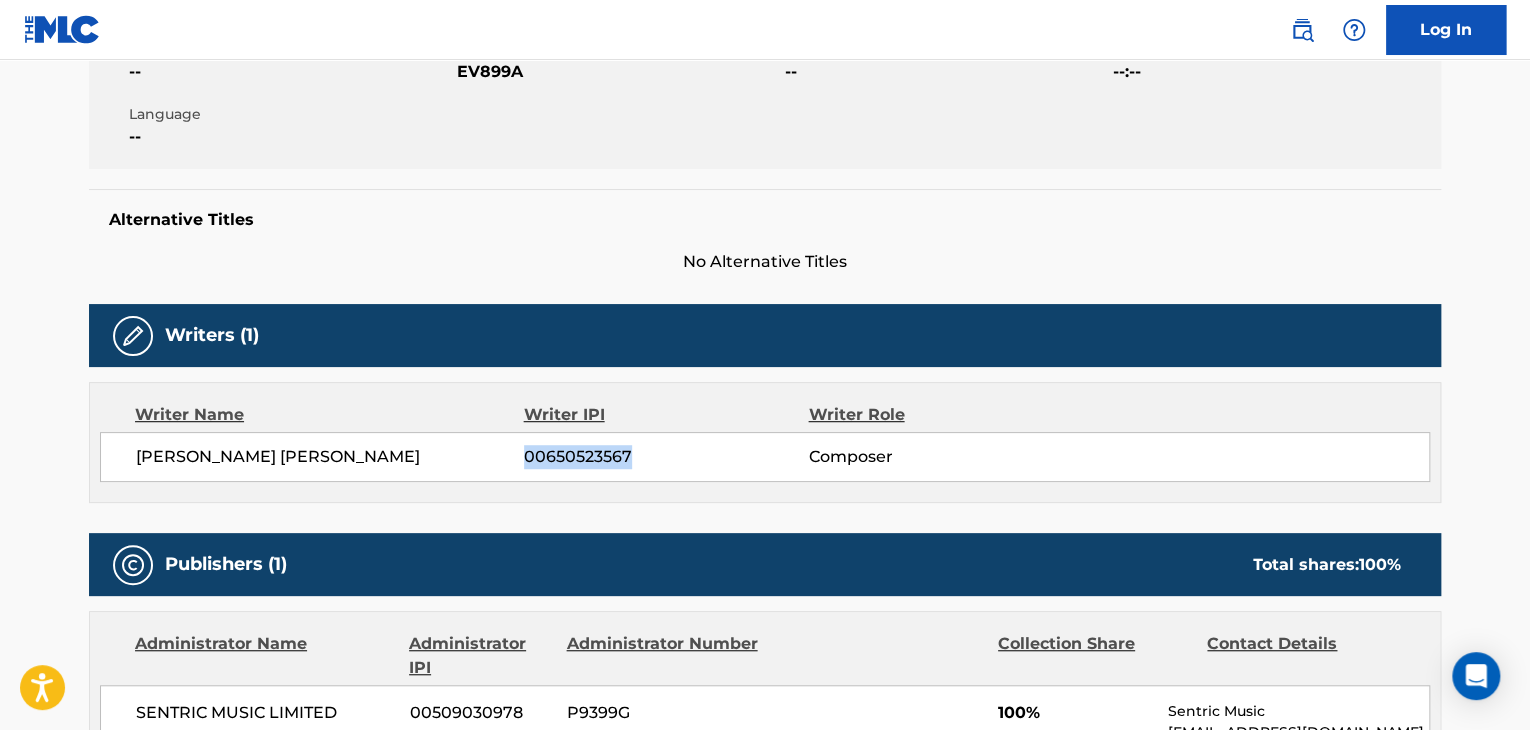 click on "00650523567" at bounding box center [666, 457] 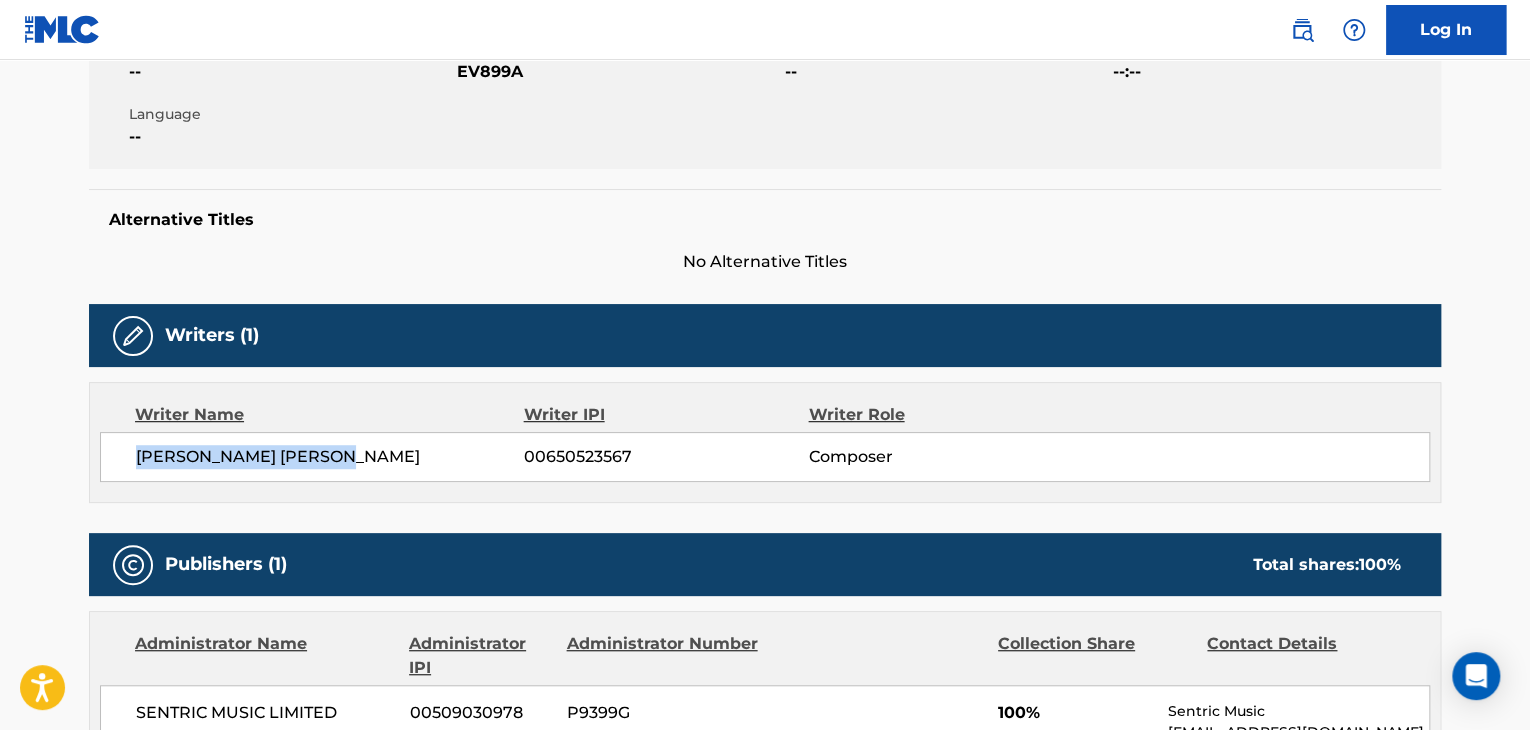 drag, startPoint x: 127, startPoint y: 462, endPoint x: 427, endPoint y: 473, distance: 300.2016 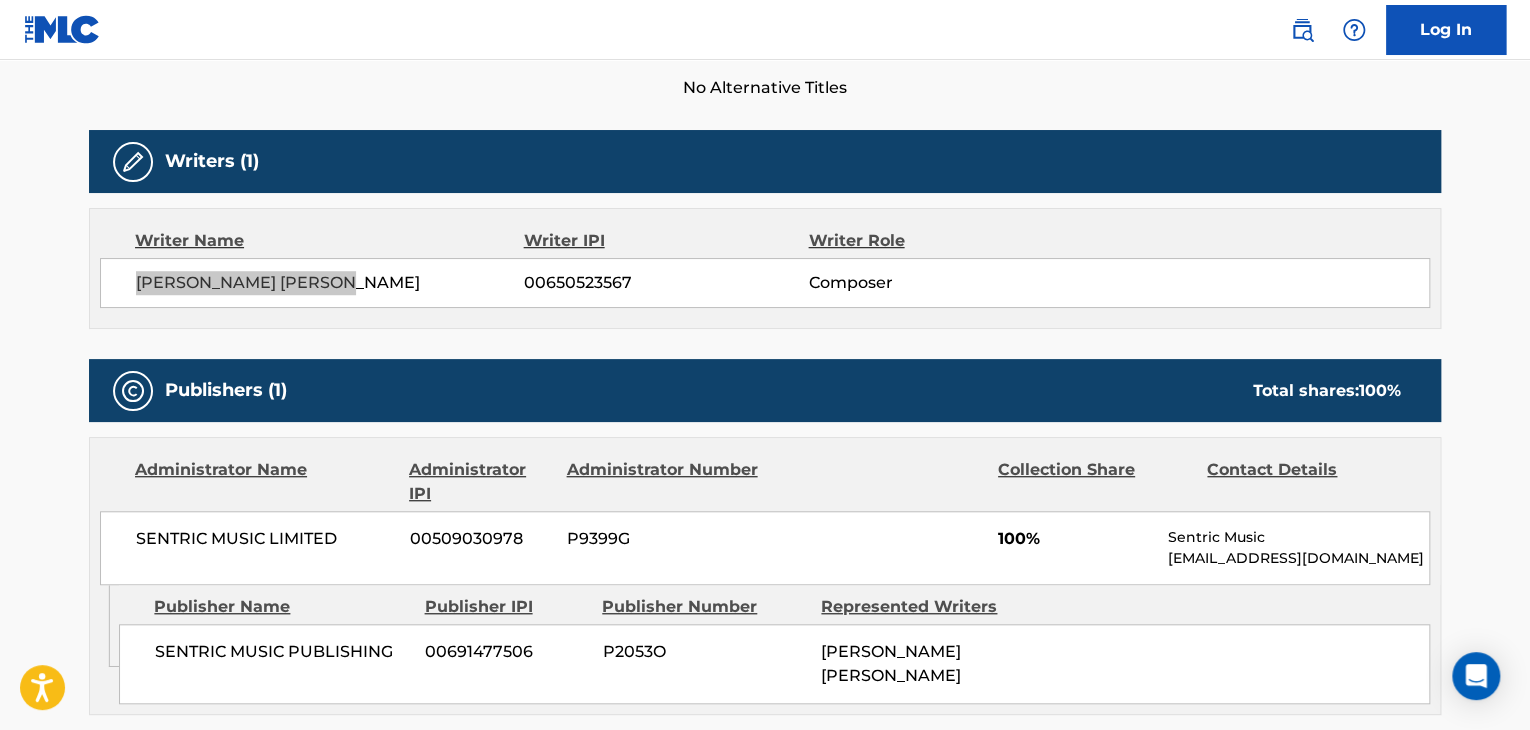 scroll, scrollTop: 600, scrollLeft: 0, axis: vertical 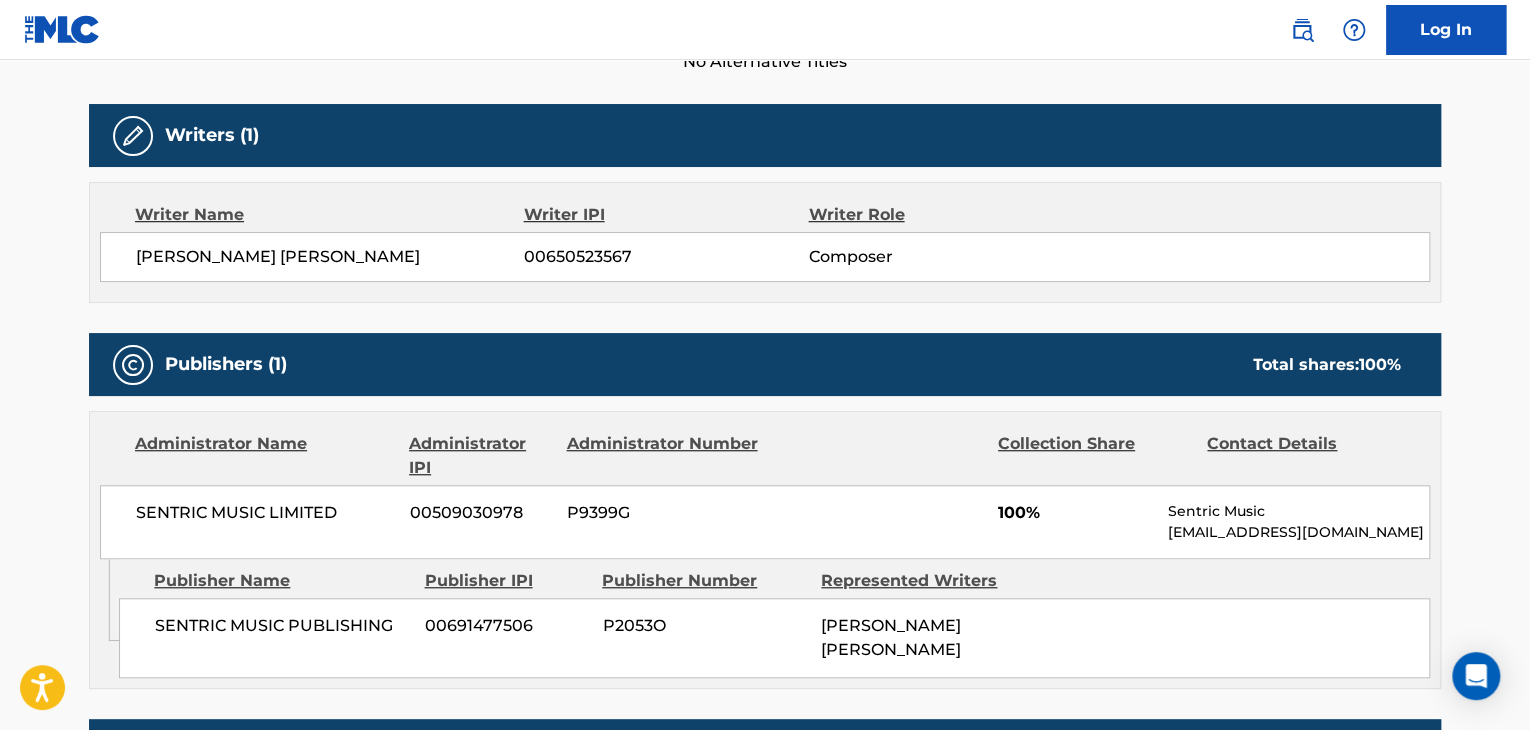click on "00509030978" at bounding box center [481, 513] 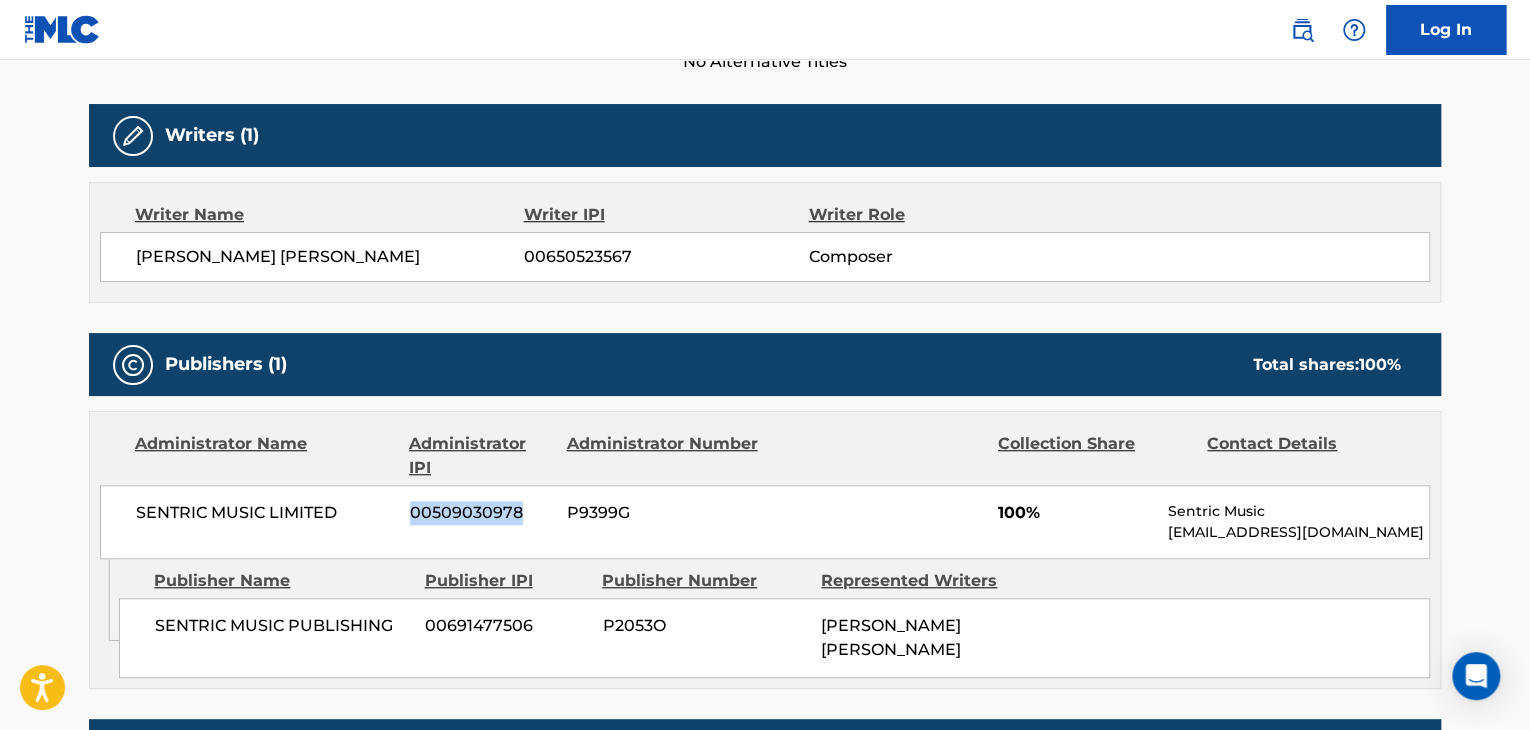 click on "00509030978" at bounding box center (481, 513) 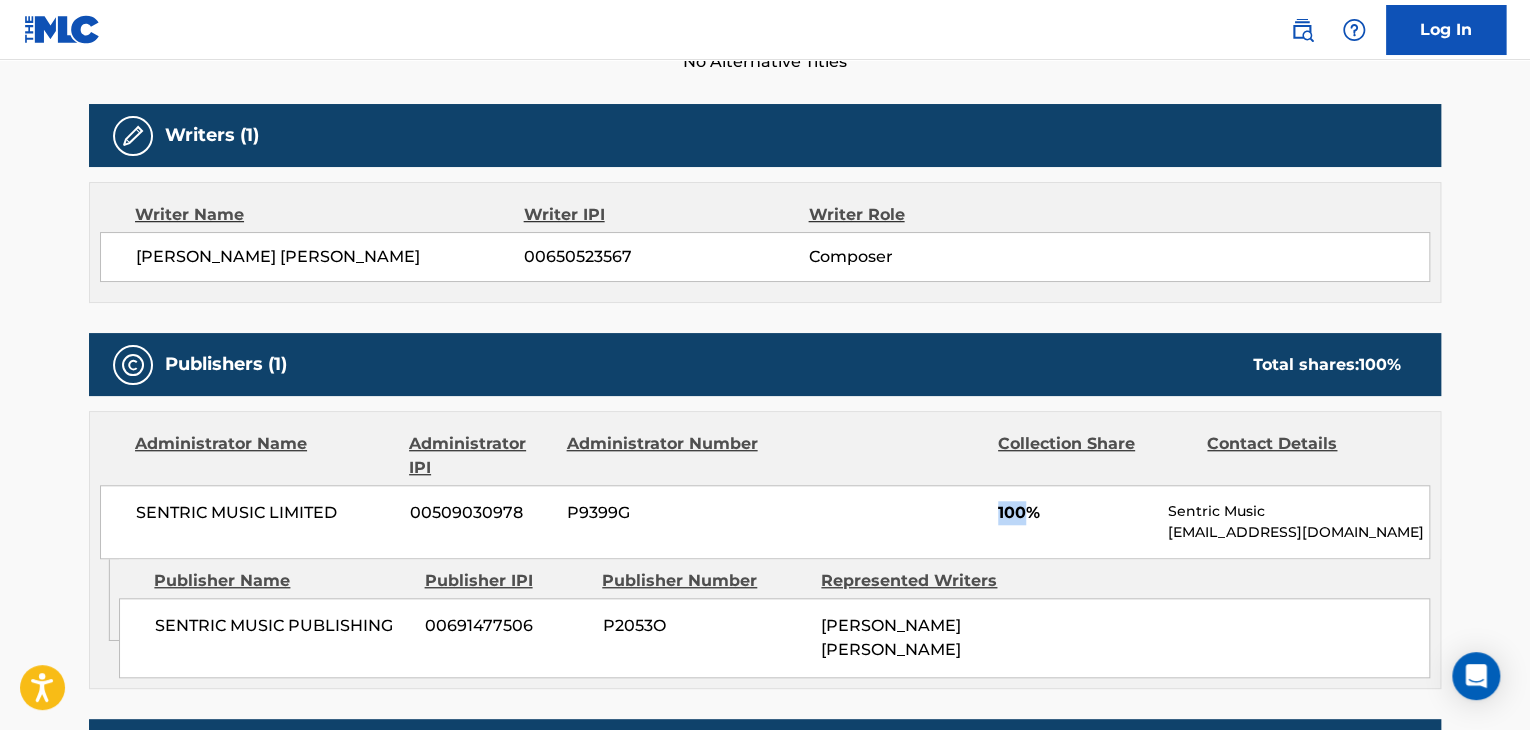 drag, startPoint x: 968, startPoint y: 490, endPoint x: 1028, endPoint y: 520, distance: 67.08204 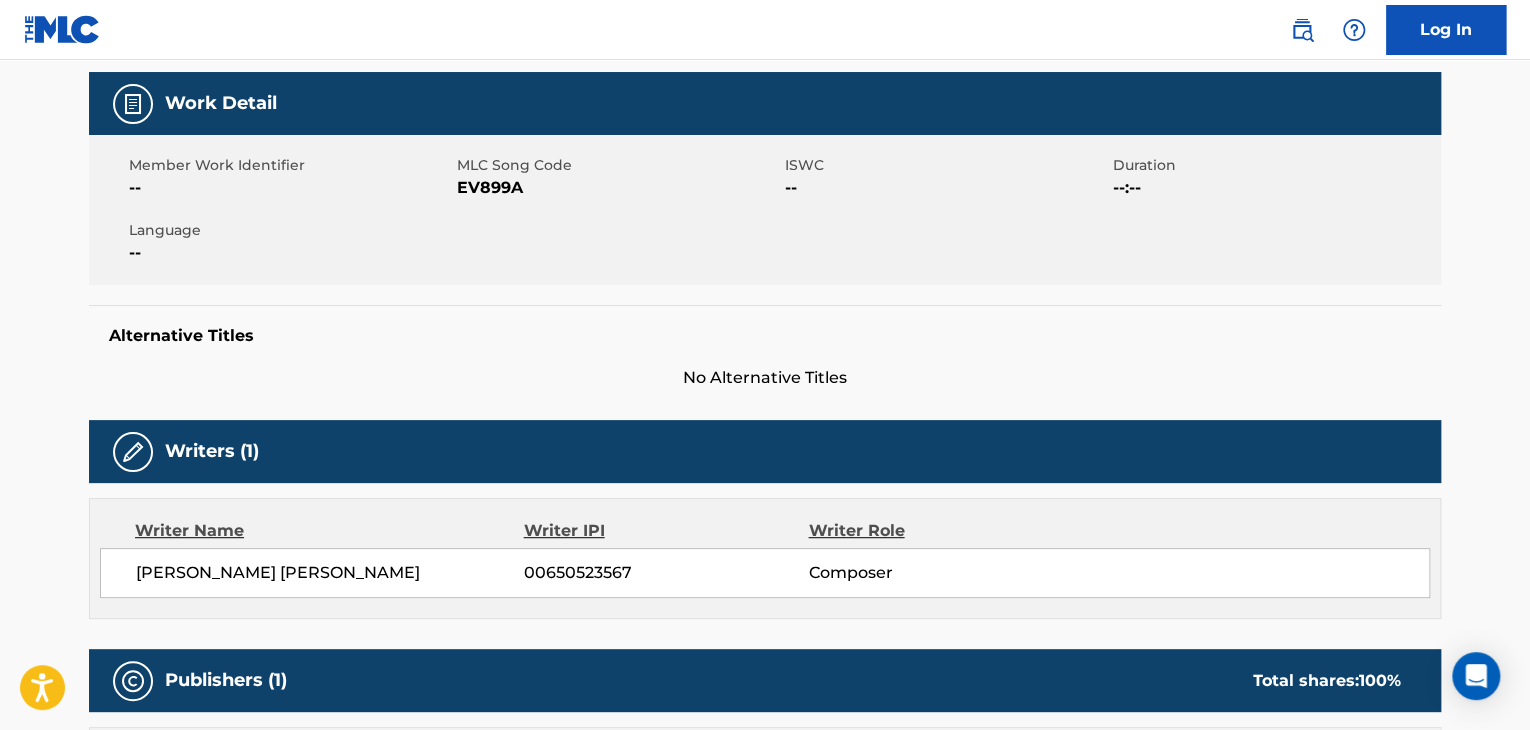 scroll, scrollTop: 0, scrollLeft: 0, axis: both 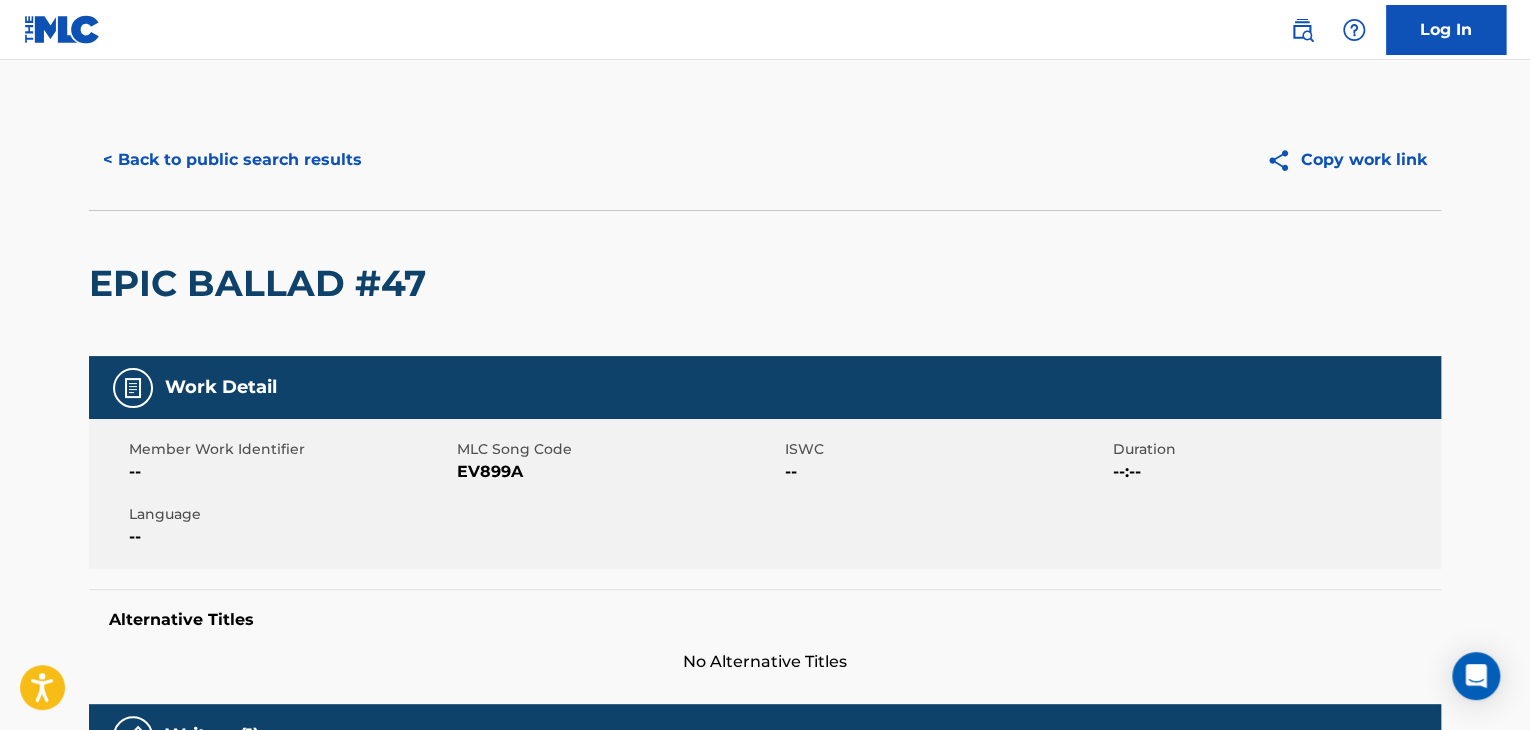 click on "< Back to public search results" at bounding box center (232, 160) 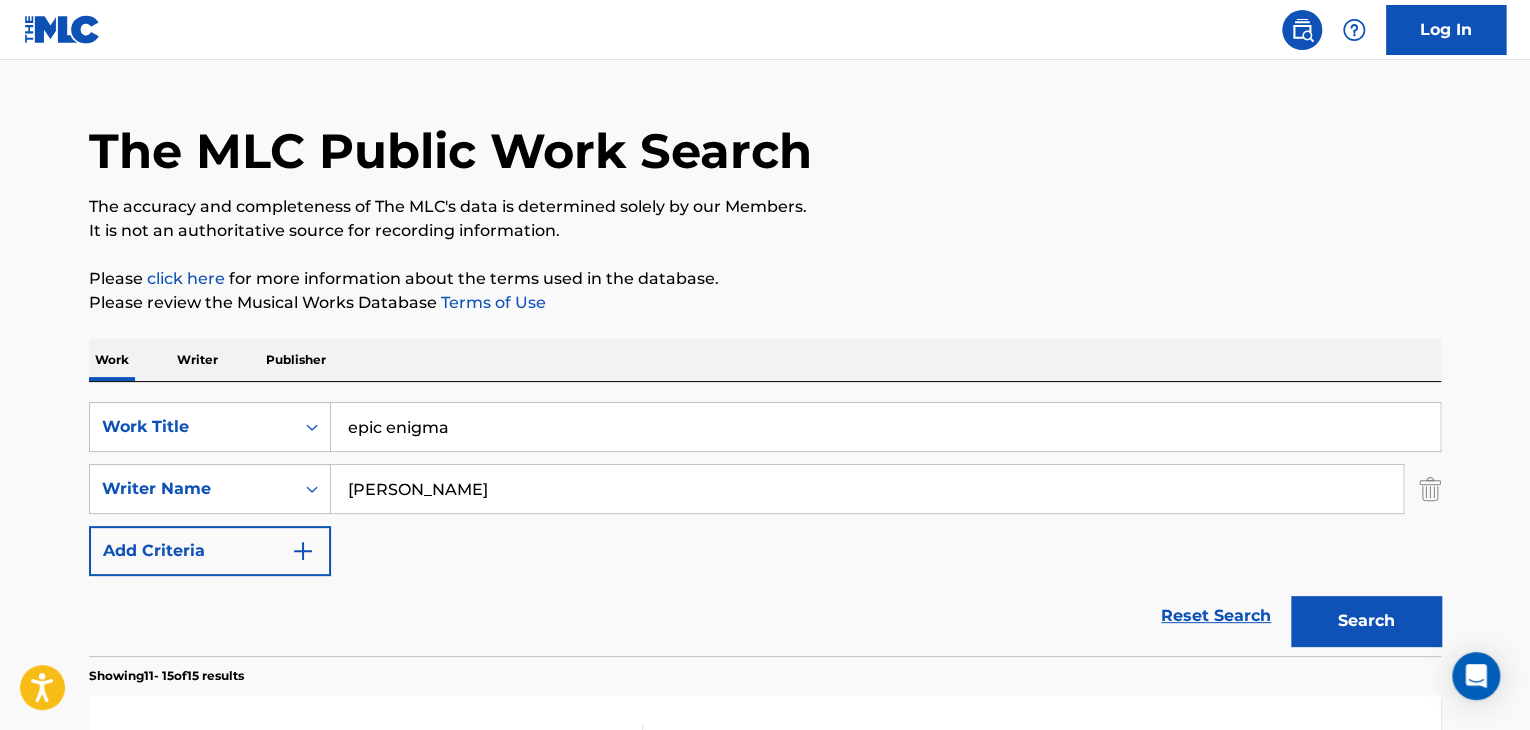 scroll, scrollTop: 8, scrollLeft: 0, axis: vertical 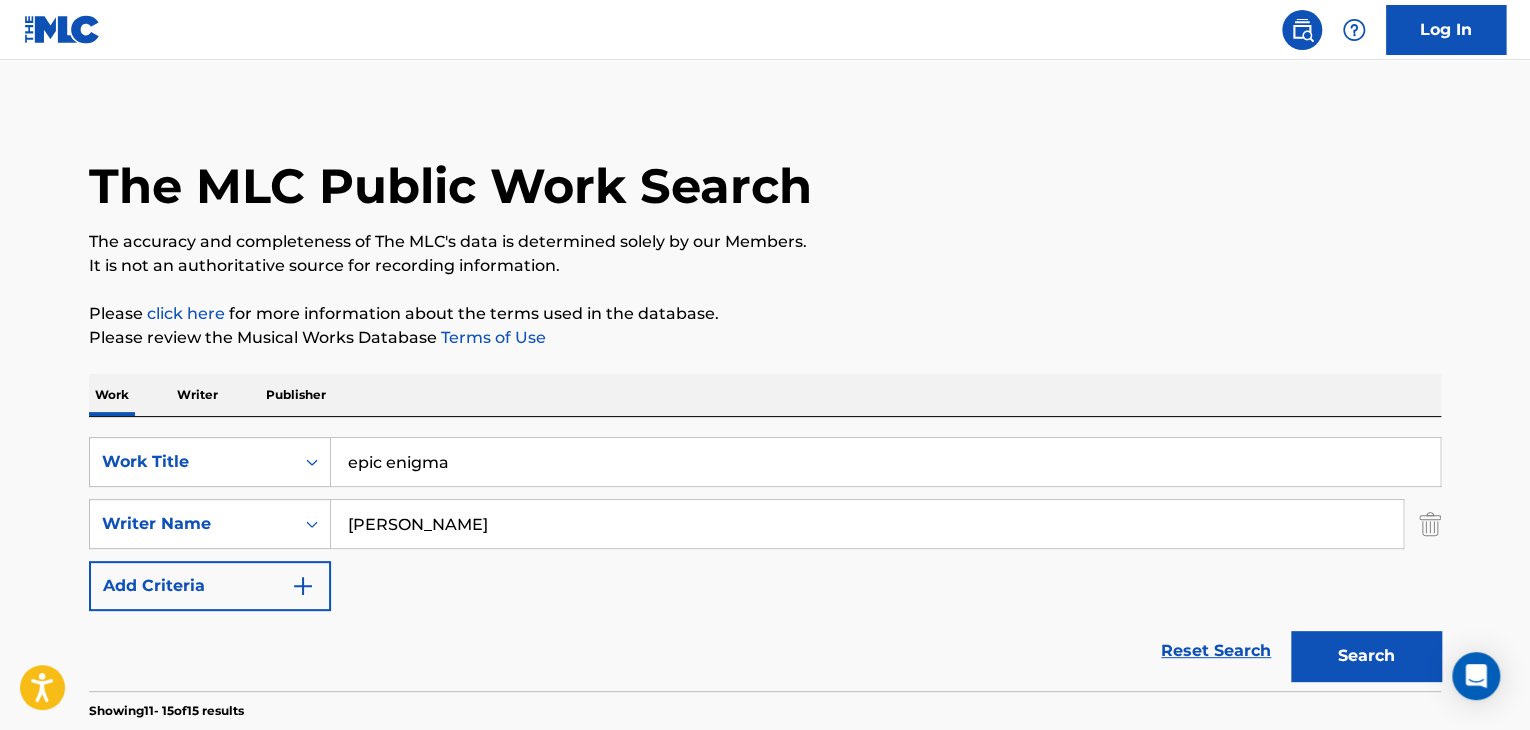 drag, startPoint x: 673, startPoint y: 497, endPoint x: 497, endPoint y: 538, distance: 180.71248 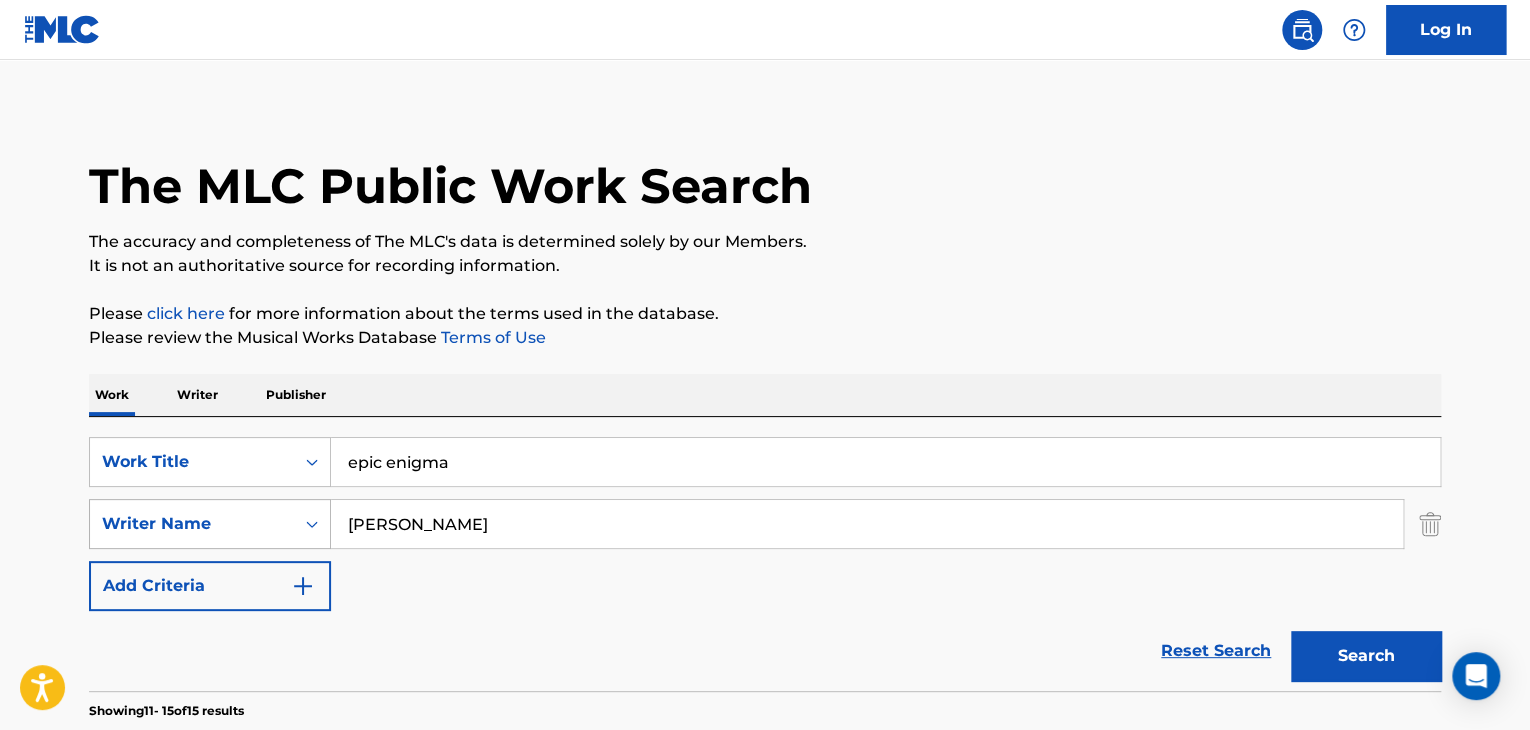 drag, startPoint x: 499, startPoint y: 539, endPoint x: 144, endPoint y: 499, distance: 357.2464 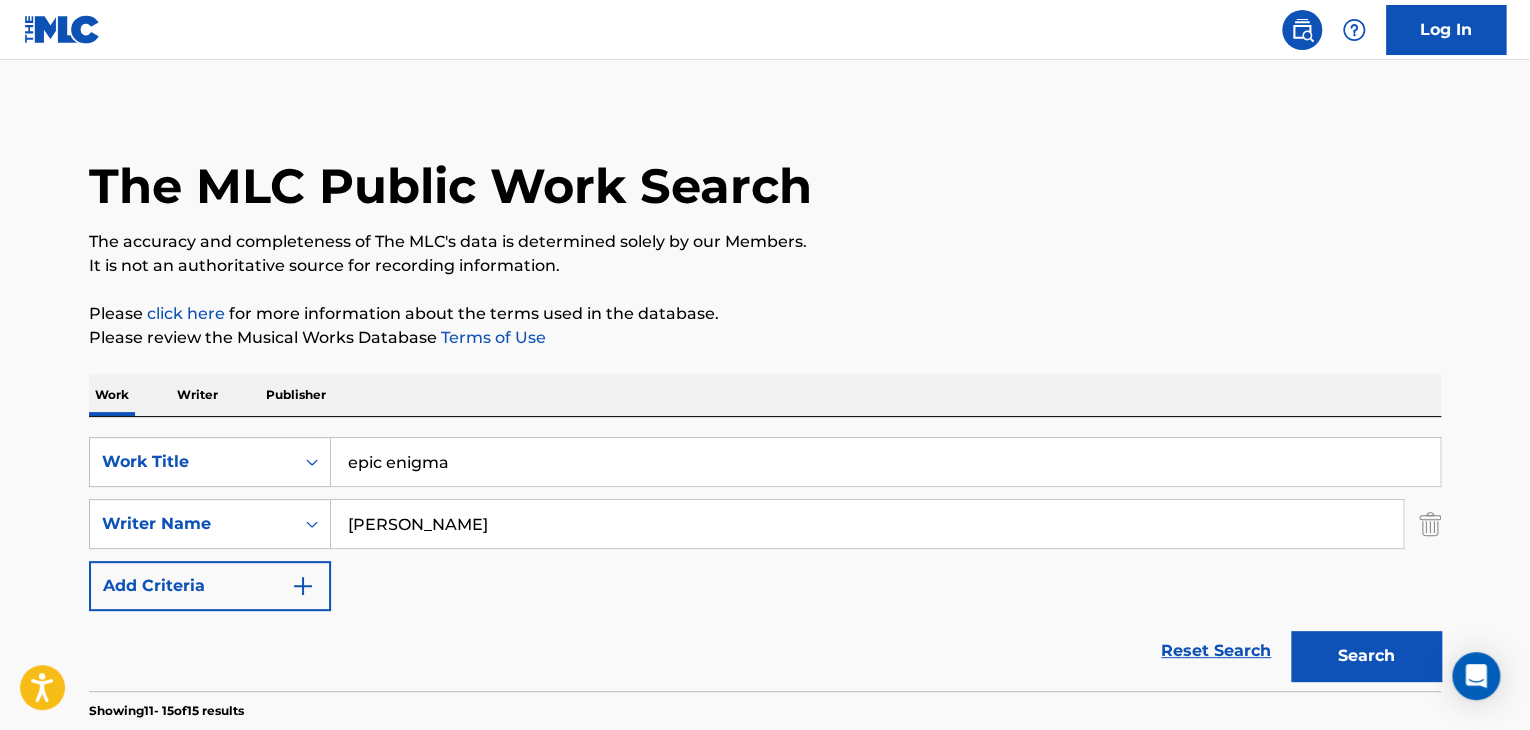 paste on "[PERSON_NAME]" 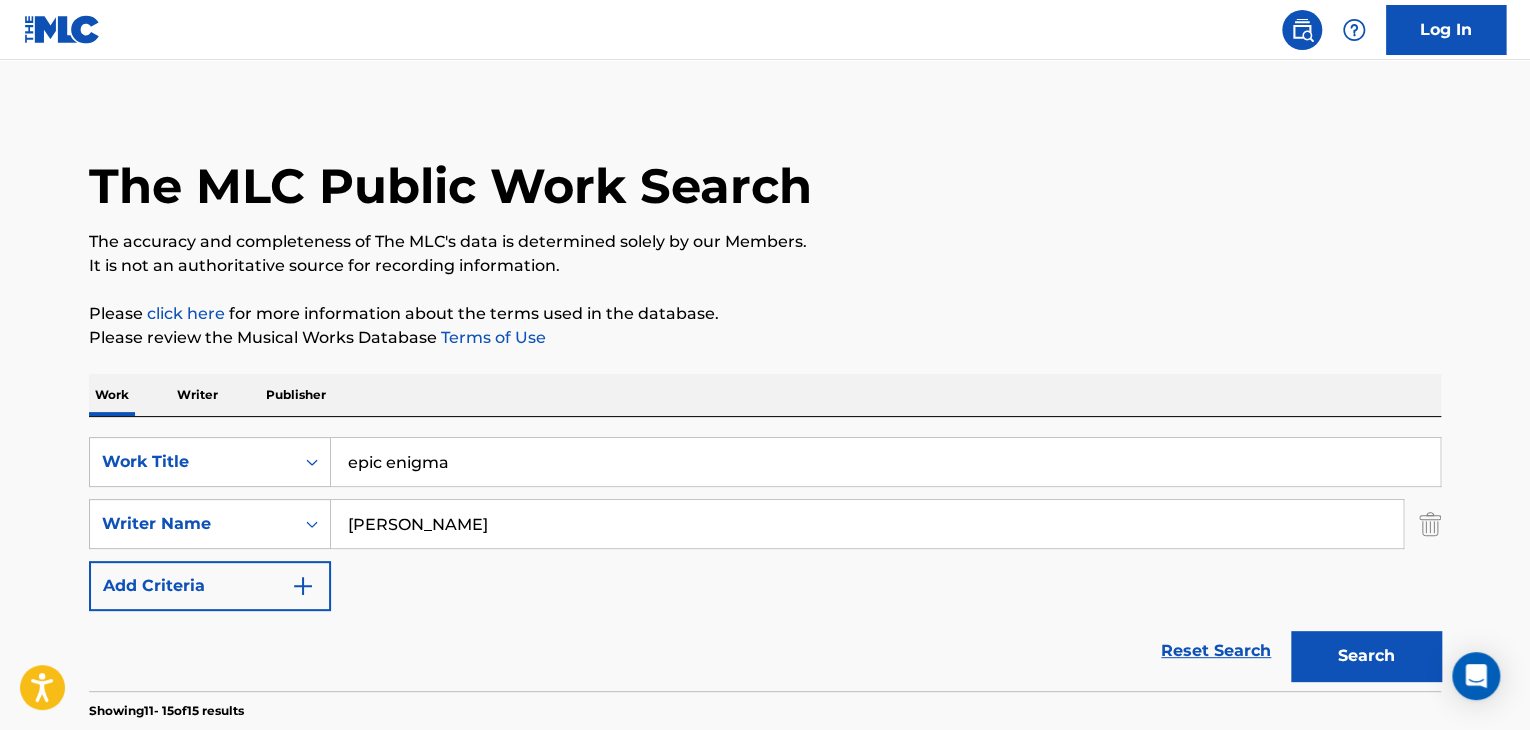 type on "[PERSON_NAME]" 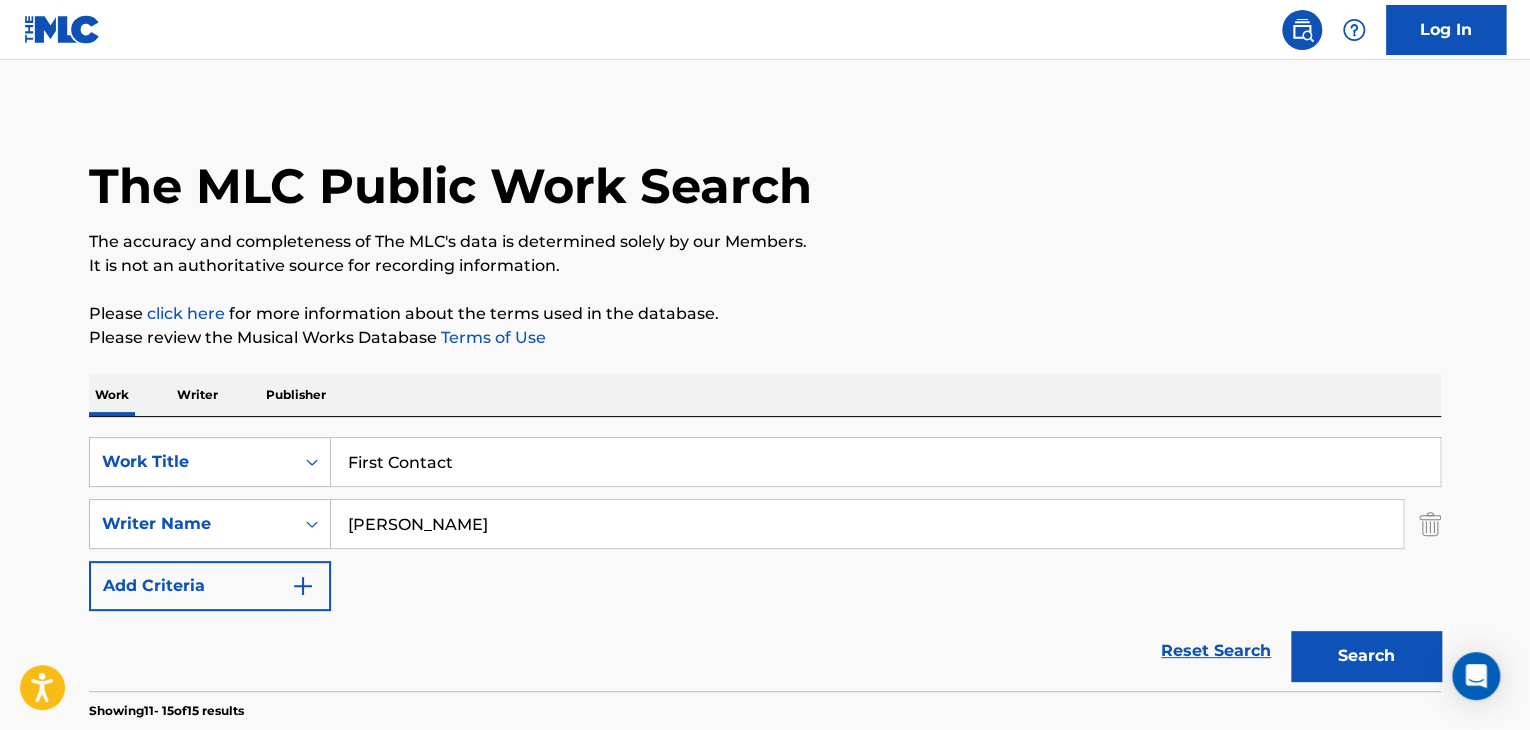type on "First Contact" 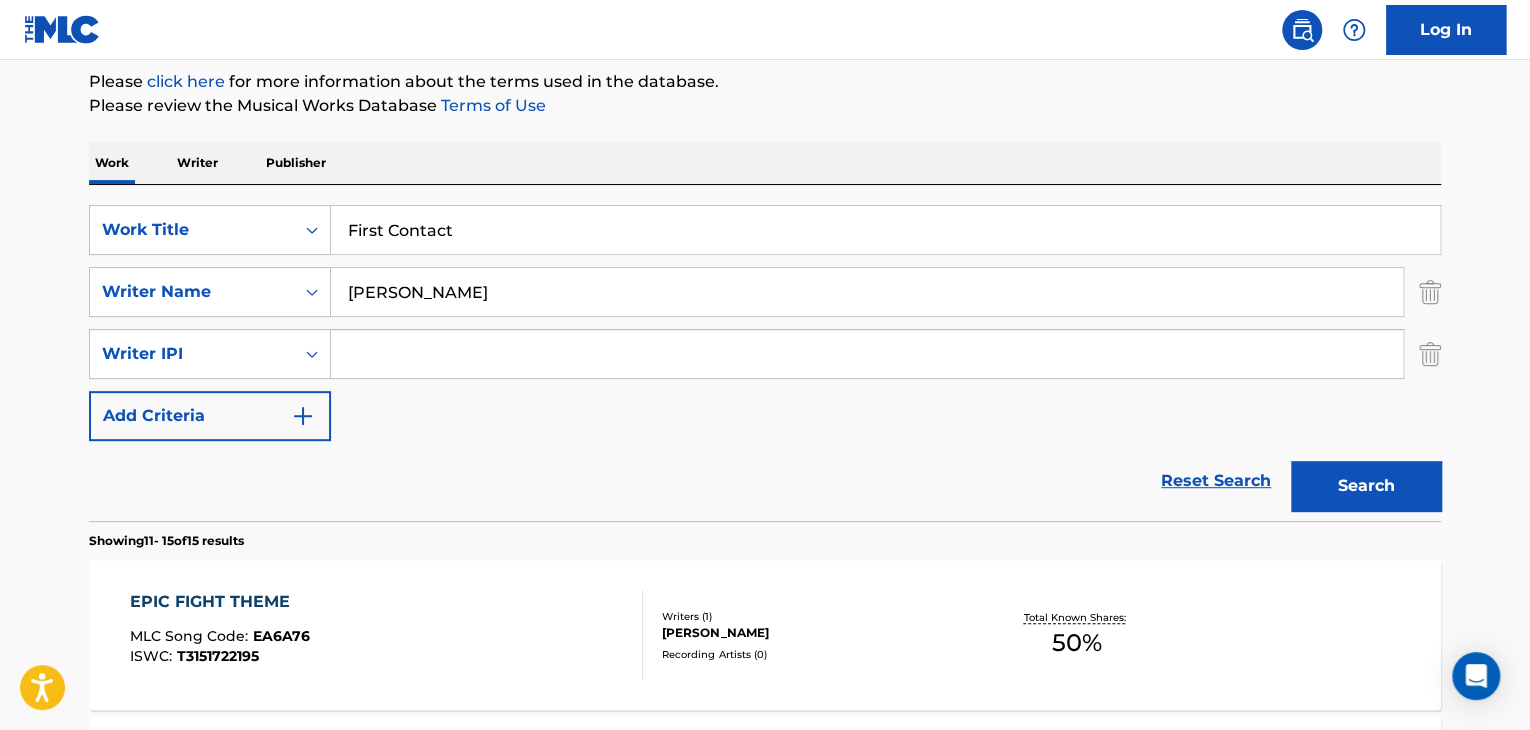 scroll, scrollTop: 308, scrollLeft: 0, axis: vertical 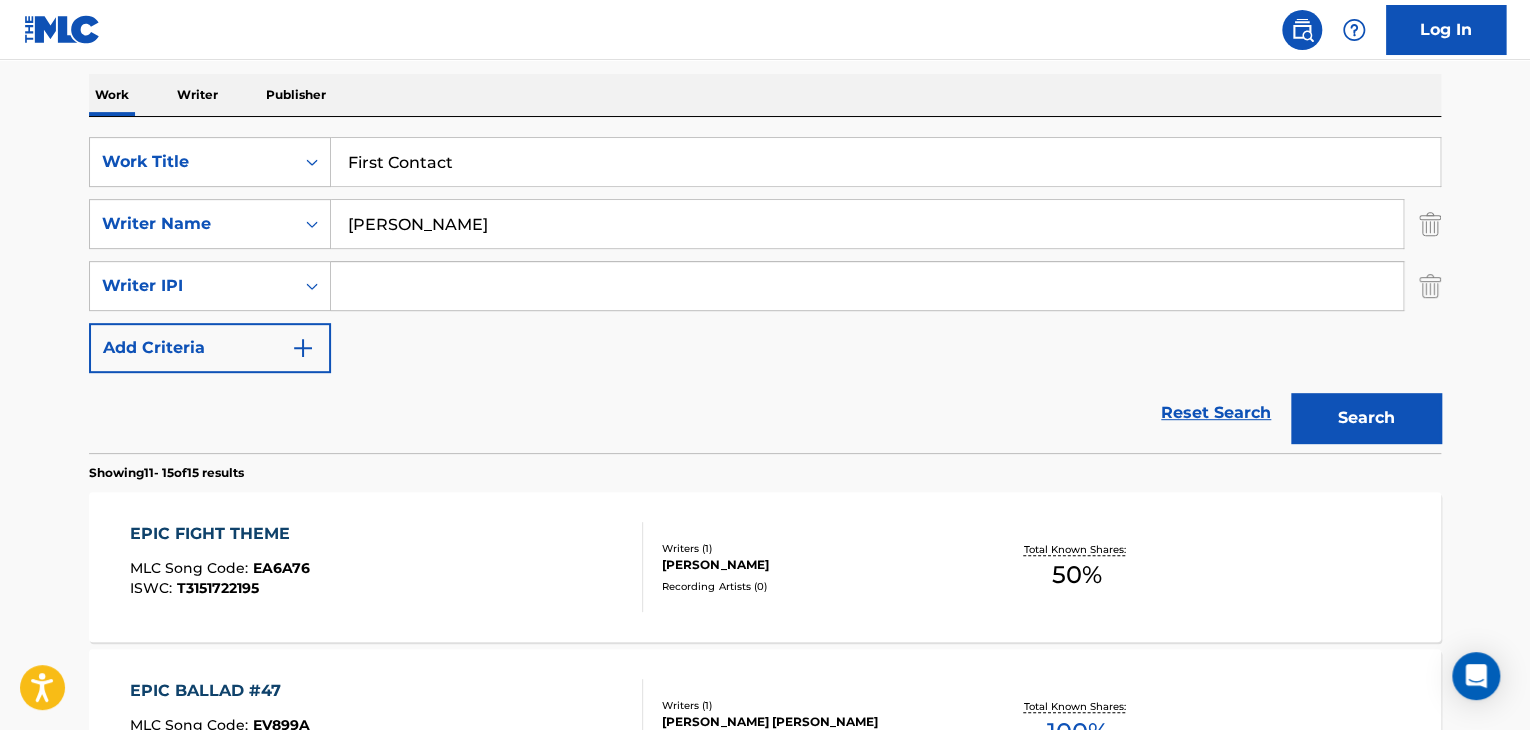 drag, startPoint x: 1432, startPoint y: 293, endPoint x: 1456, endPoint y: 382, distance: 92.17918 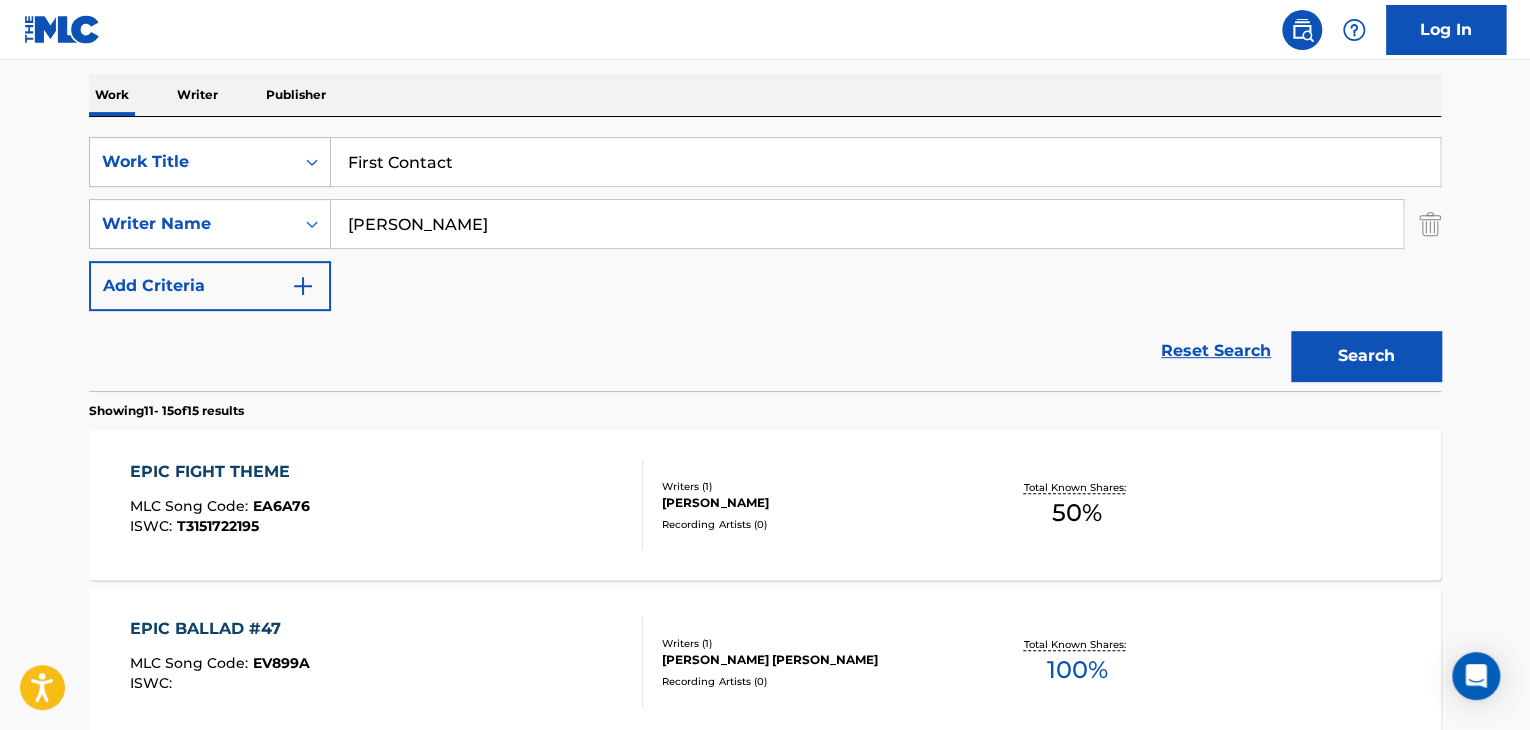 click on "Search" at bounding box center (1366, 356) 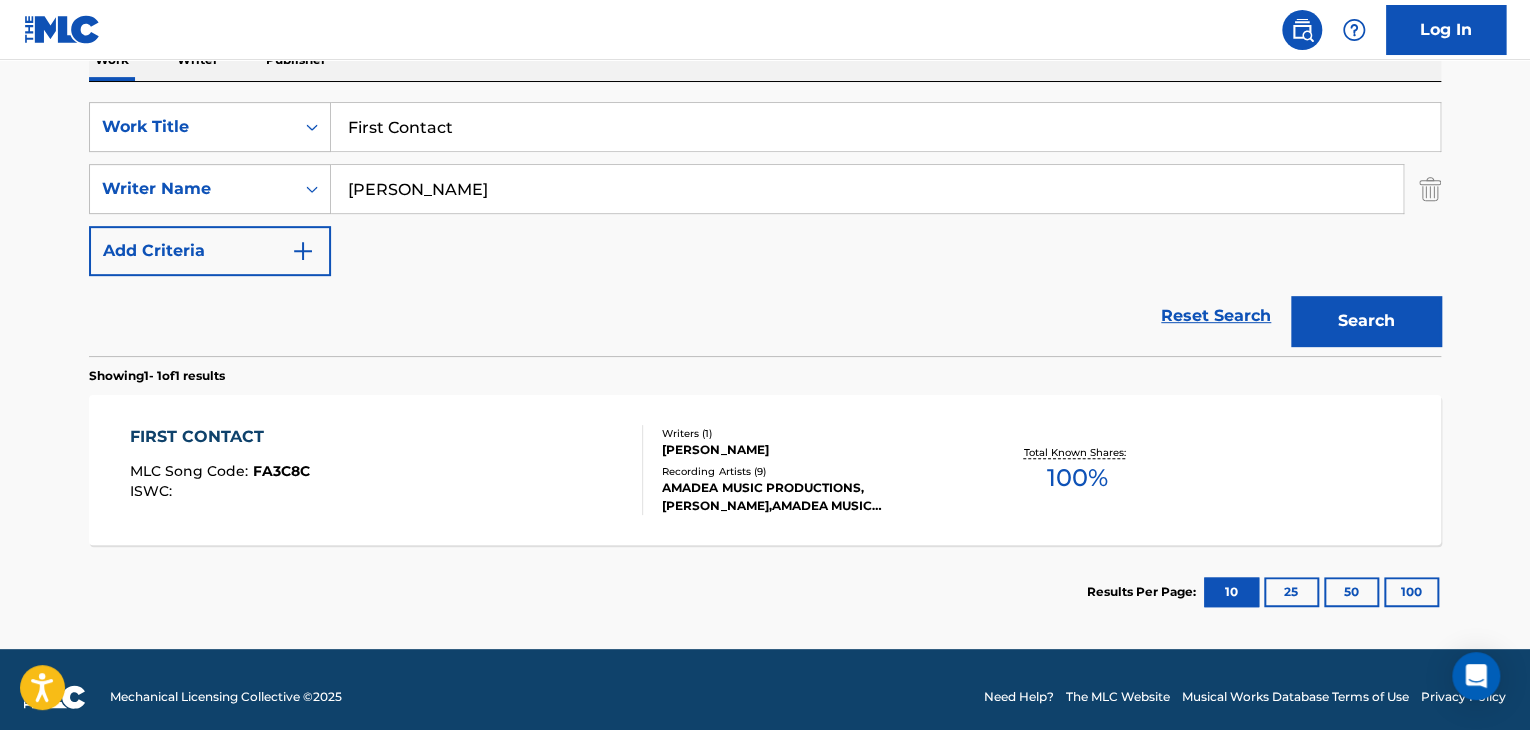 scroll, scrollTop: 358, scrollLeft: 0, axis: vertical 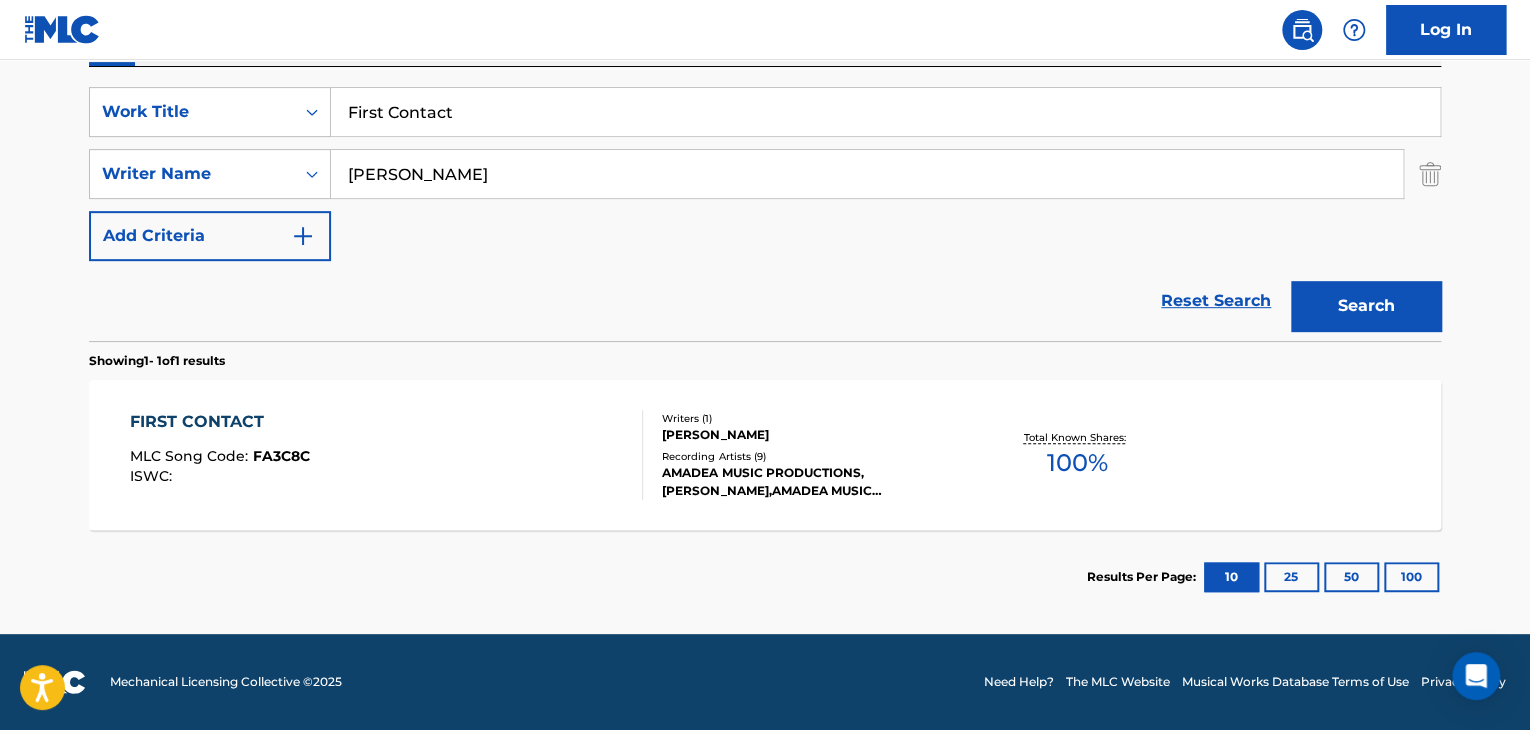 click on "FIRST CONTACT" at bounding box center (220, 422) 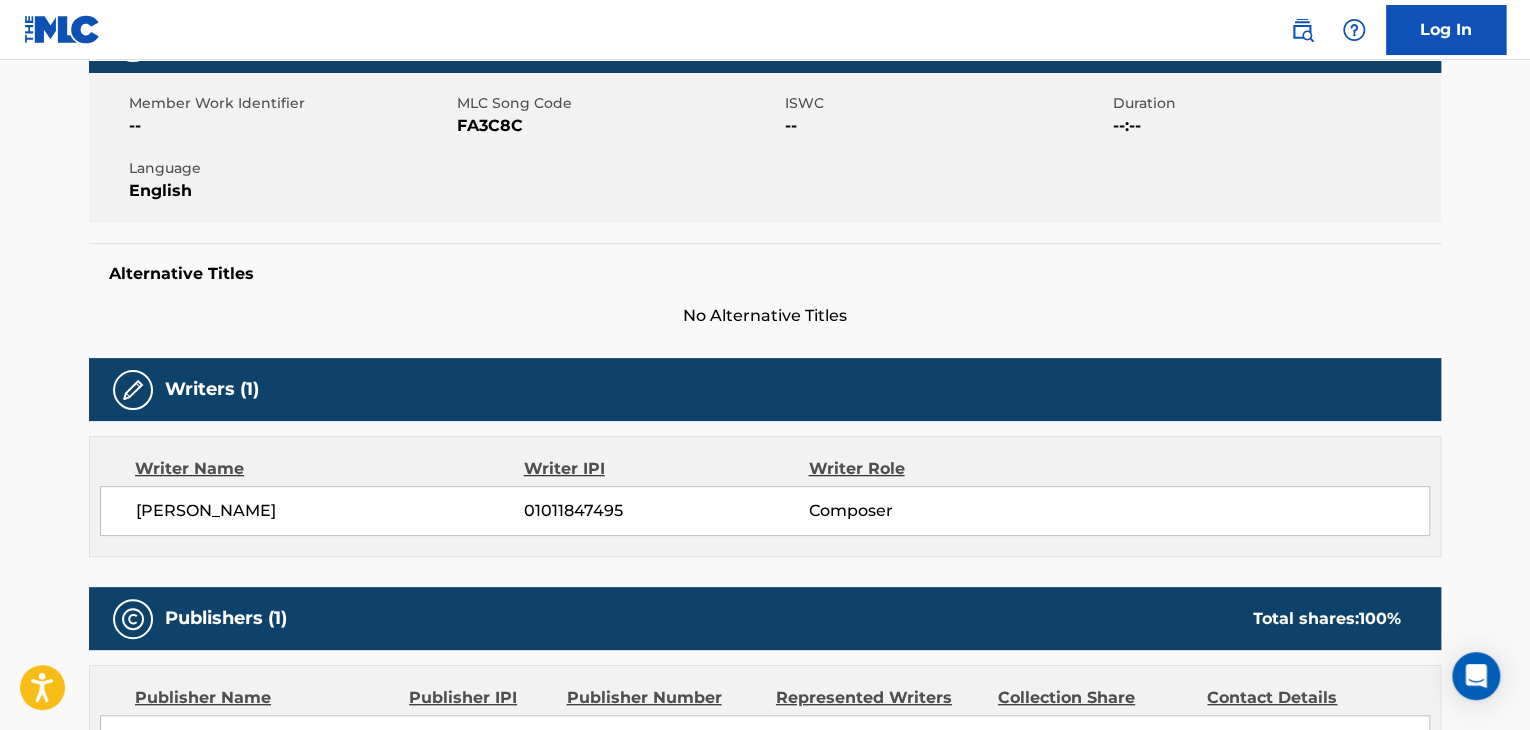 scroll, scrollTop: 400, scrollLeft: 0, axis: vertical 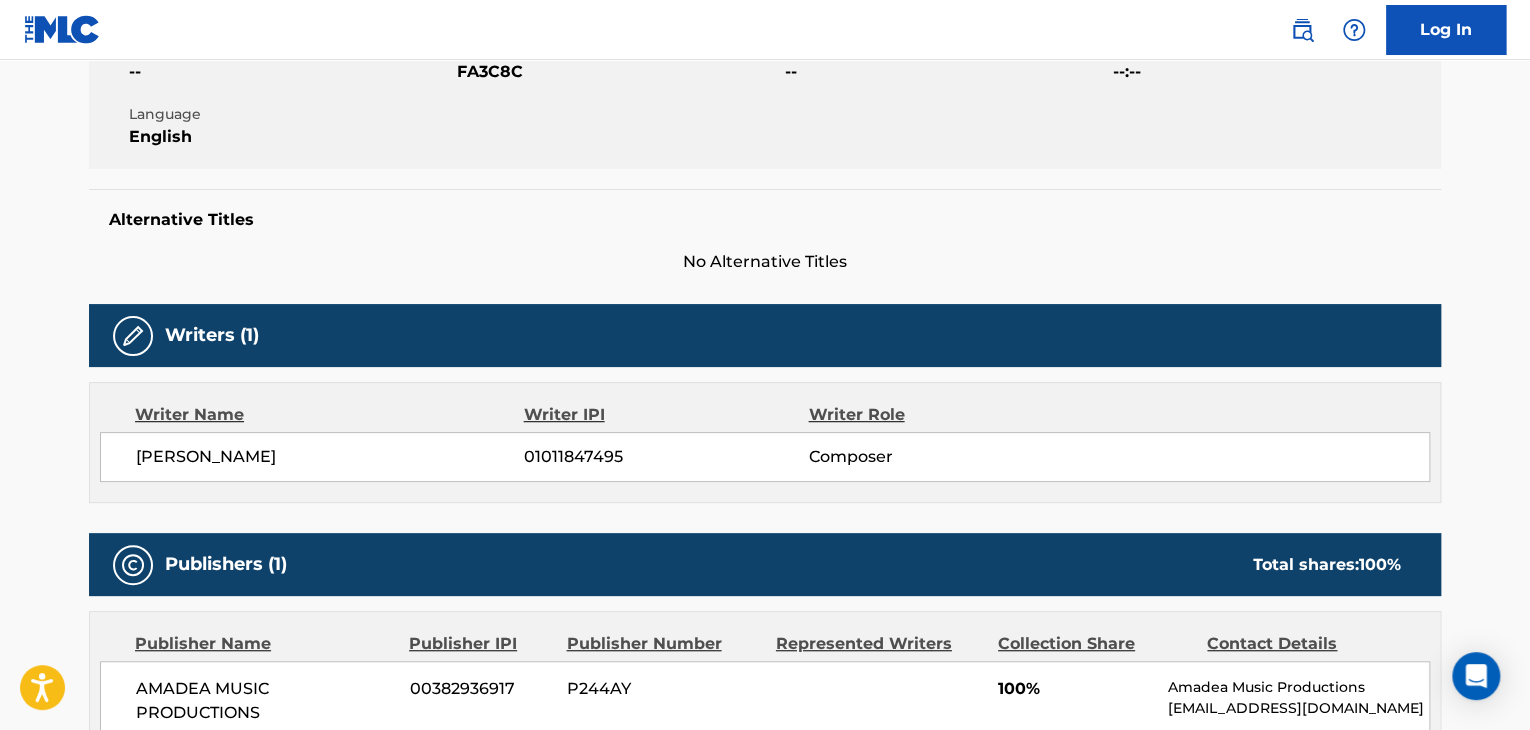 click on "01011847495" at bounding box center (666, 457) 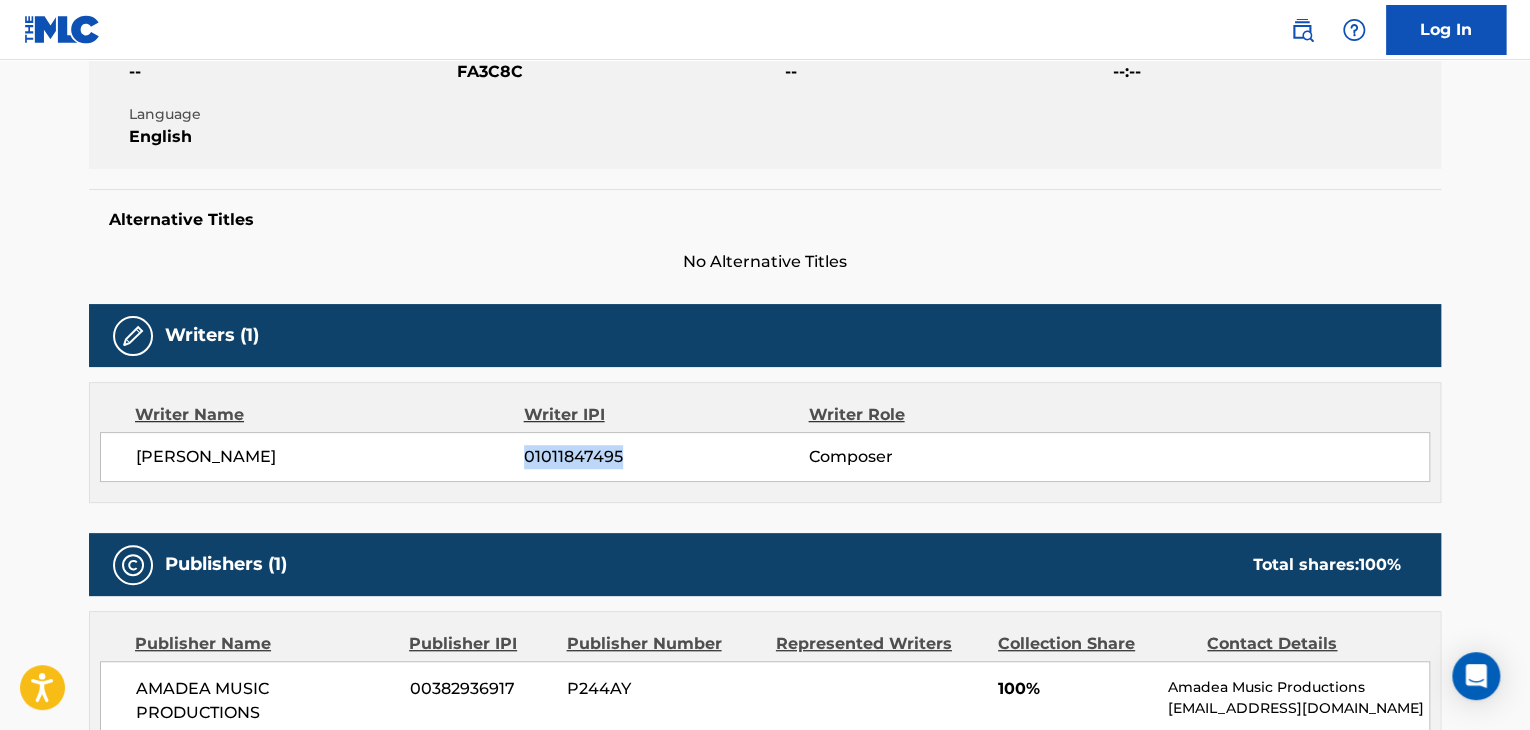 click on "01011847495" at bounding box center [666, 457] 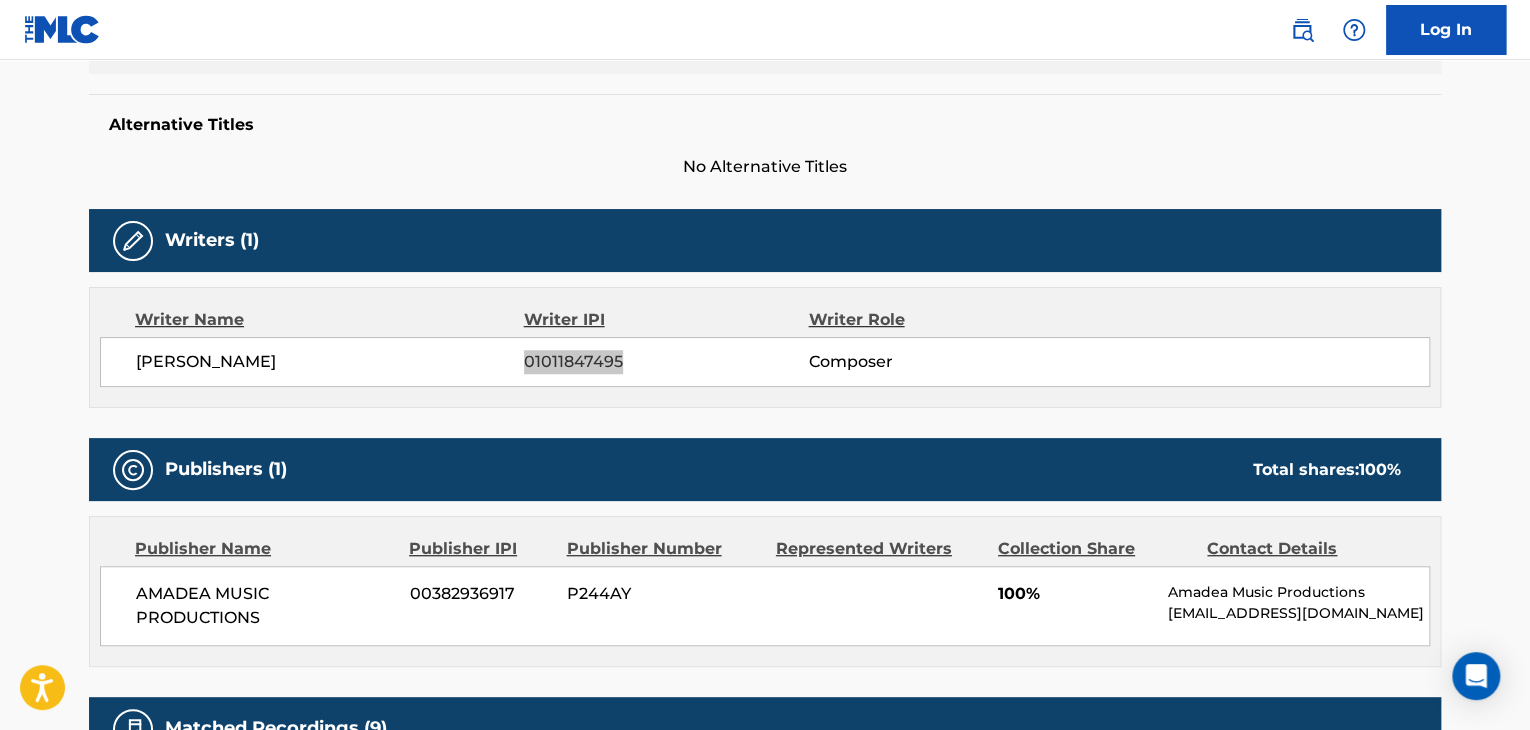 scroll, scrollTop: 500, scrollLeft: 0, axis: vertical 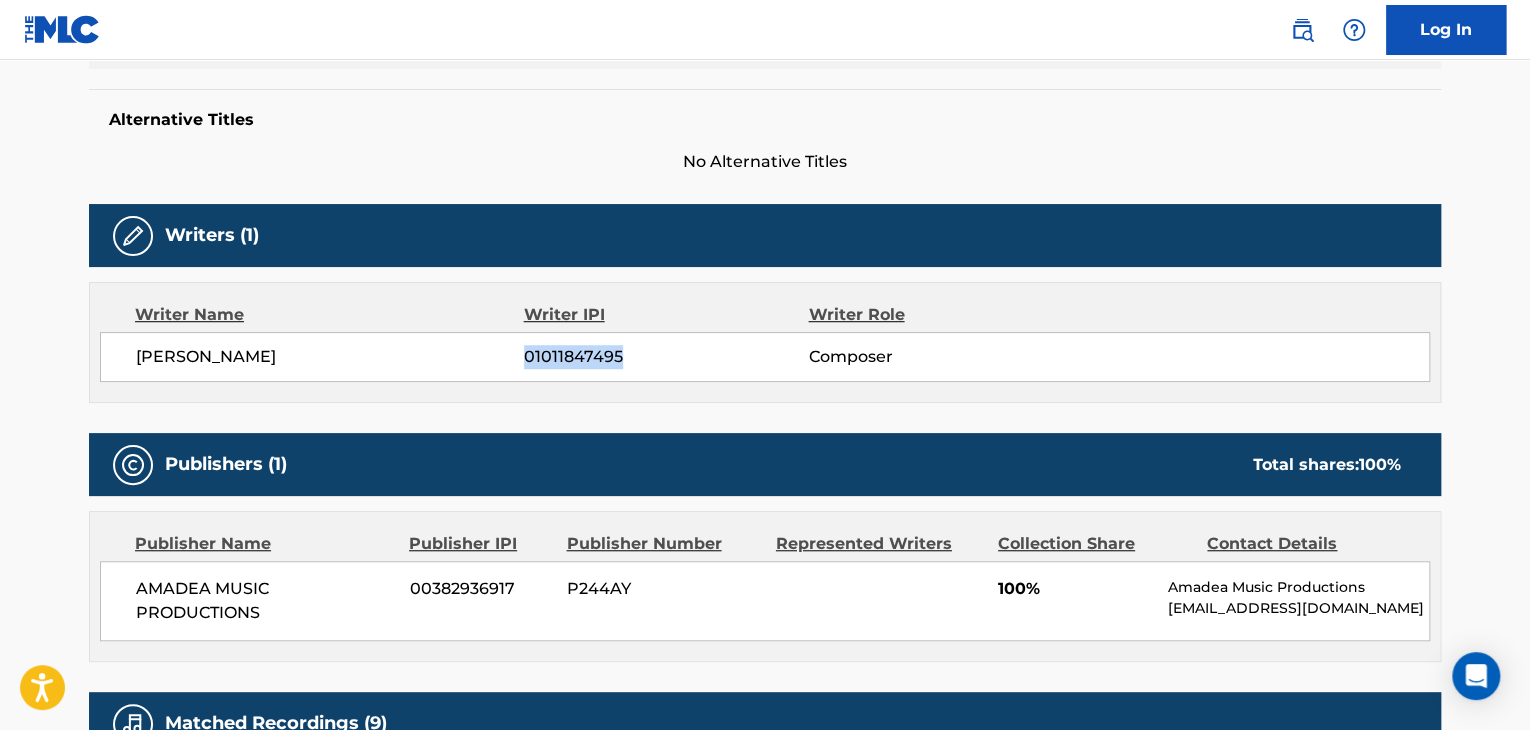 drag, startPoint x: 112, startPoint y: 353, endPoint x: 326, endPoint y: 353, distance: 214 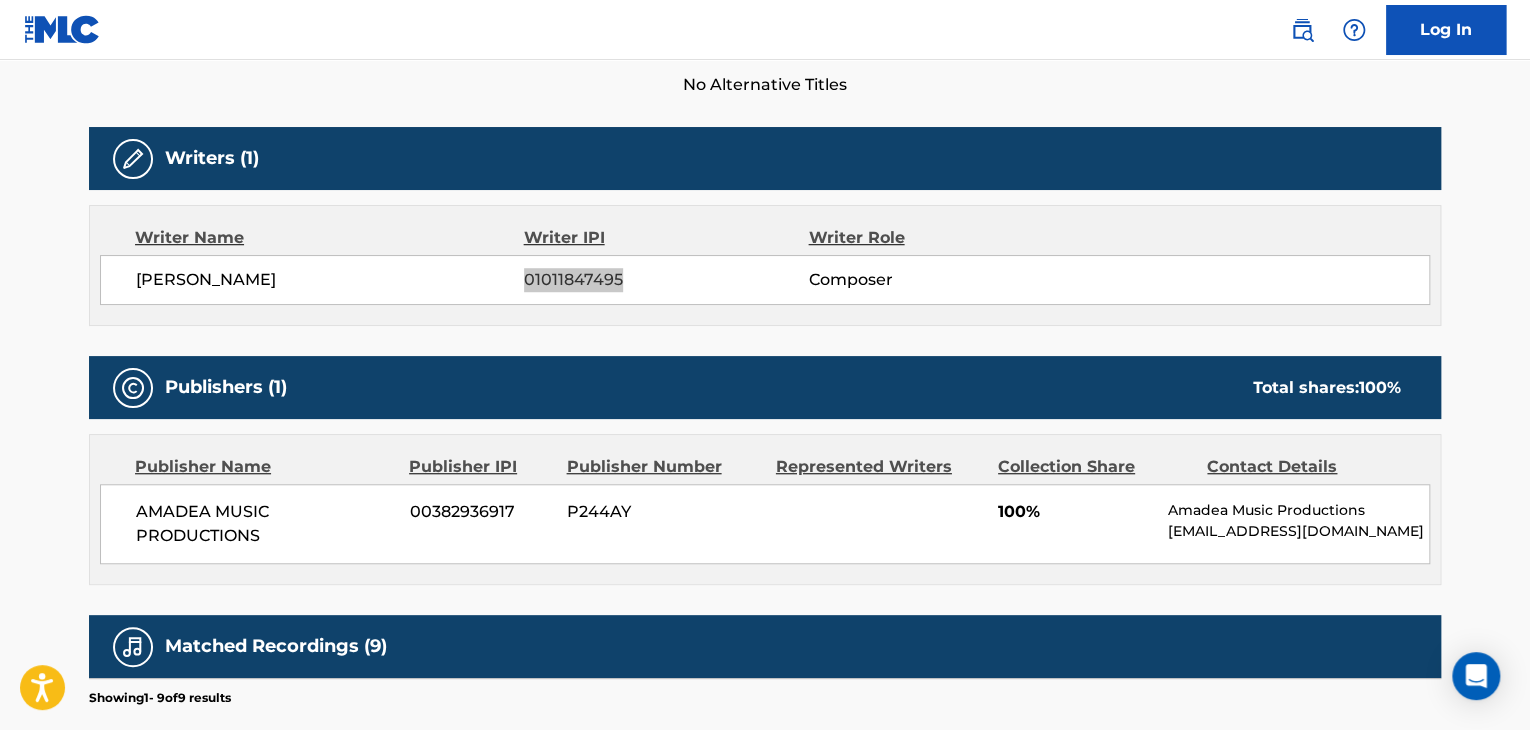 scroll, scrollTop: 700, scrollLeft: 0, axis: vertical 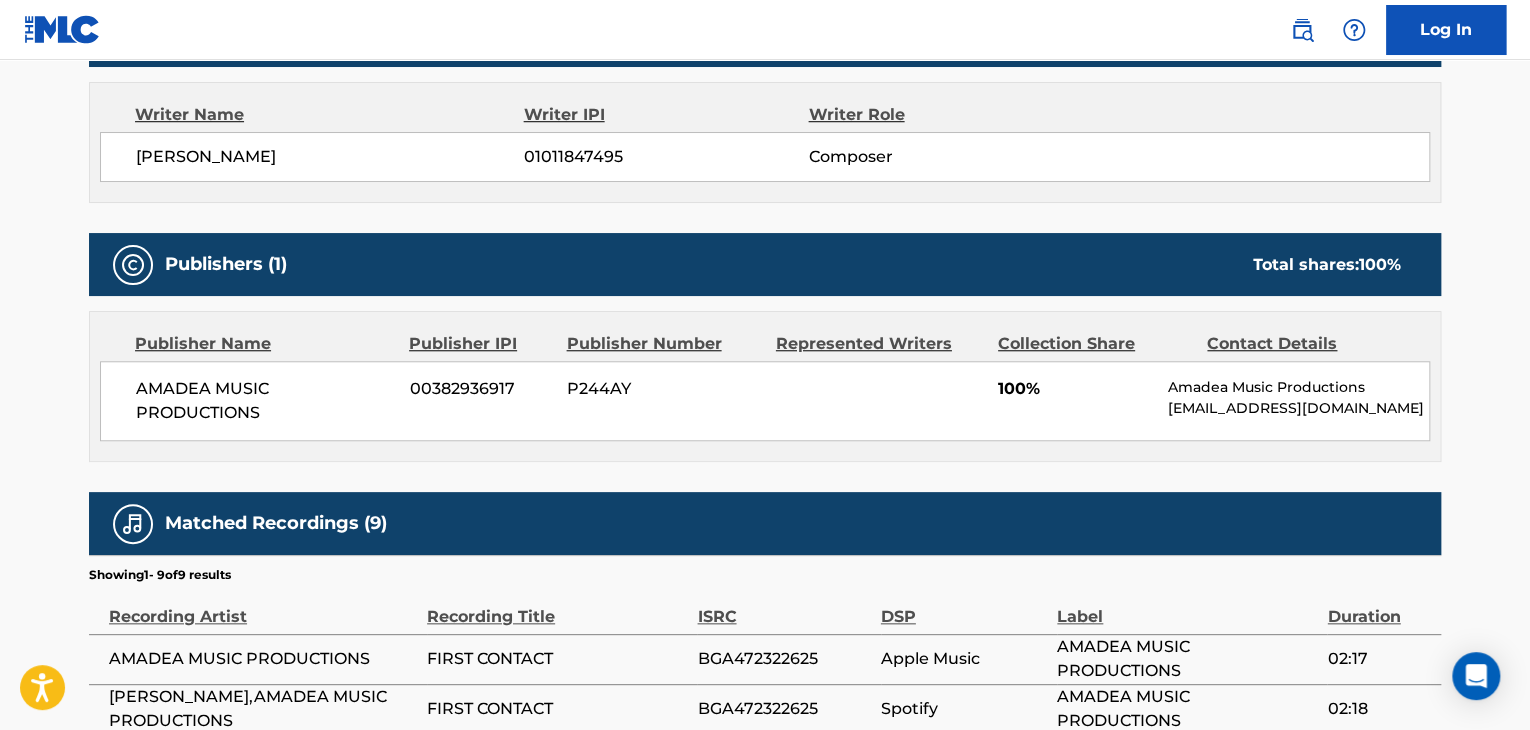 click on "00382936917" at bounding box center (481, 389) 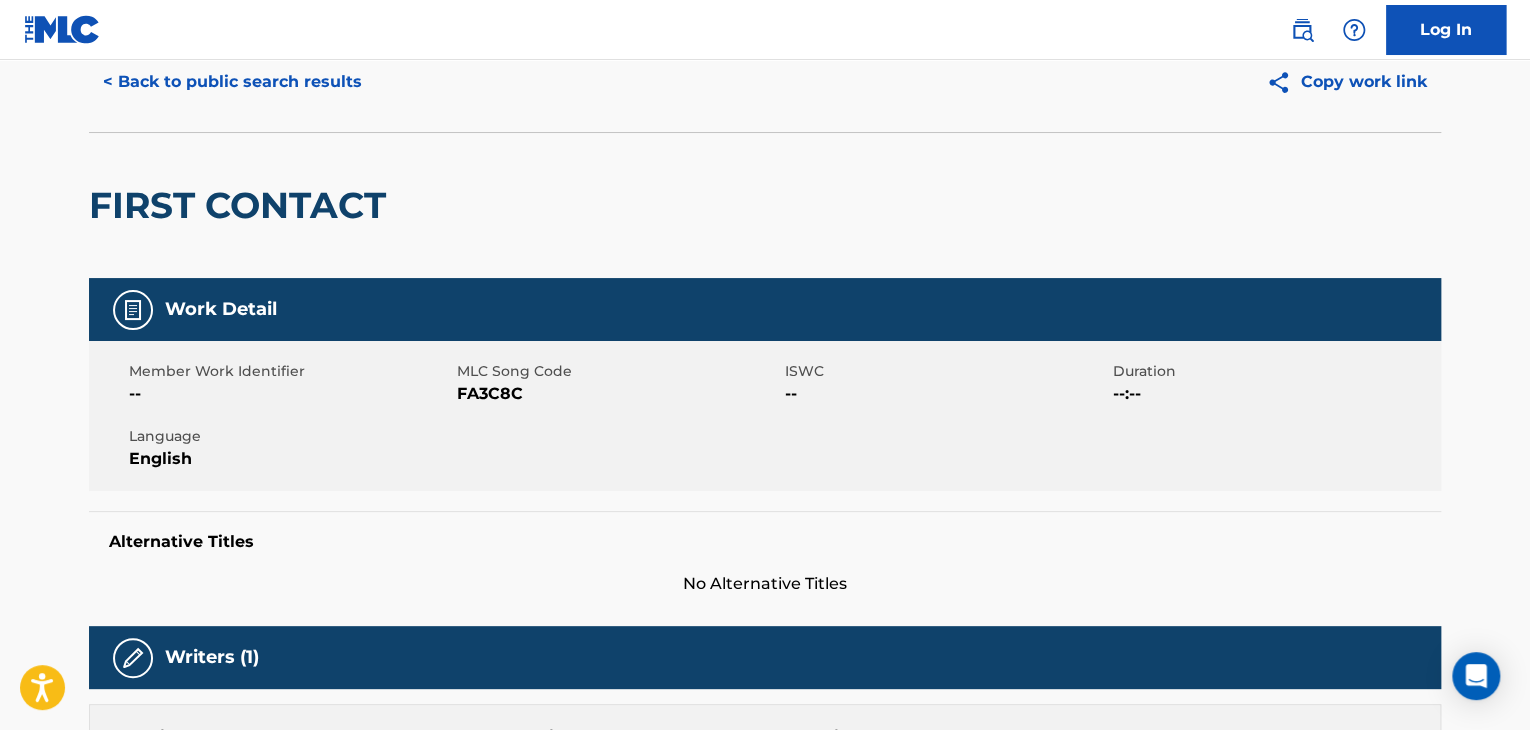 scroll, scrollTop: 0, scrollLeft: 0, axis: both 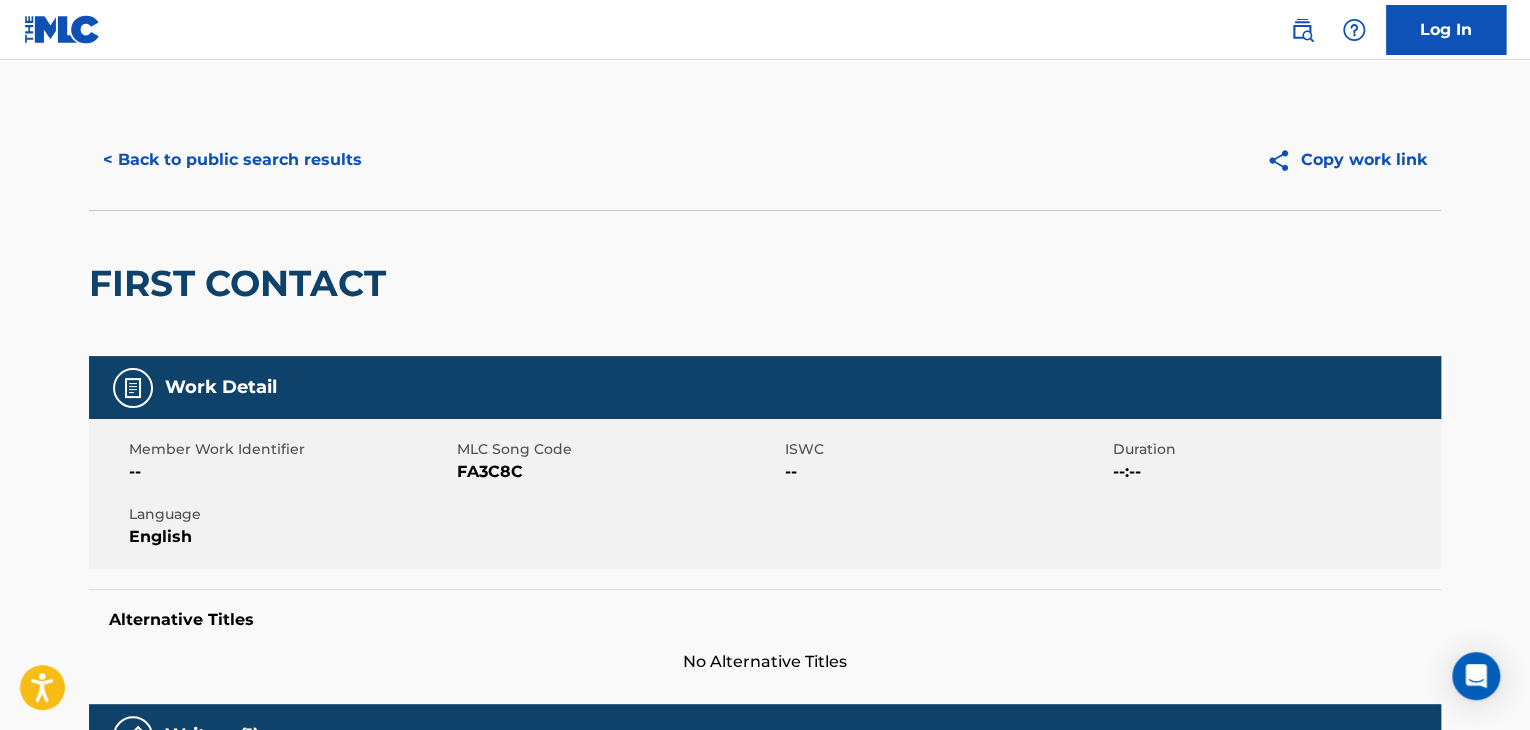 click on "< Back to public search results" at bounding box center [232, 160] 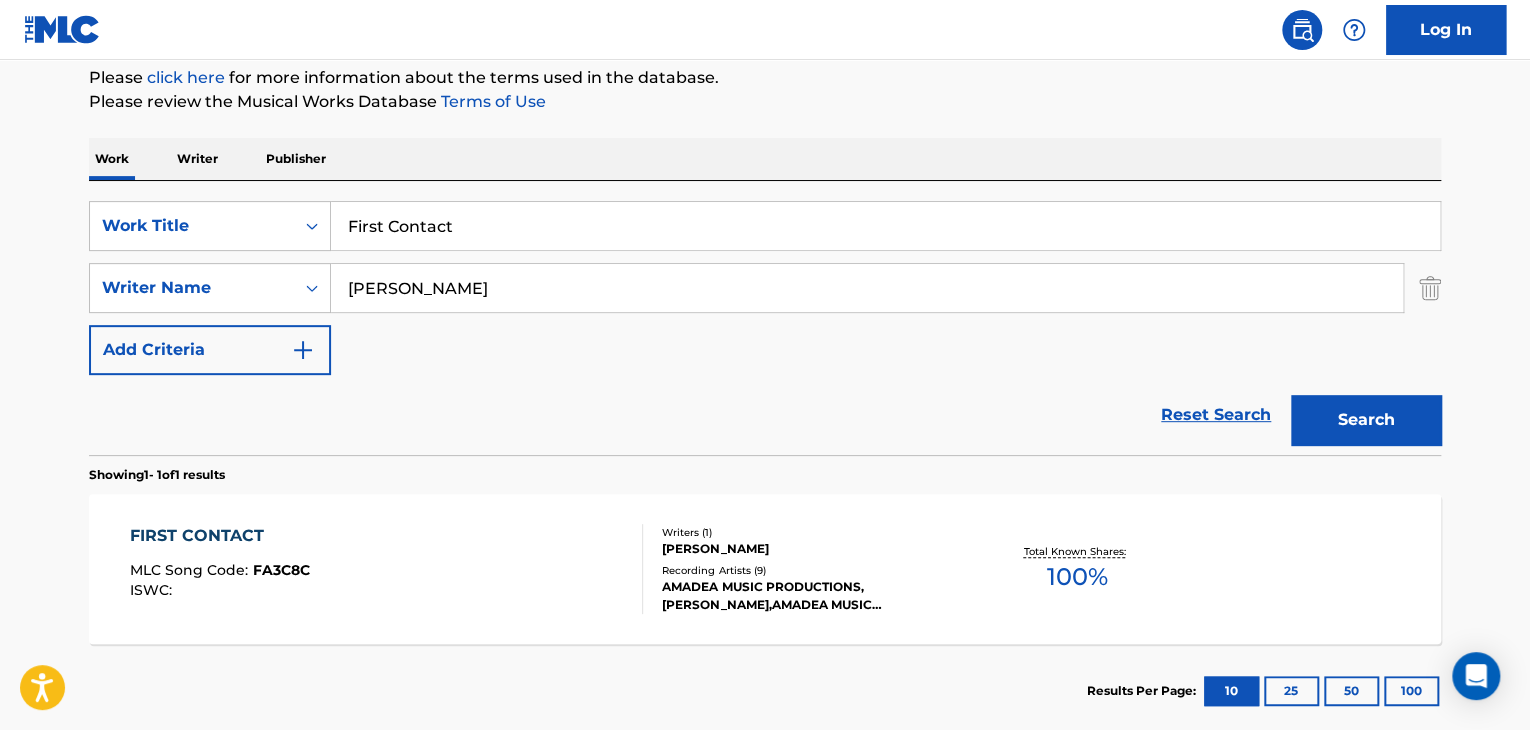drag, startPoint x: 507, startPoint y: 233, endPoint x: 73, endPoint y: 197, distance: 435.49054 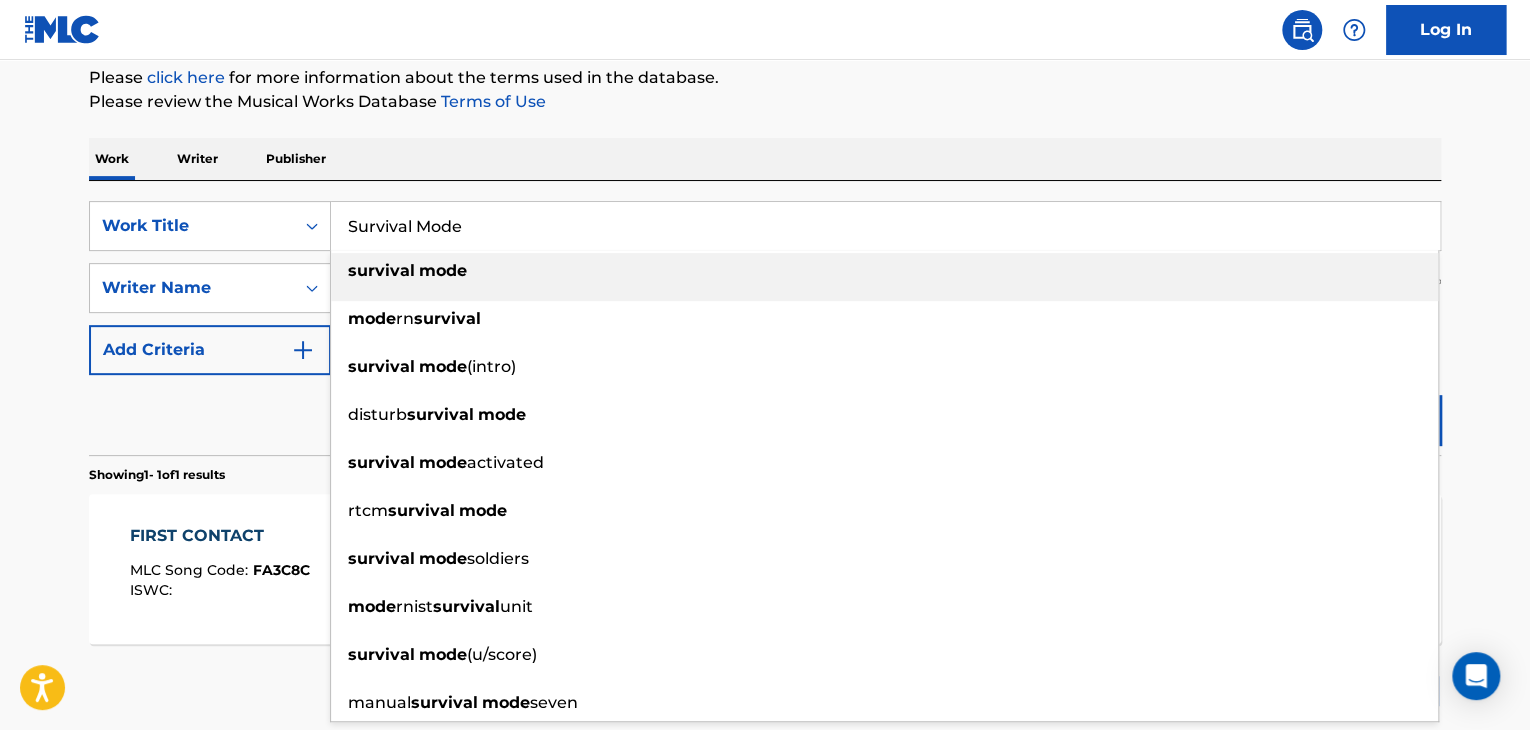 type on "Survival Mode" 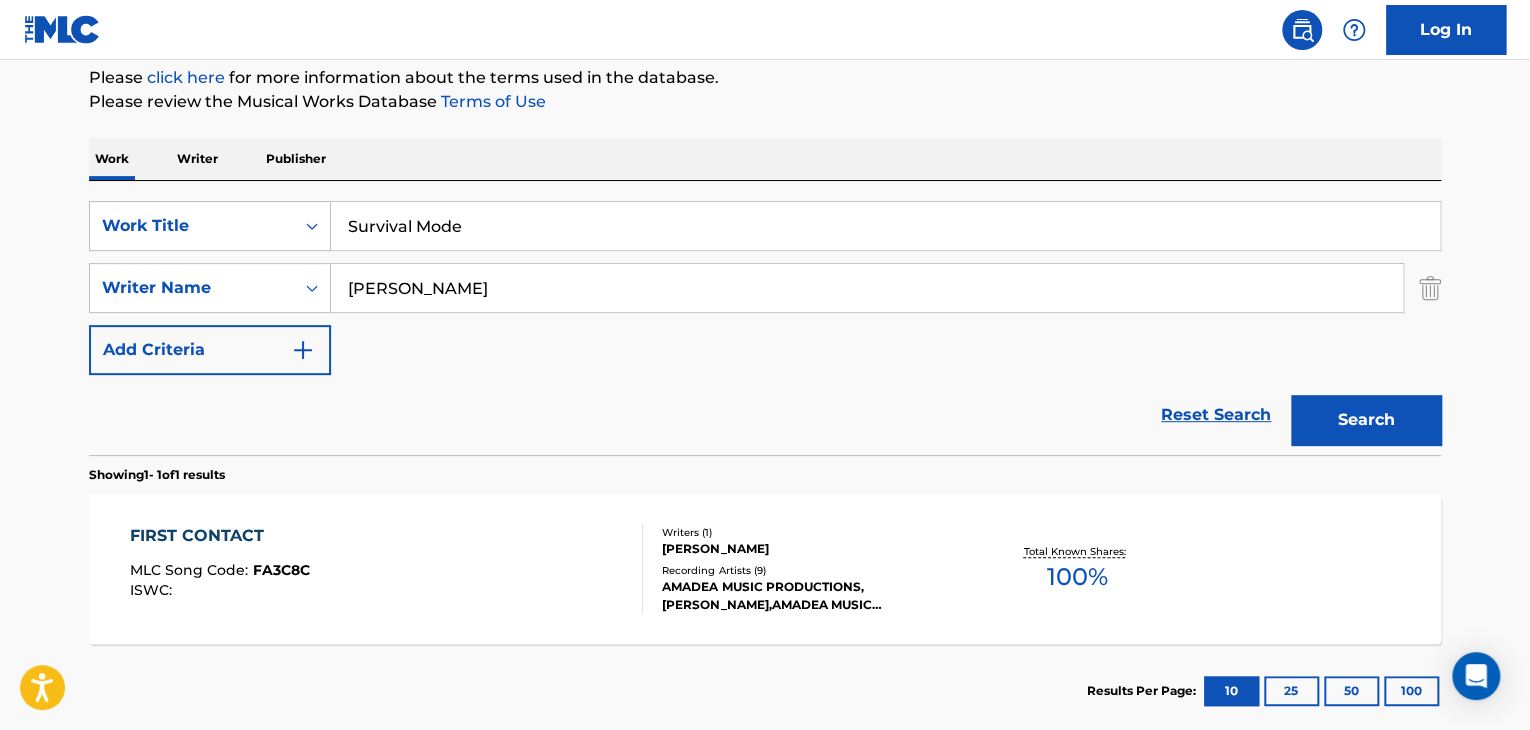drag, startPoint x: 550, startPoint y: 292, endPoint x: 72, endPoint y: 301, distance: 478.08472 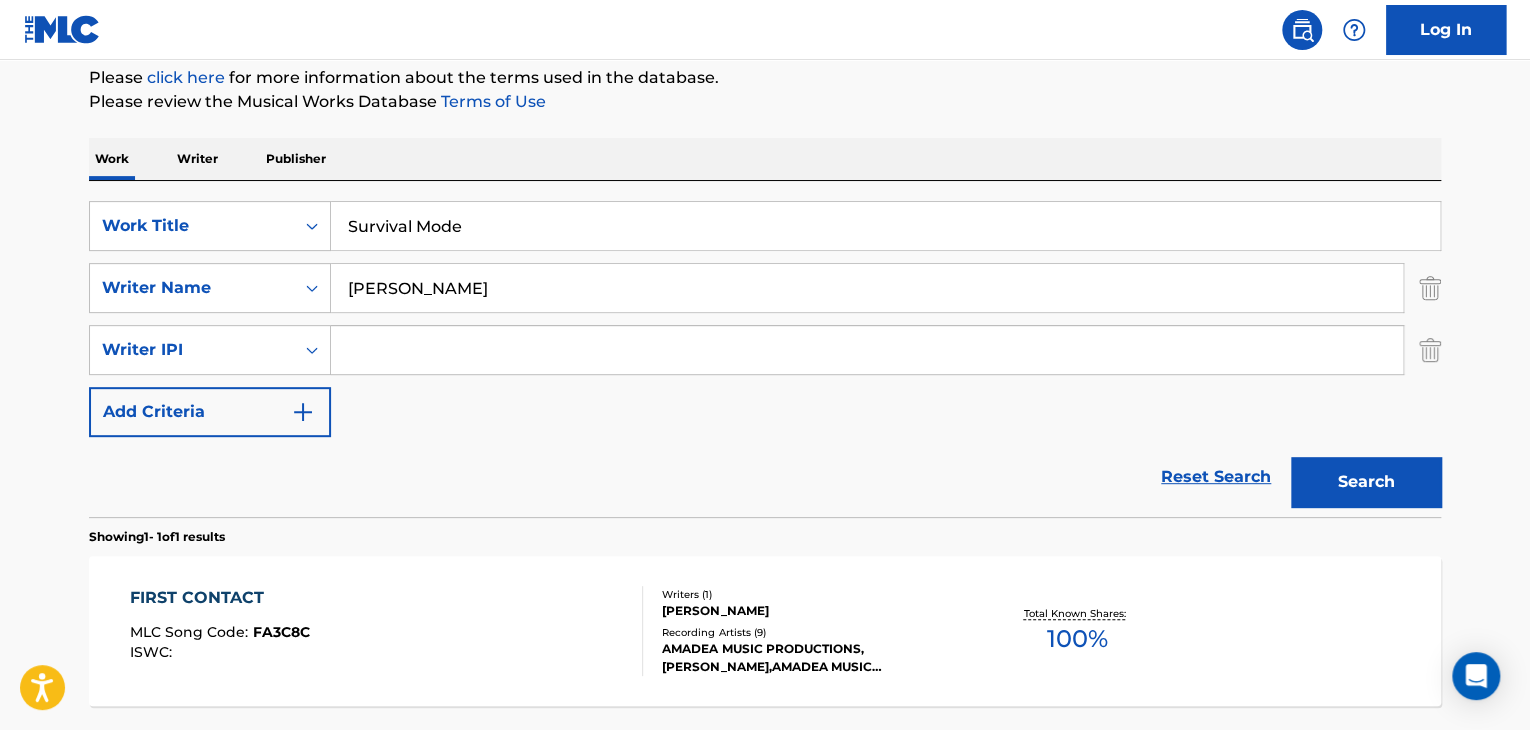 drag, startPoint x: 1449, startPoint y: 357, endPoint x: 1427, endPoint y: 359, distance: 22.090721 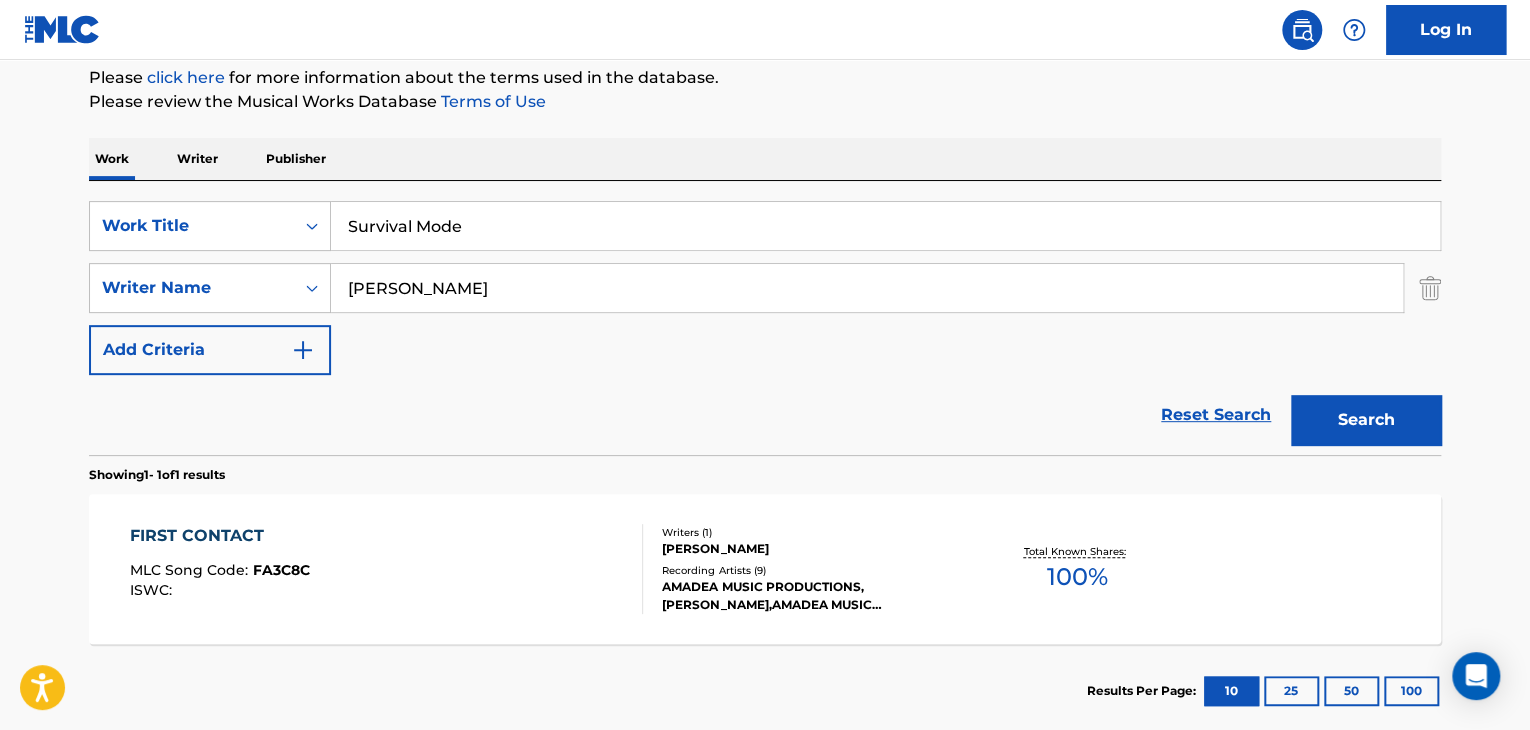 click on "Search" at bounding box center [1366, 420] 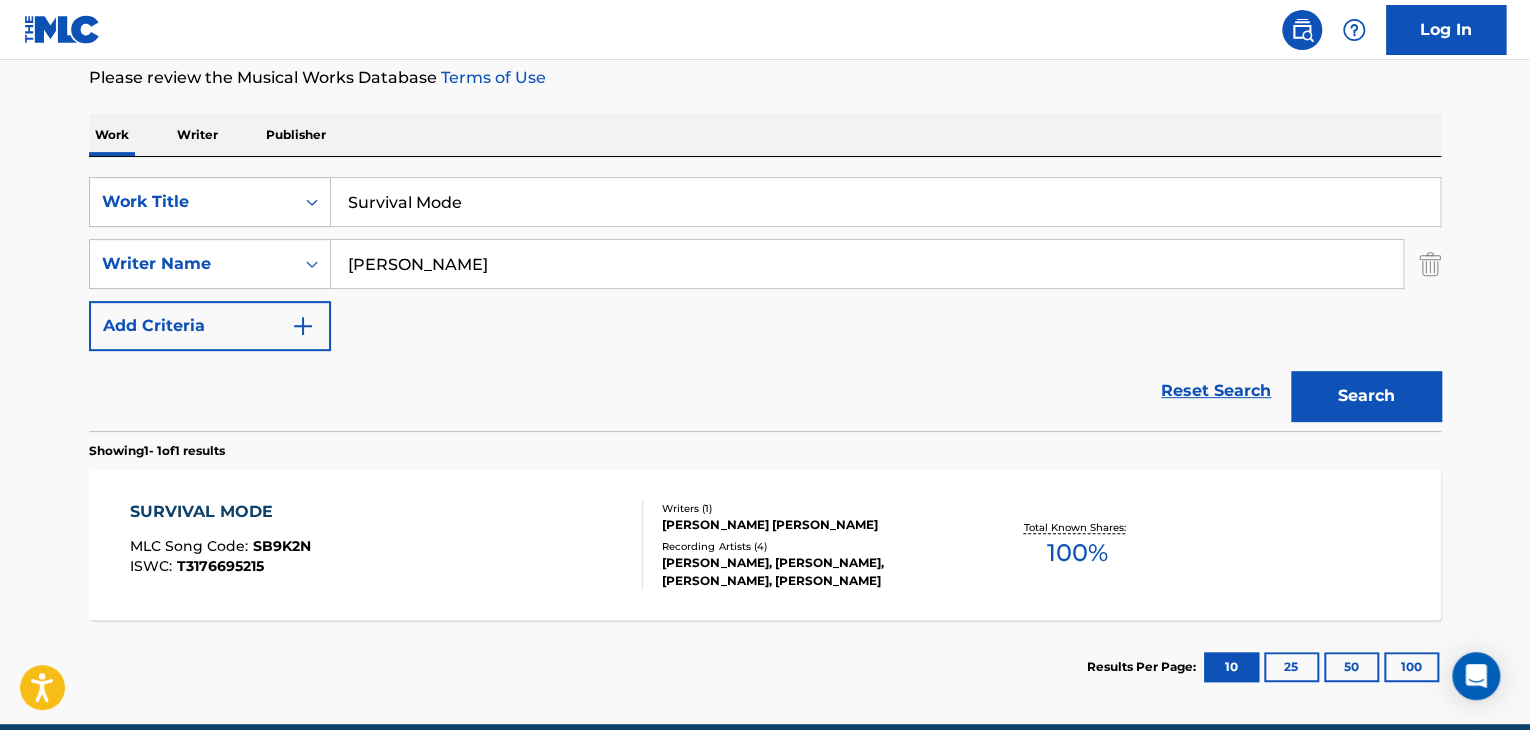 scroll, scrollTop: 344, scrollLeft: 0, axis: vertical 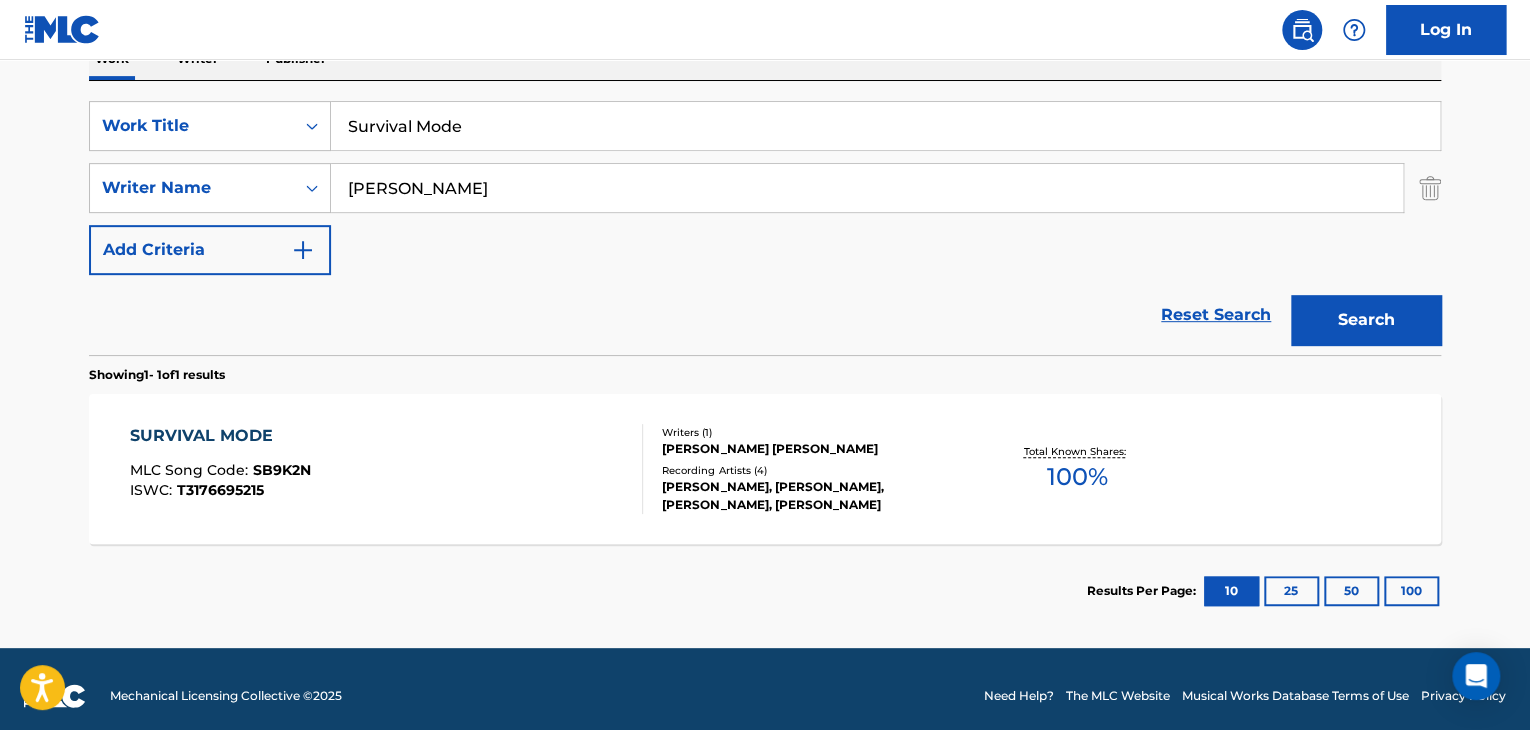 click on "SURVIVAL MODE" at bounding box center (220, 436) 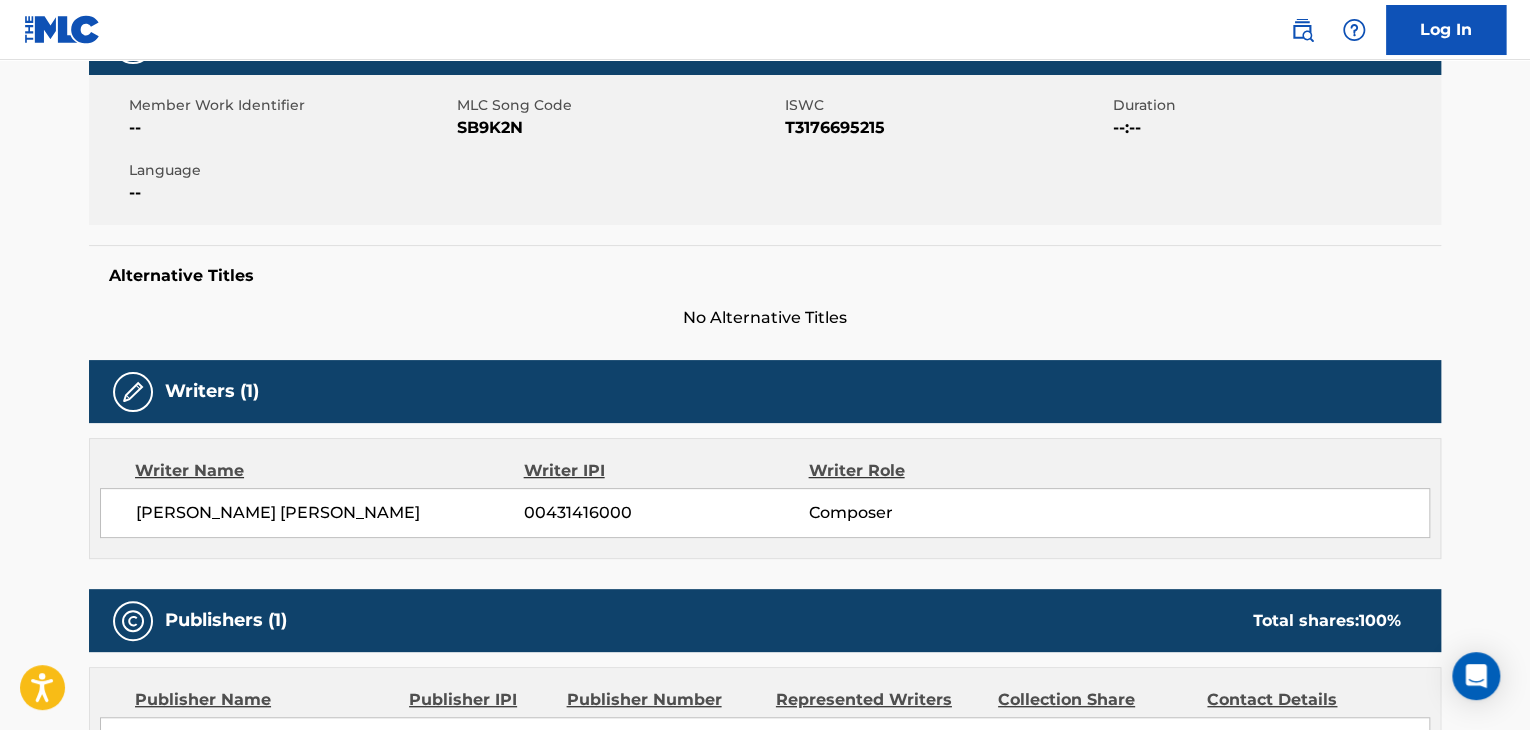 scroll, scrollTop: 0, scrollLeft: 0, axis: both 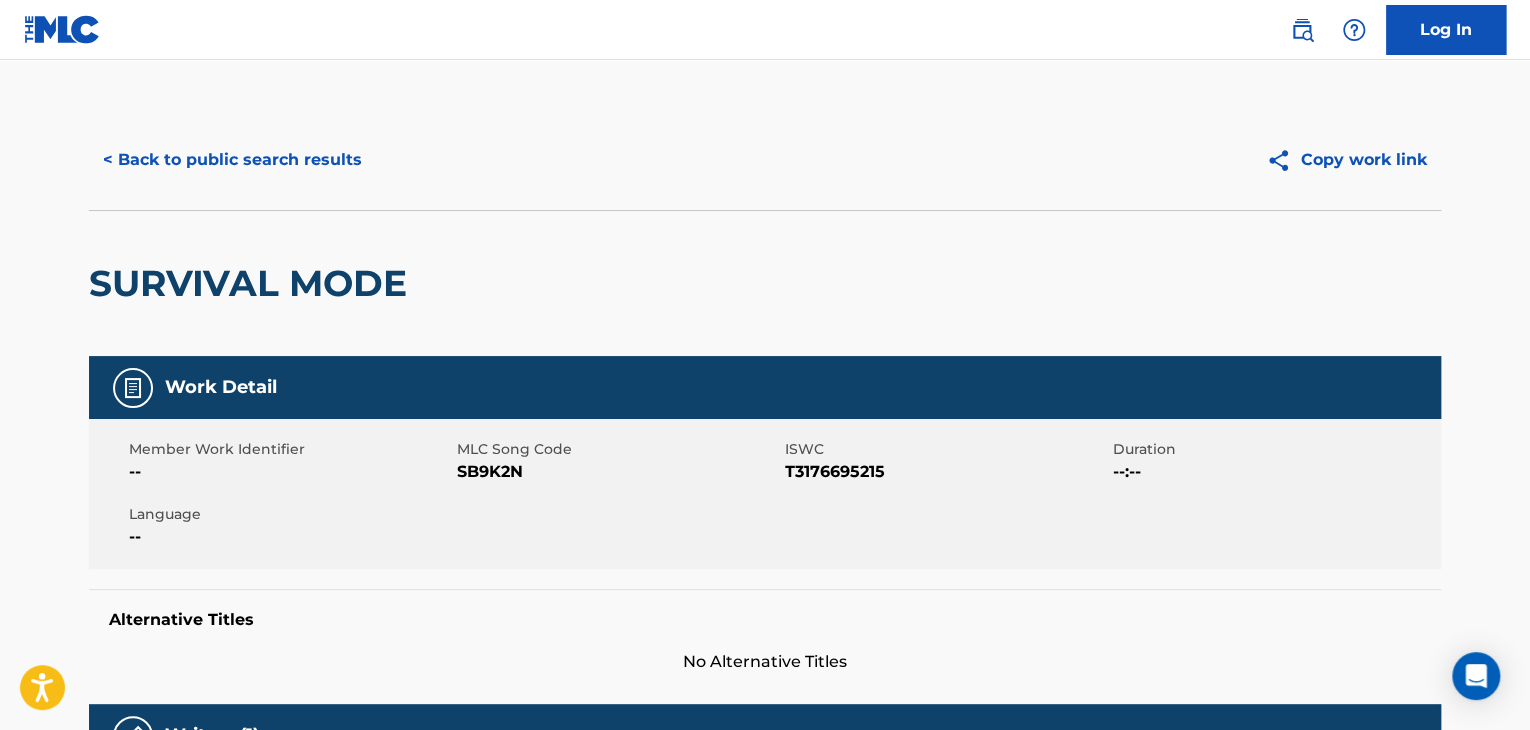 click on "T3176695215" at bounding box center (946, 472) 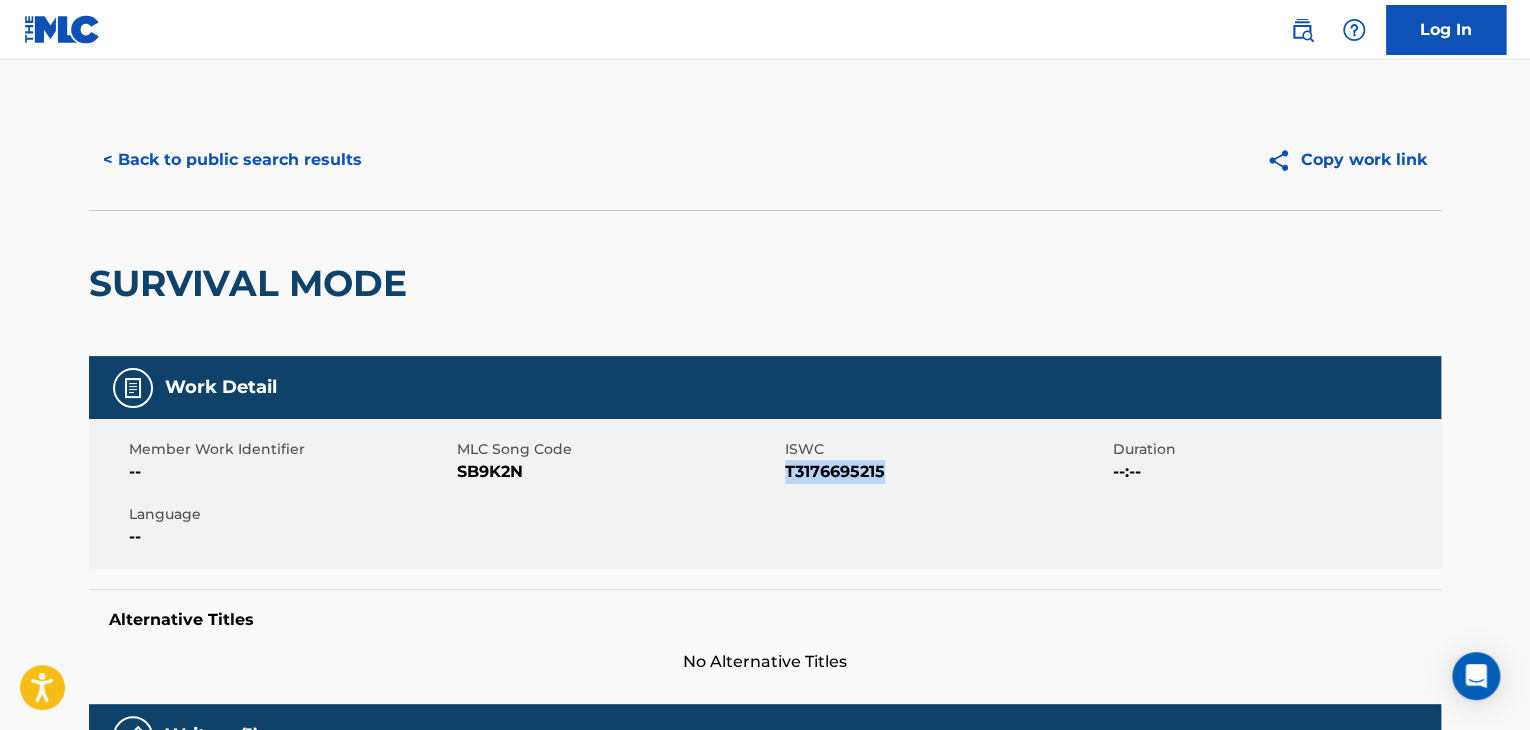 click on "T3176695215" at bounding box center [946, 472] 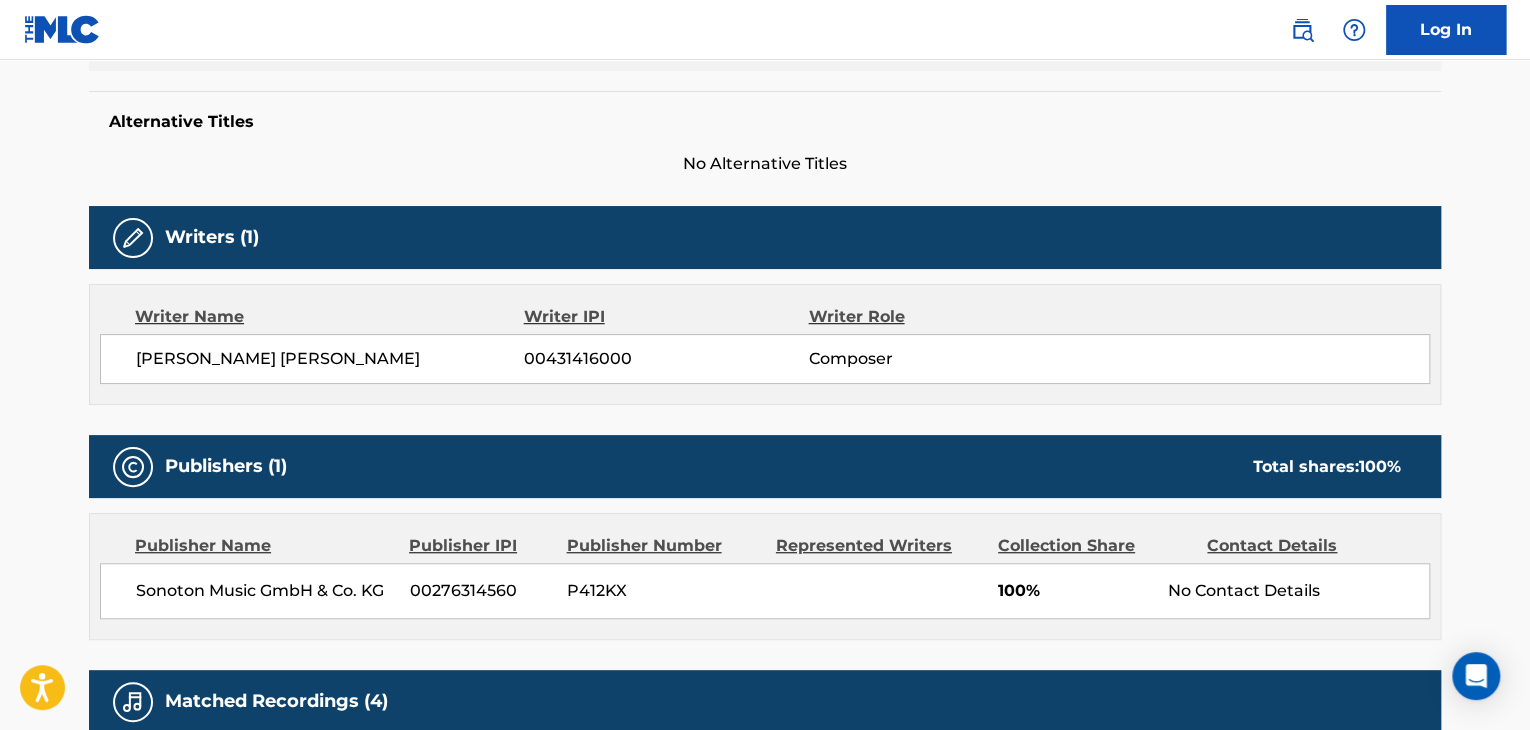 scroll, scrollTop: 500, scrollLeft: 0, axis: vertical 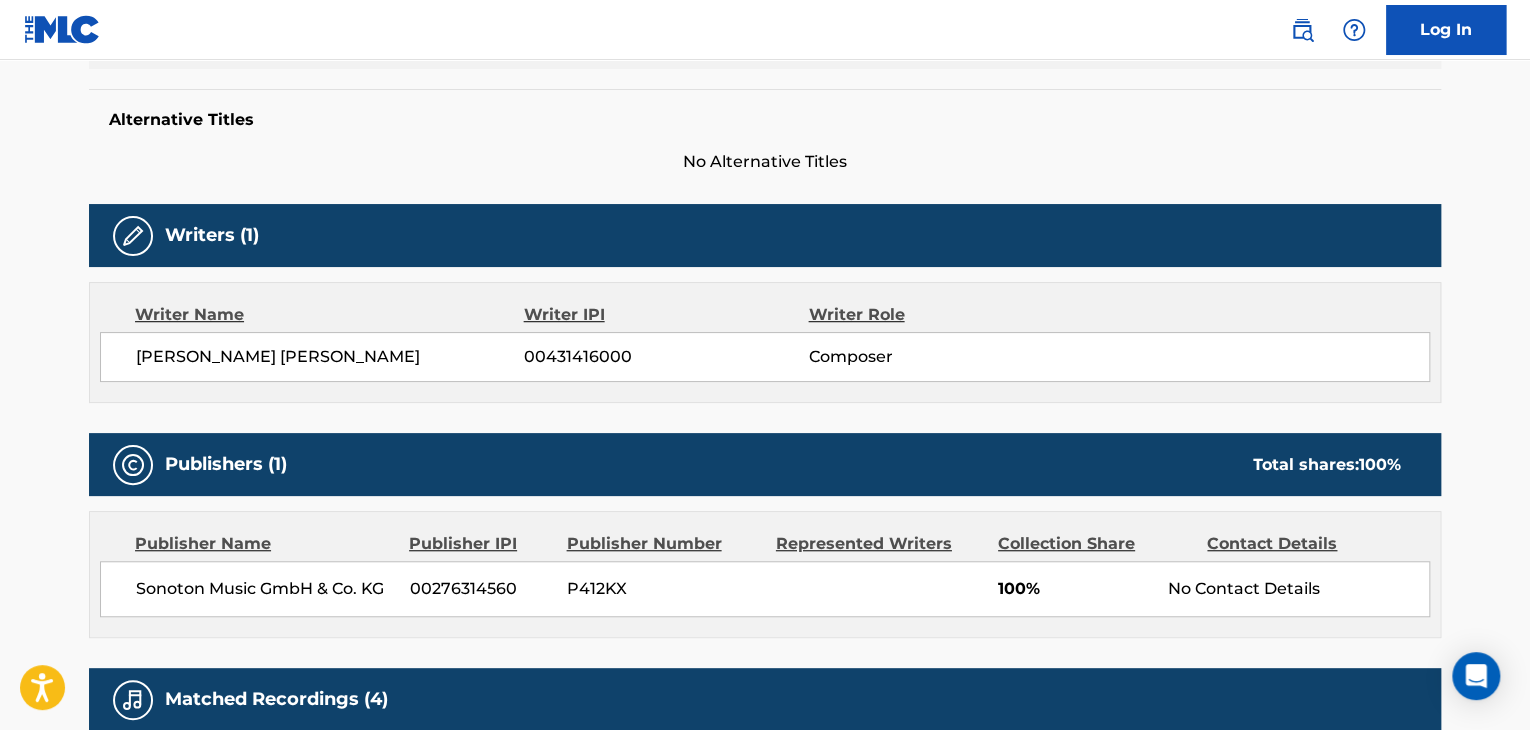 click on "00431416000" at bounding box center [666, 357] 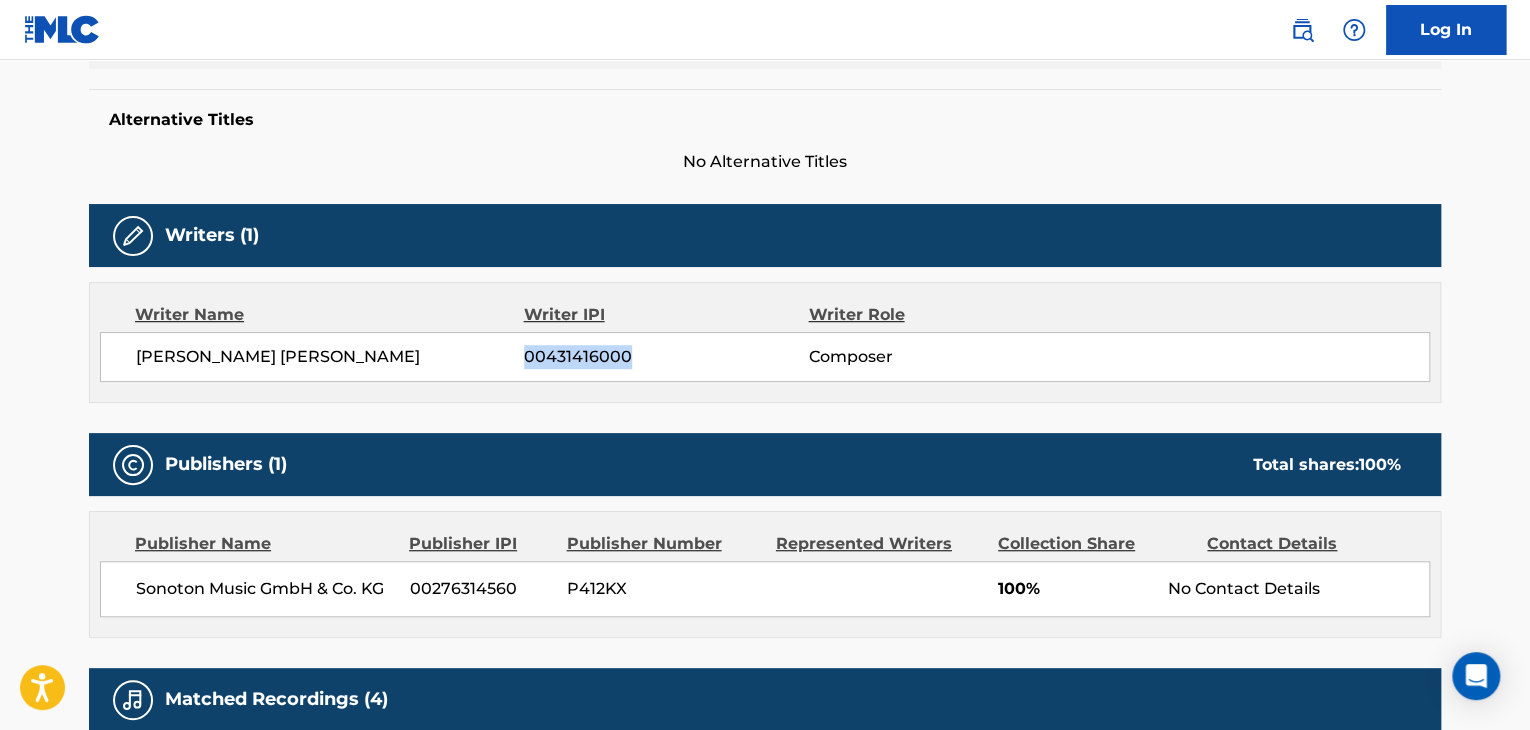 click on "00431416000" at bounding box center (666, 357) 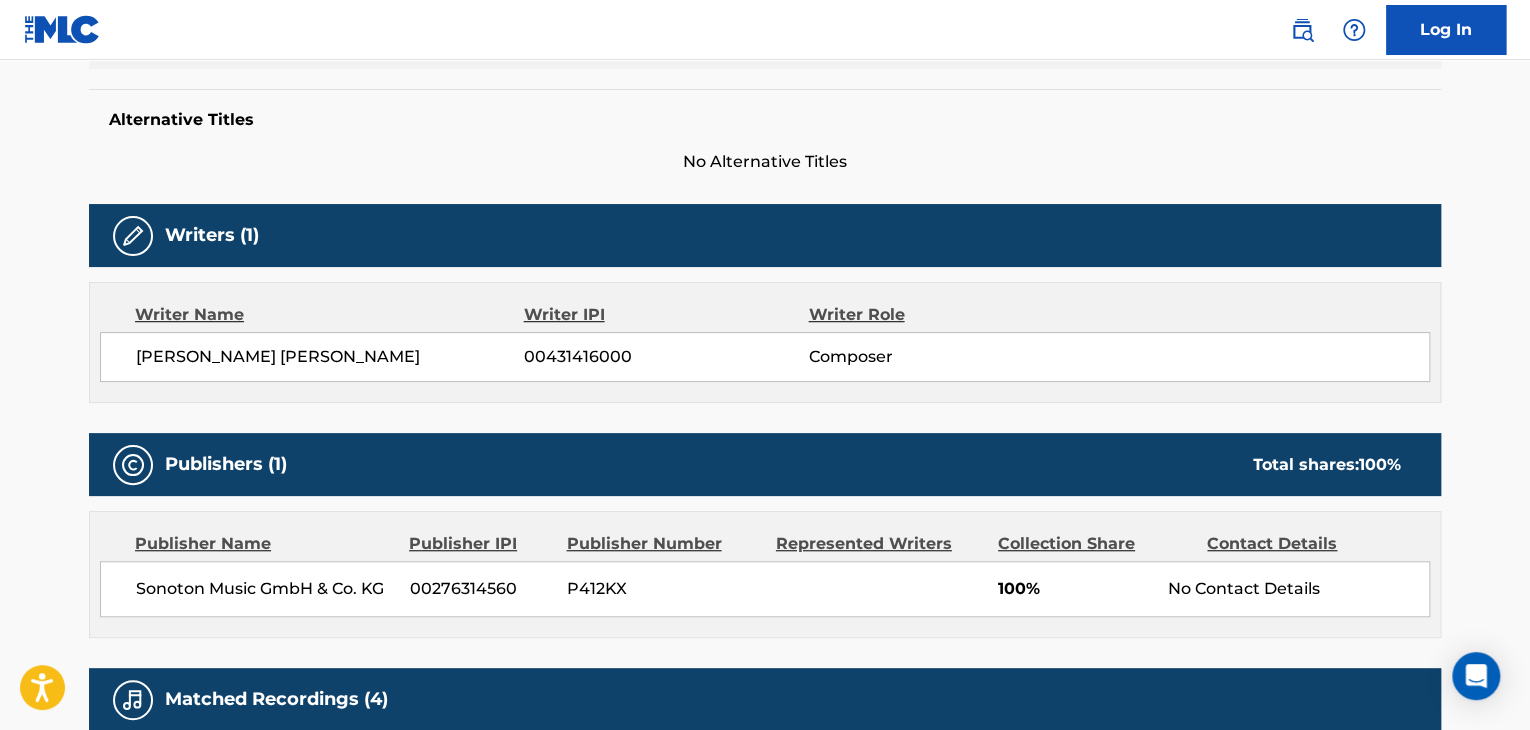click on "00276314560" at bounding box center [481, 589] 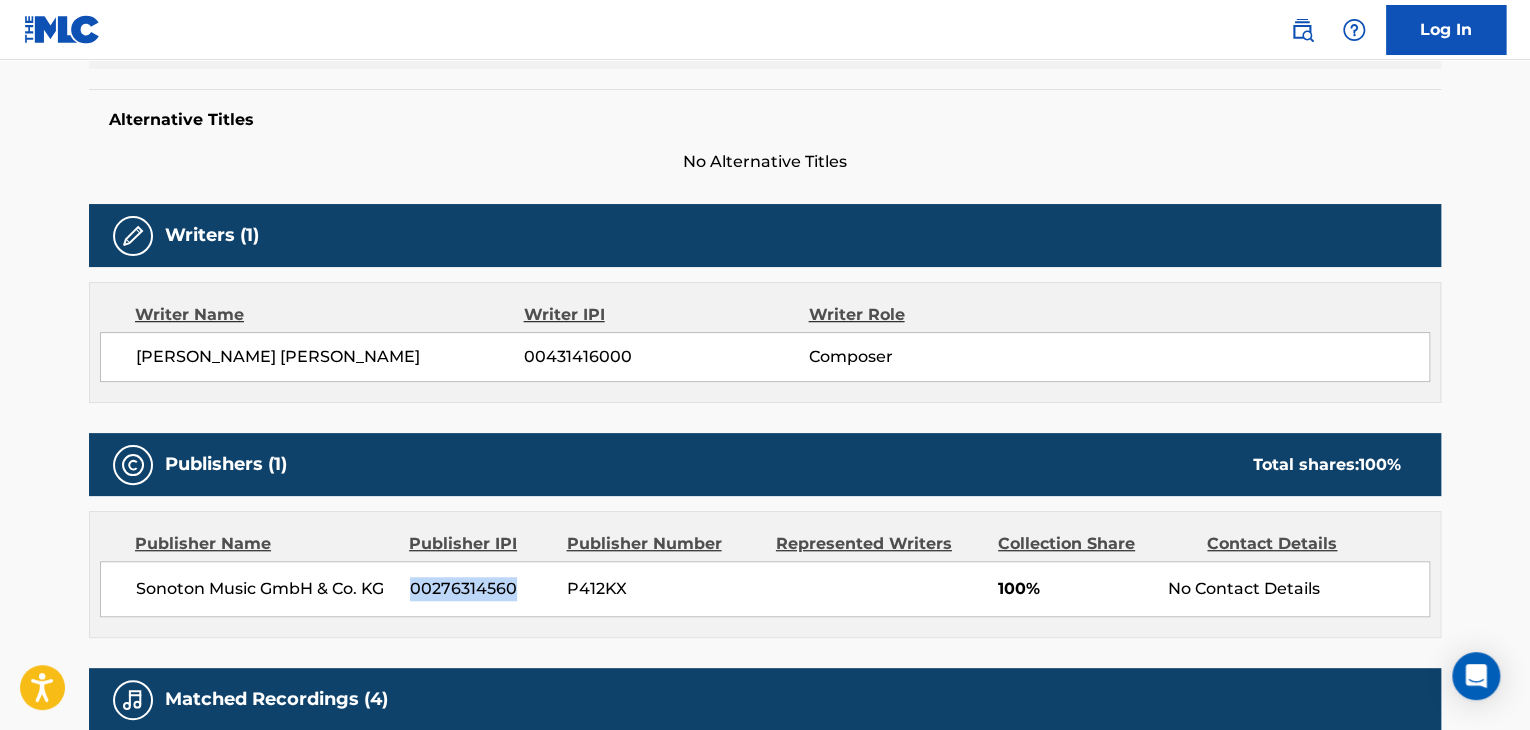 click on "00276314560" at bounding box center (481, 589) 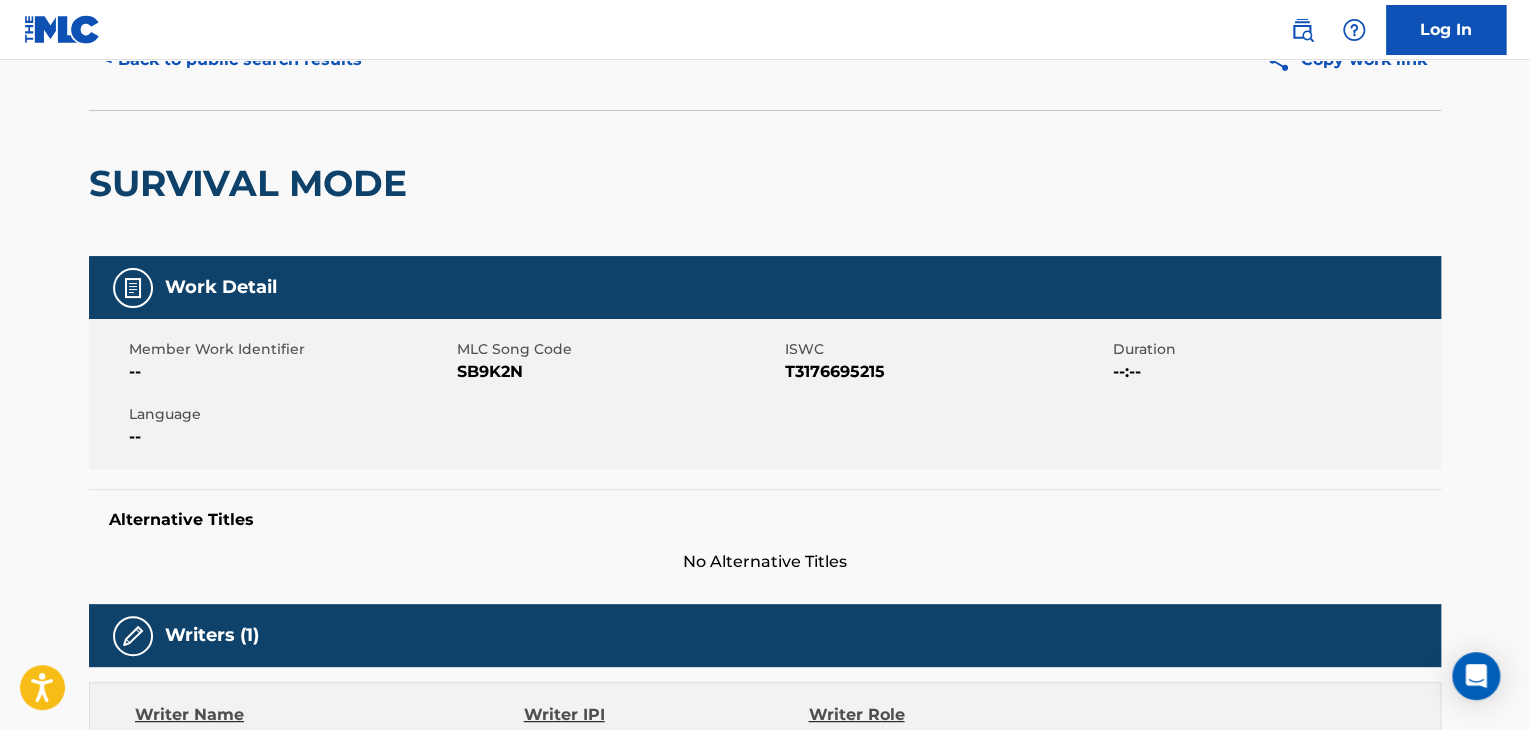 scroll, scrollTop: 0, scrollLeft: 0, axis: both 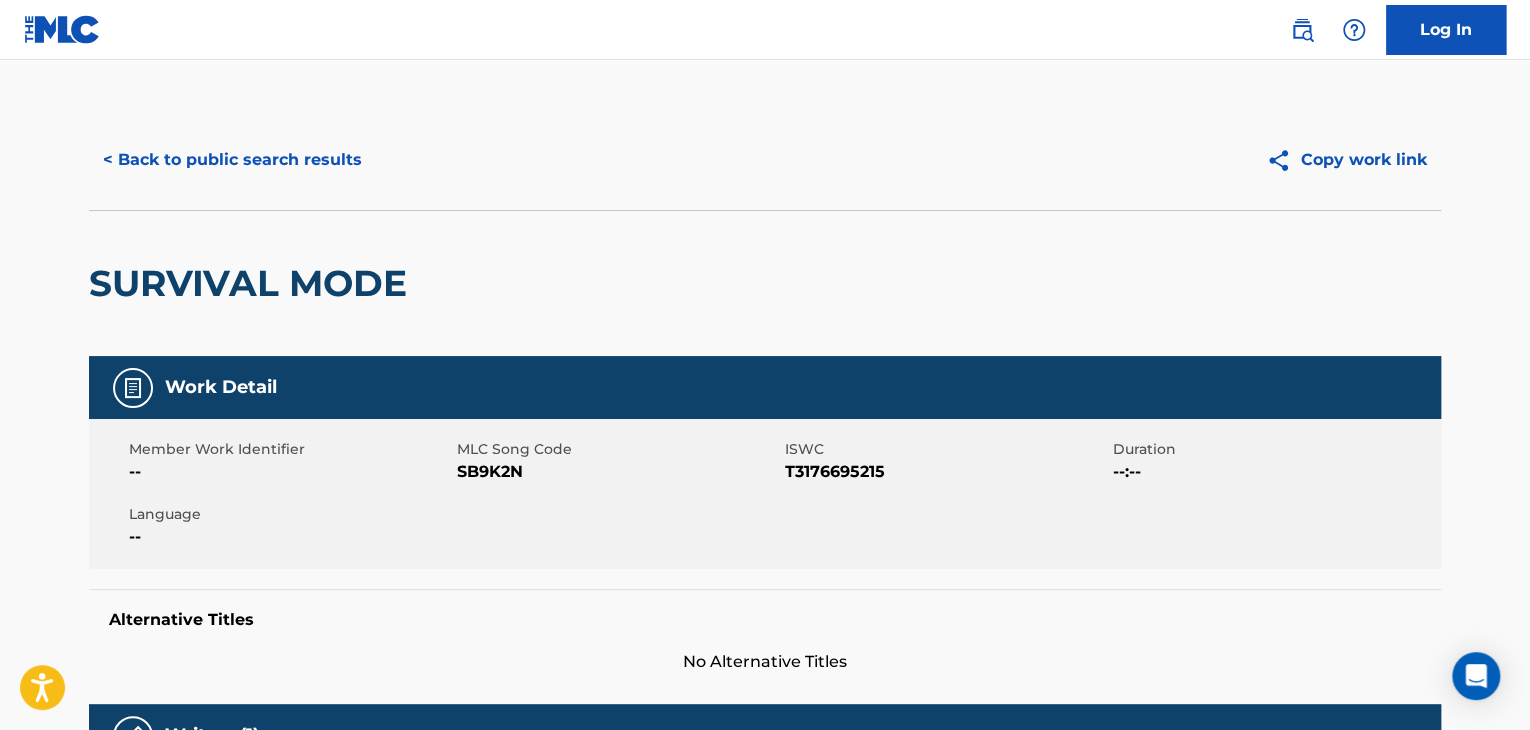 click on "< Back to public search results Copy work link" at bounding box center (765, 160) 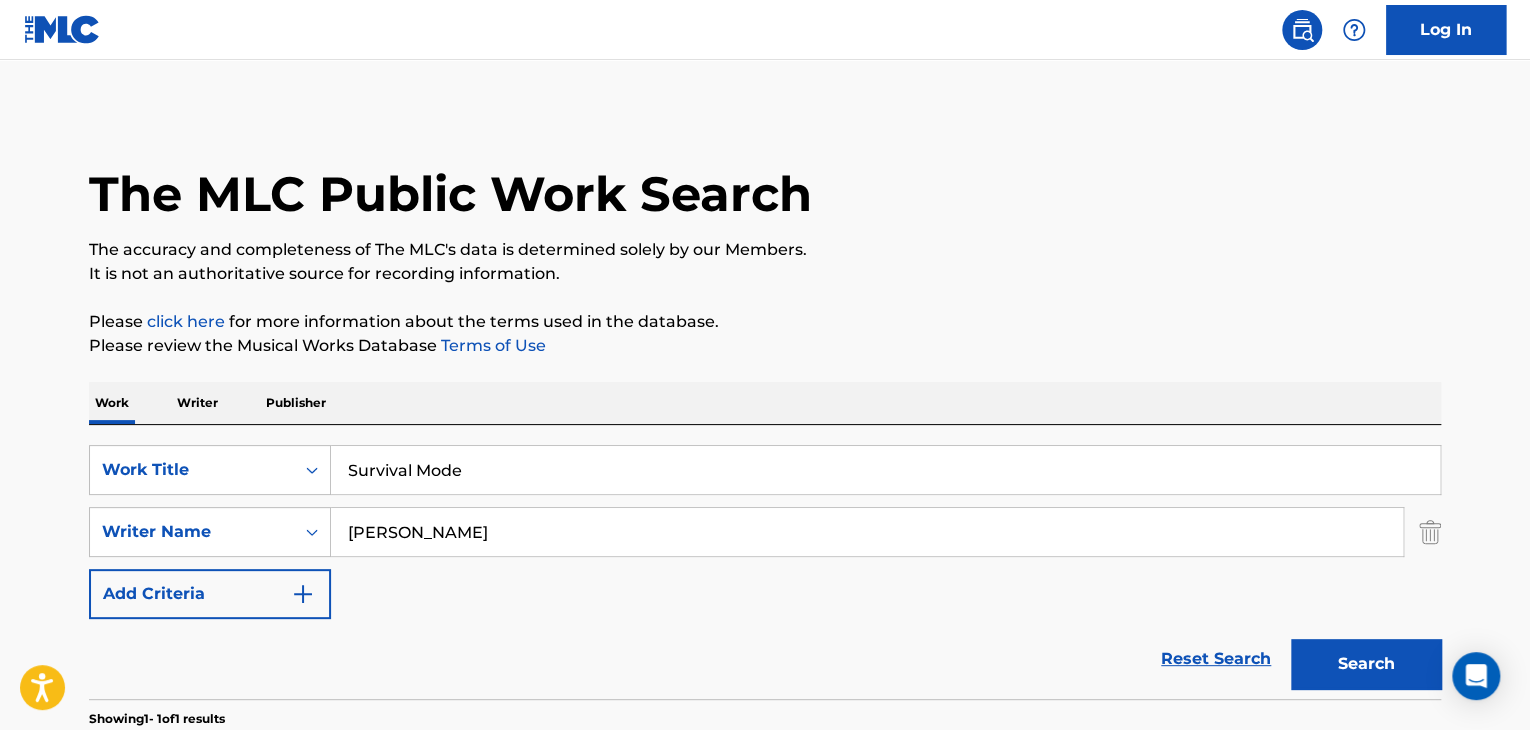 scroll, scrollTop: 244, scrollLeft: 0, axis: vertical 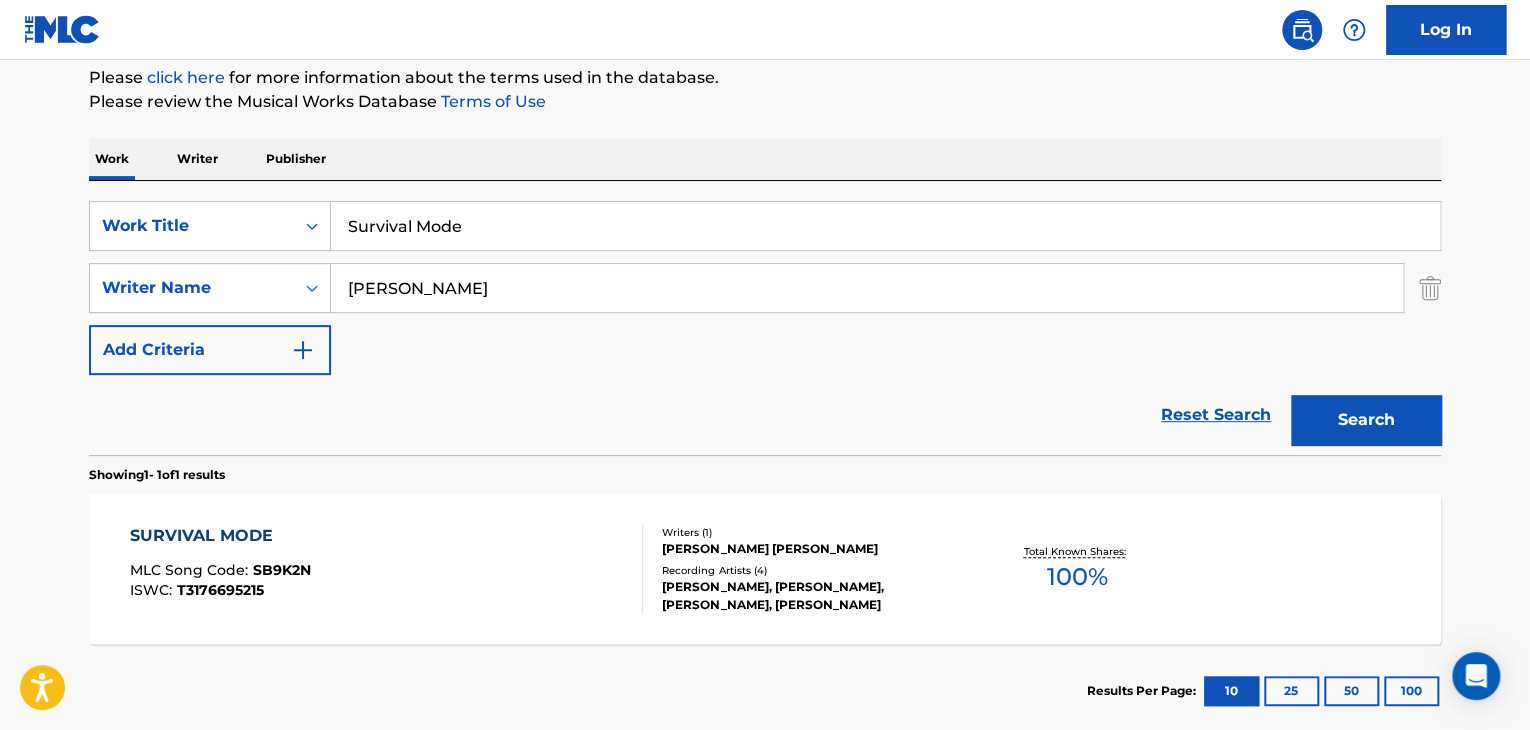 drag, startPoint x: 543, startPoint y: 283, endPoint x: 150, endPoint y: 313, distance: 394.14337 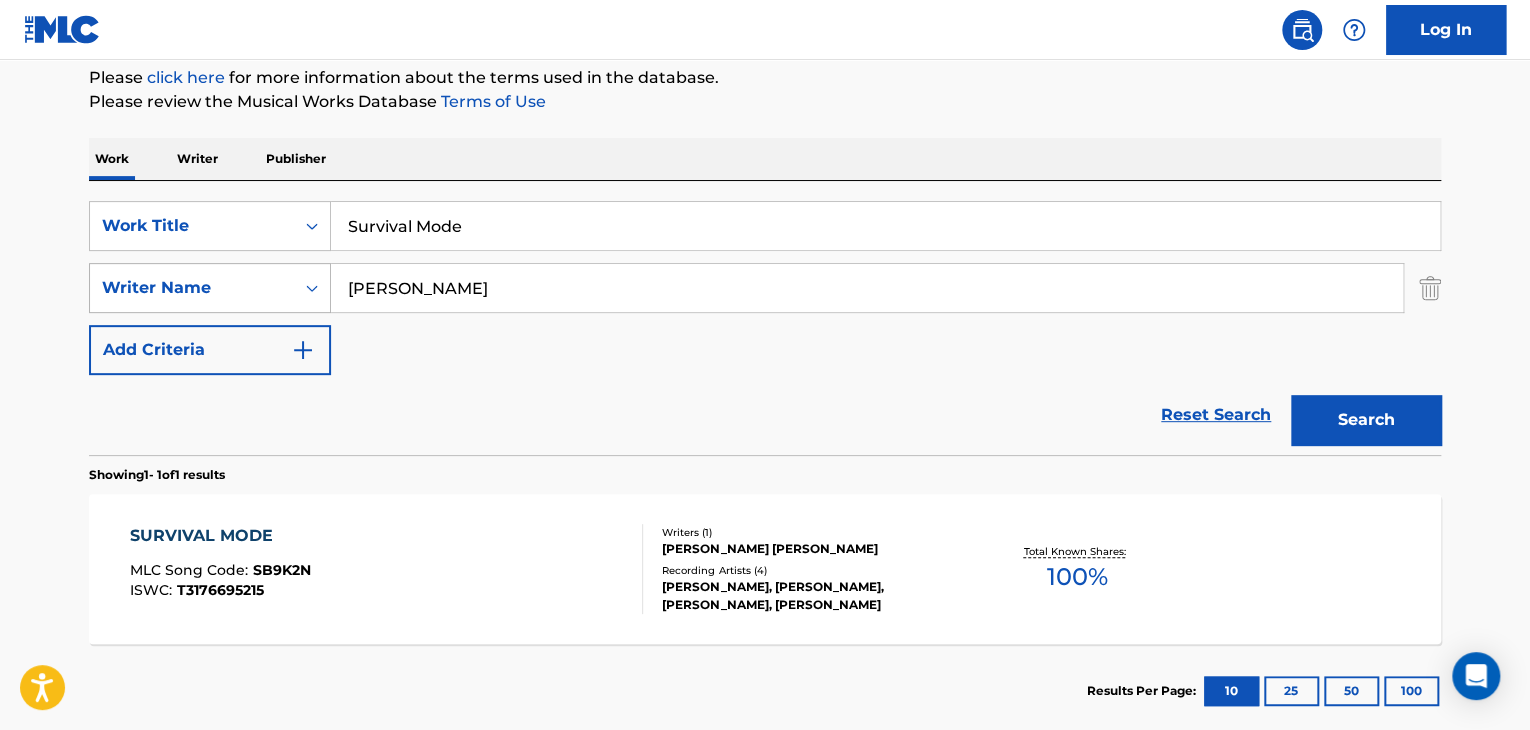 drag, startPoint x: 528, startPoint y: 208, endPoint x: 187, endPoint y: 285, distance: 349.58548 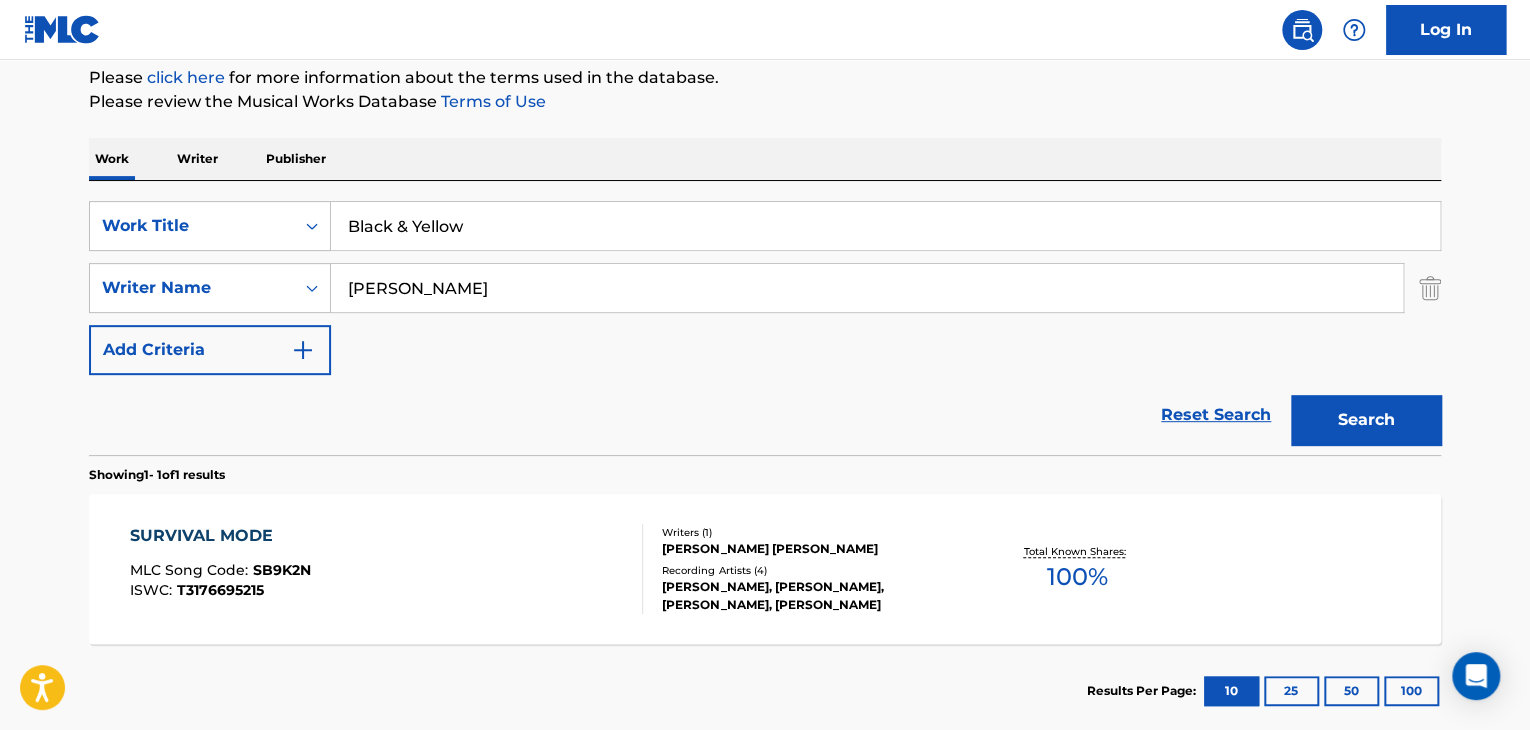 type on "Black & Yellow" 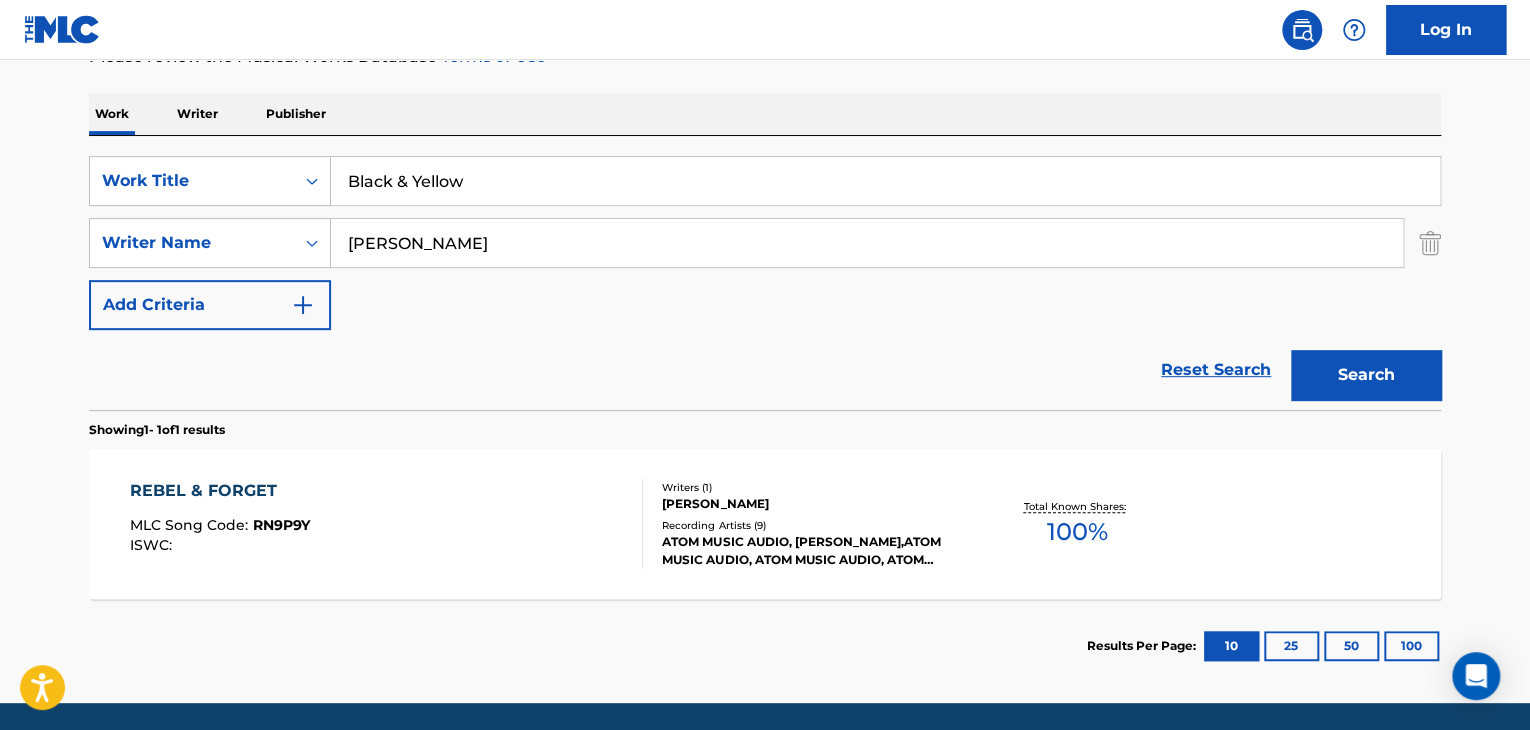 scroll, scrollTop: 258, scrollLeft: 0, axis: vertical 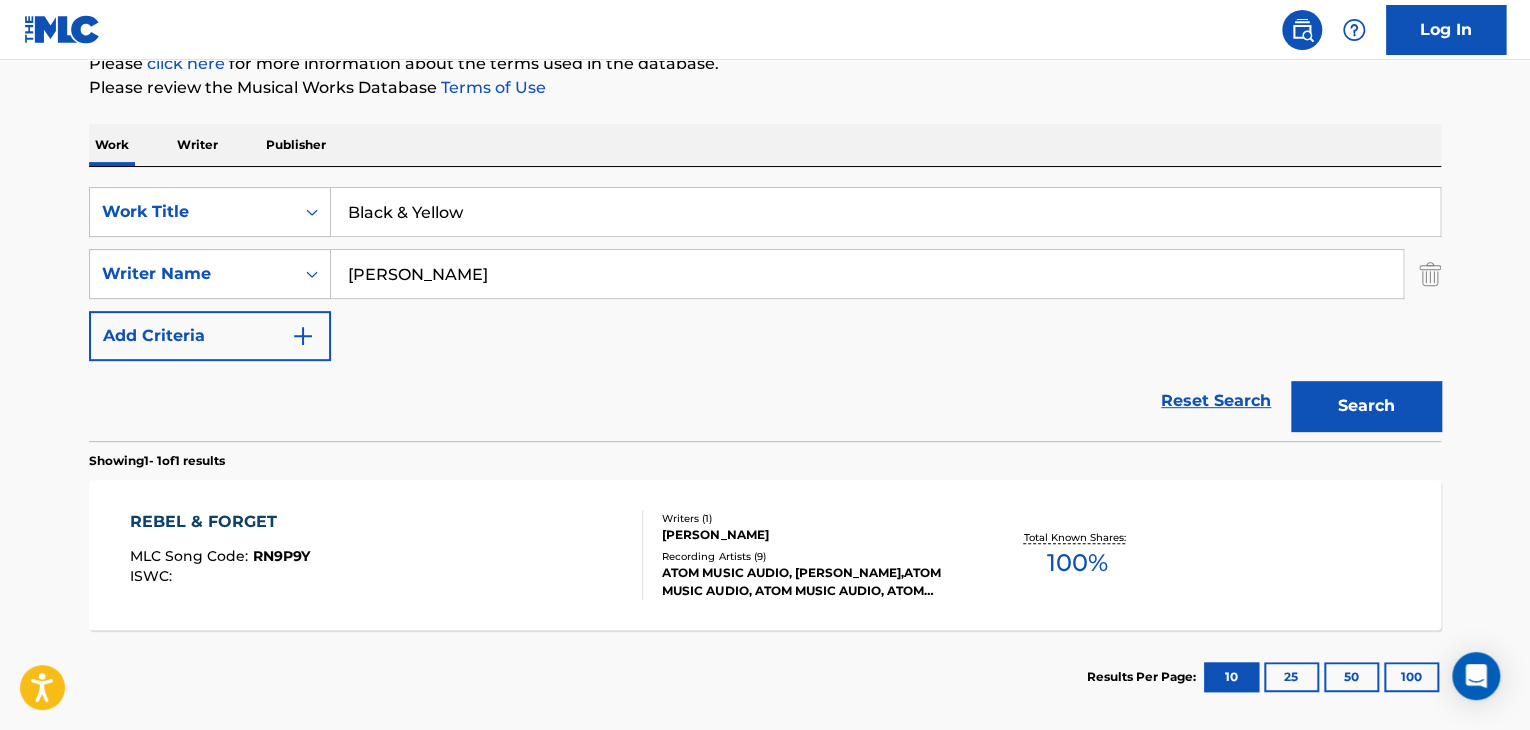 click on "REBEL & FORGET MLC Song Code : RN9P9Y ISWC : Writers ( 1 ) [PERSON_NAME] Recording Artists ( 9 ) ATOM MUSIC AUDIO, [PERSON_NAME],ATOM MUSIC AUDIO, ATOM MUSIC AUDIO, ATOM MUSIC AUDIO, ATOM MUSIC AUDIO Total Known Shares: 100 %" at bounding box center (765, 555) 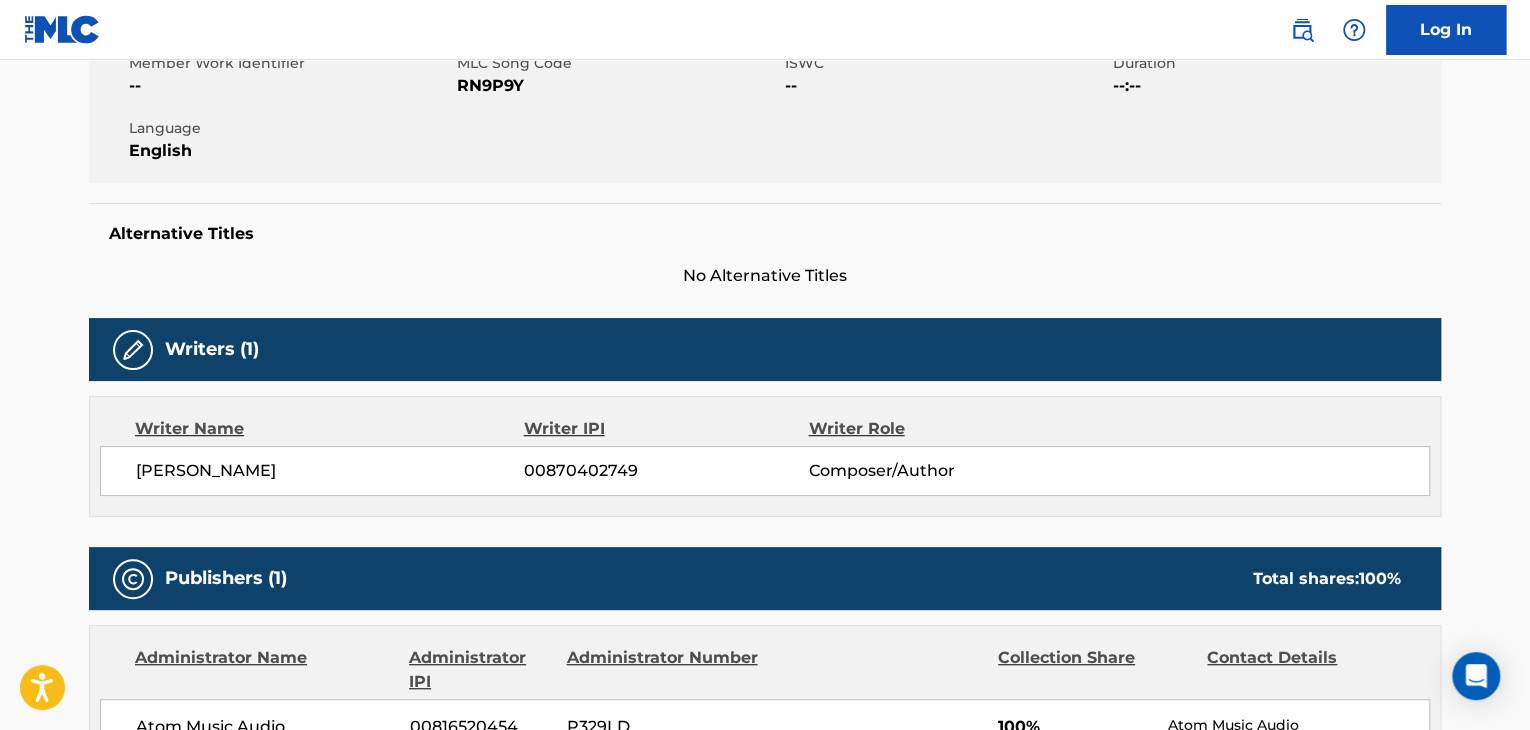scroll, scrollTop: 400, scrollLeft: 0, axis: vertical 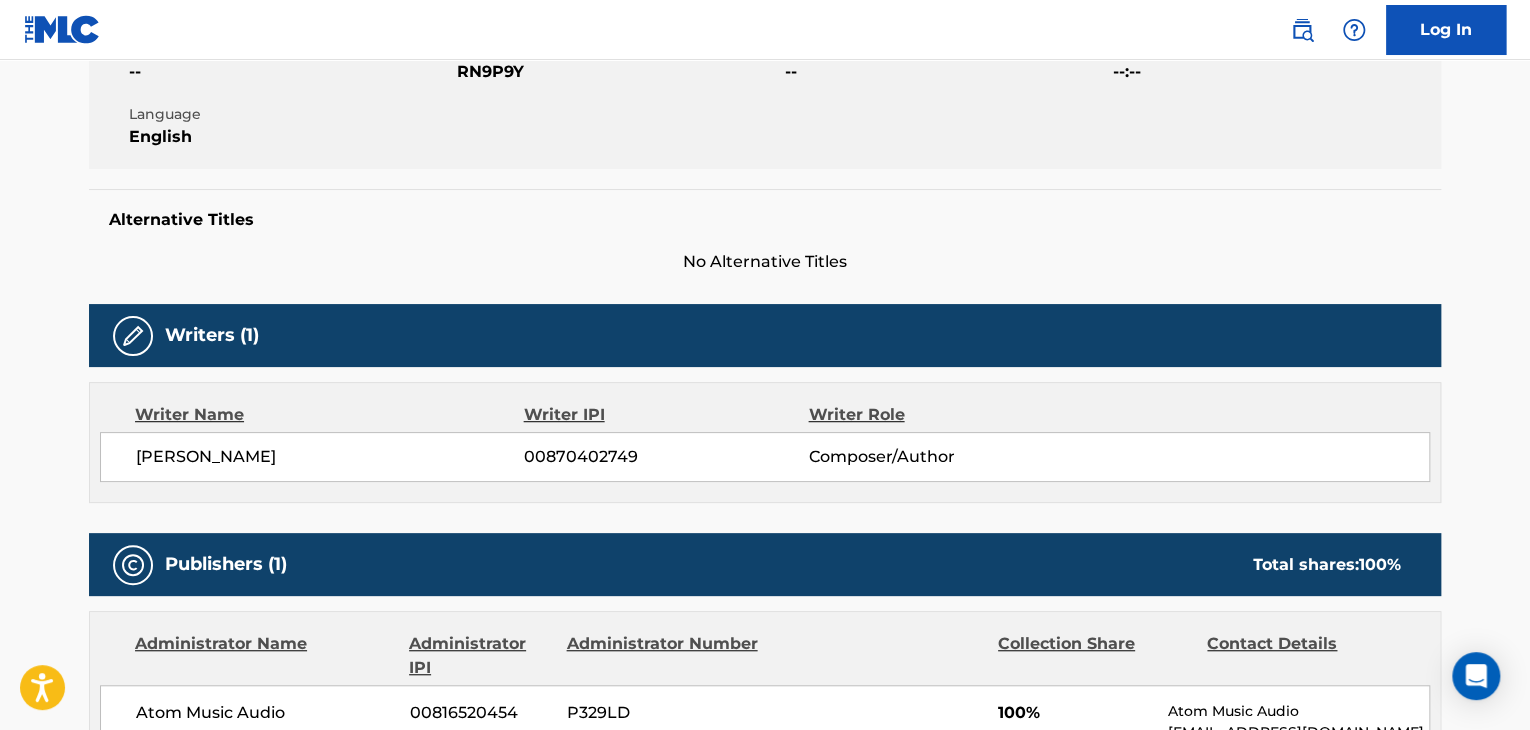 click on "00870402749" at bounding box center [666, 457] 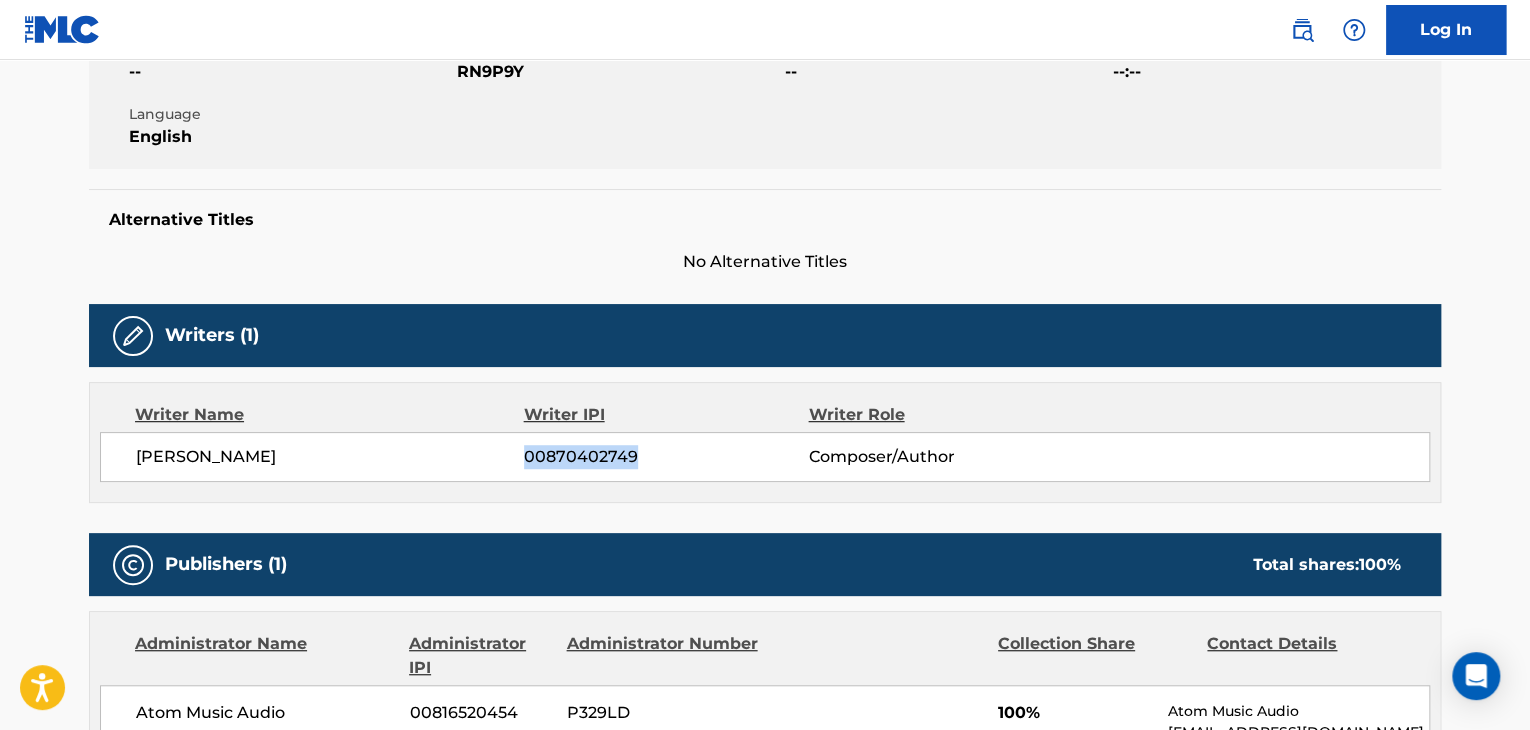 click on "00870402749" at bounding box center [666, 457] 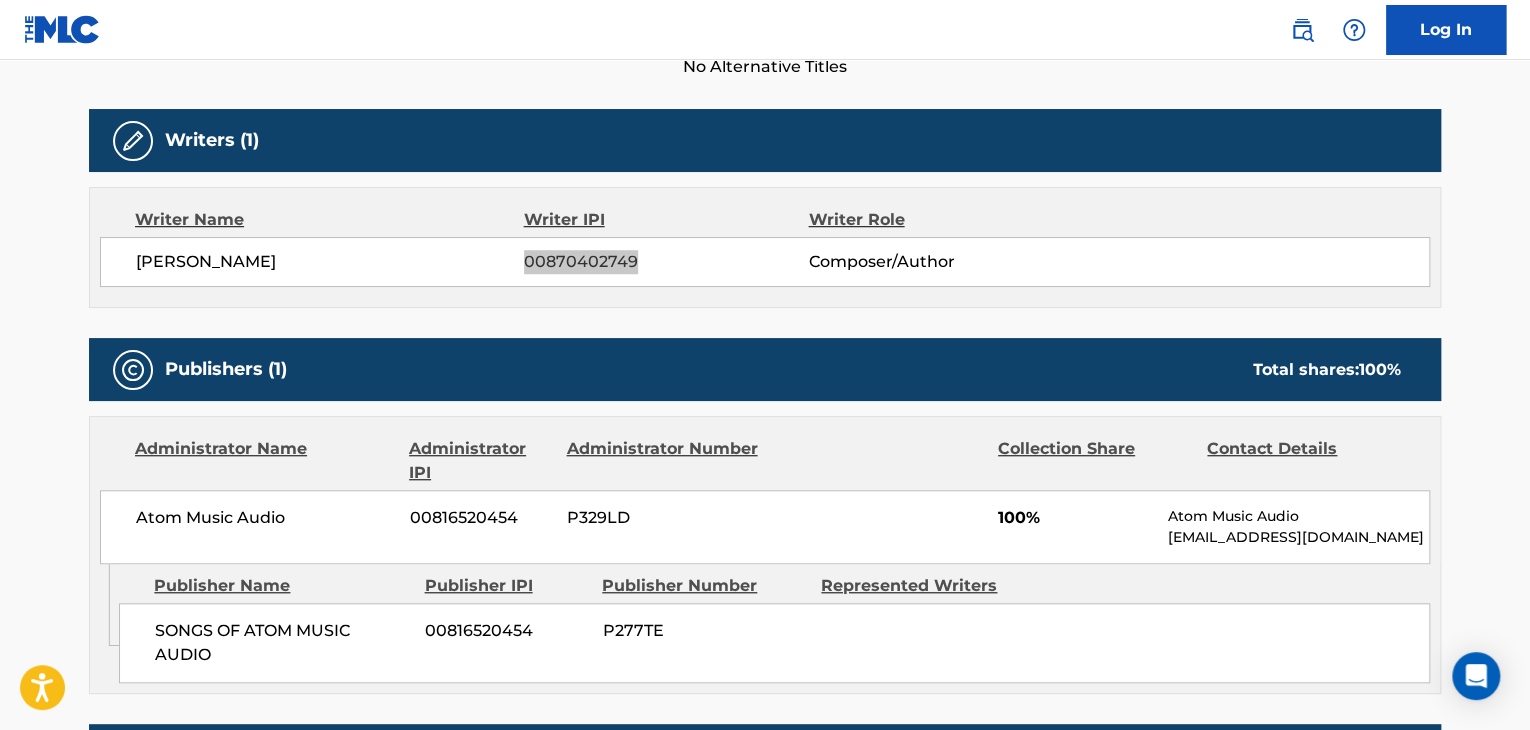 scroll, scrollTop: 600, scrollLeft: 0, axis: vertical 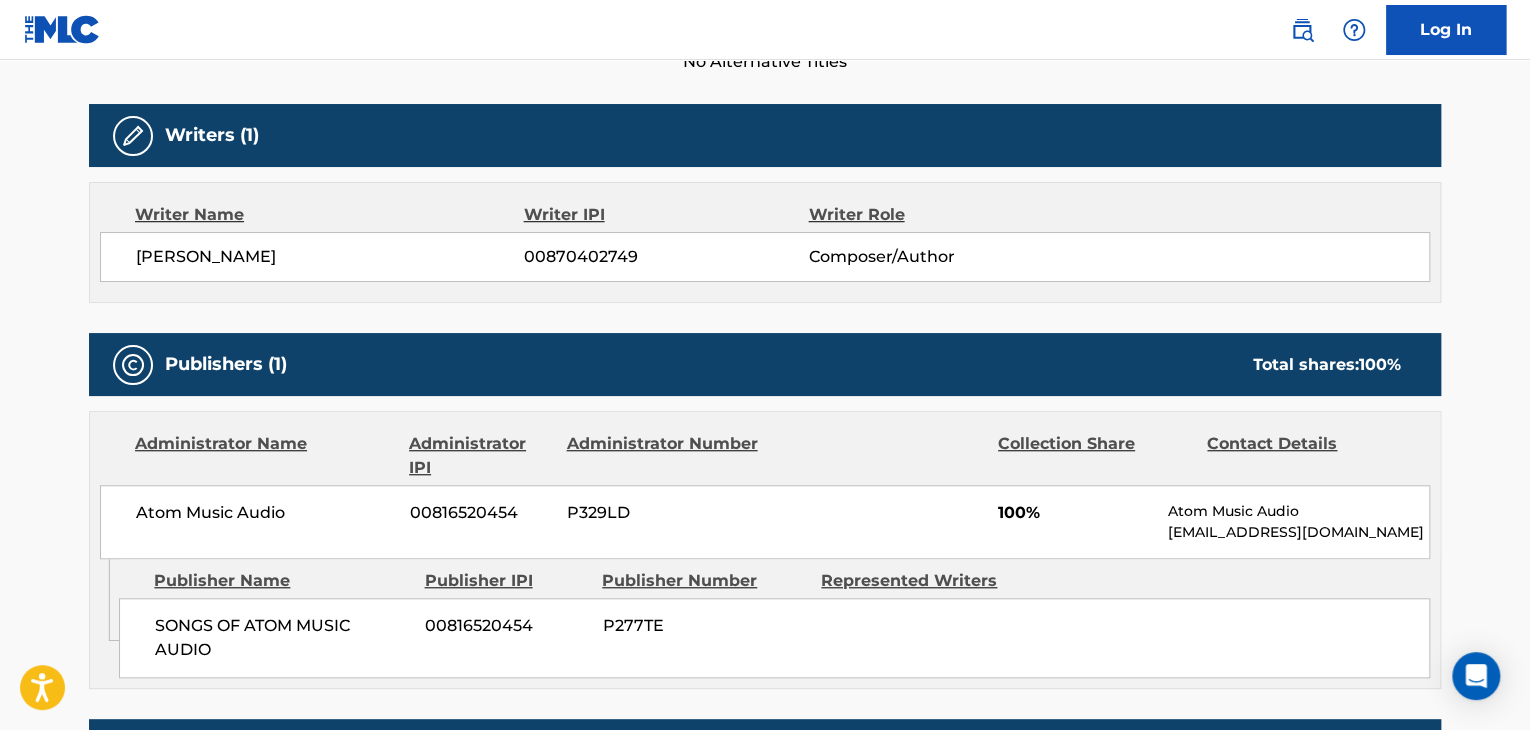 click on "00816520454" at bounding box center (481, 513) 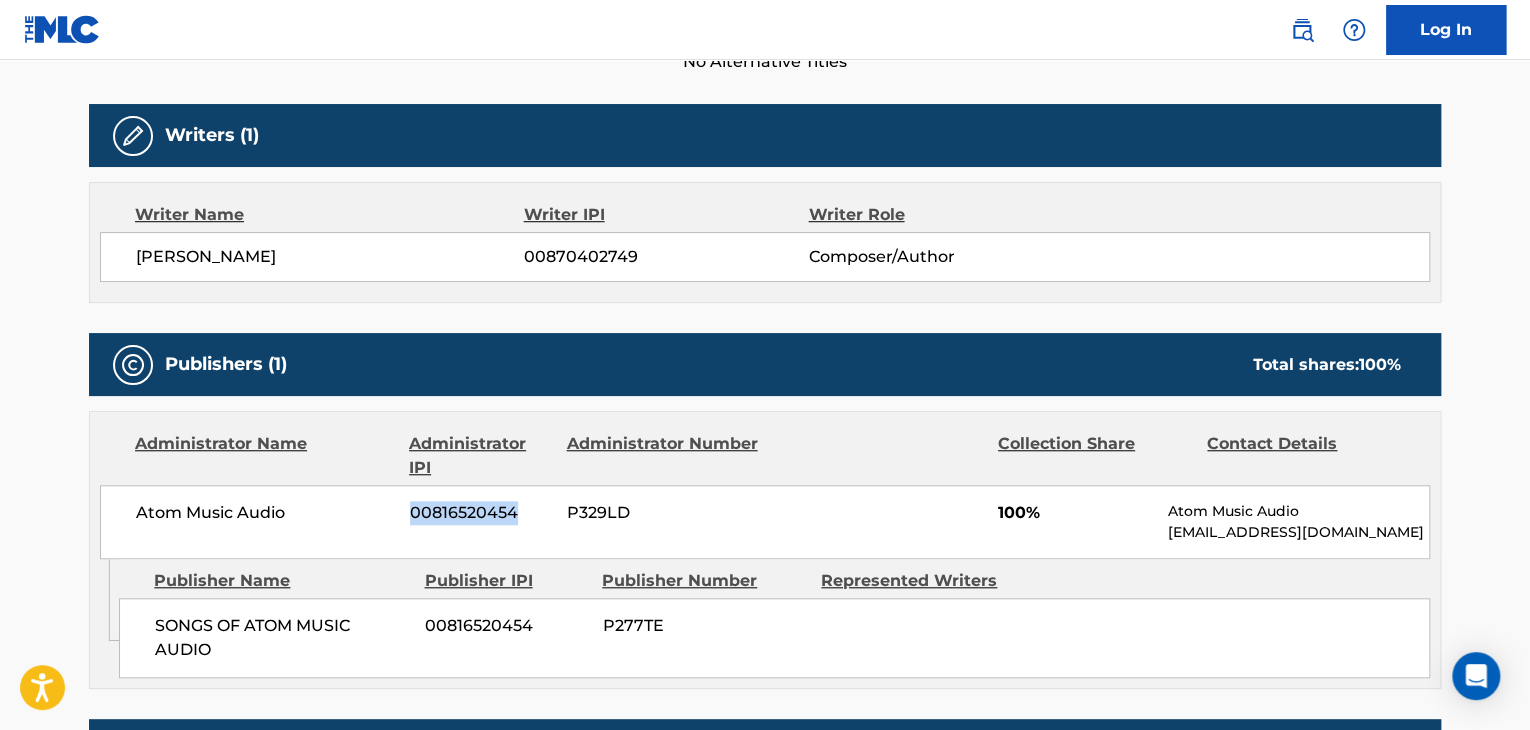 click on "00816520454" at bounding box center [481, 513] 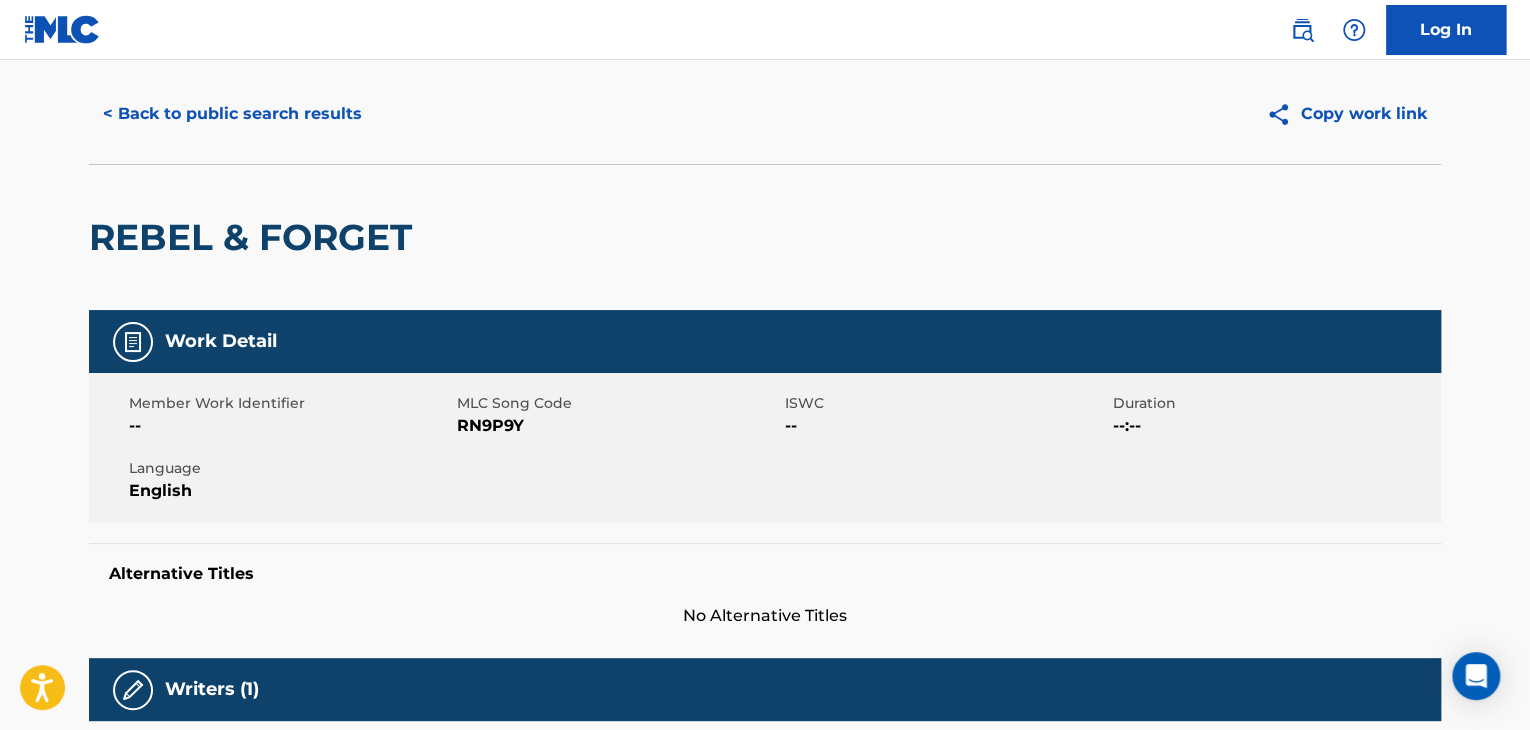 scroll, scrollTop: 0, scrollLeft: 0, axis: both 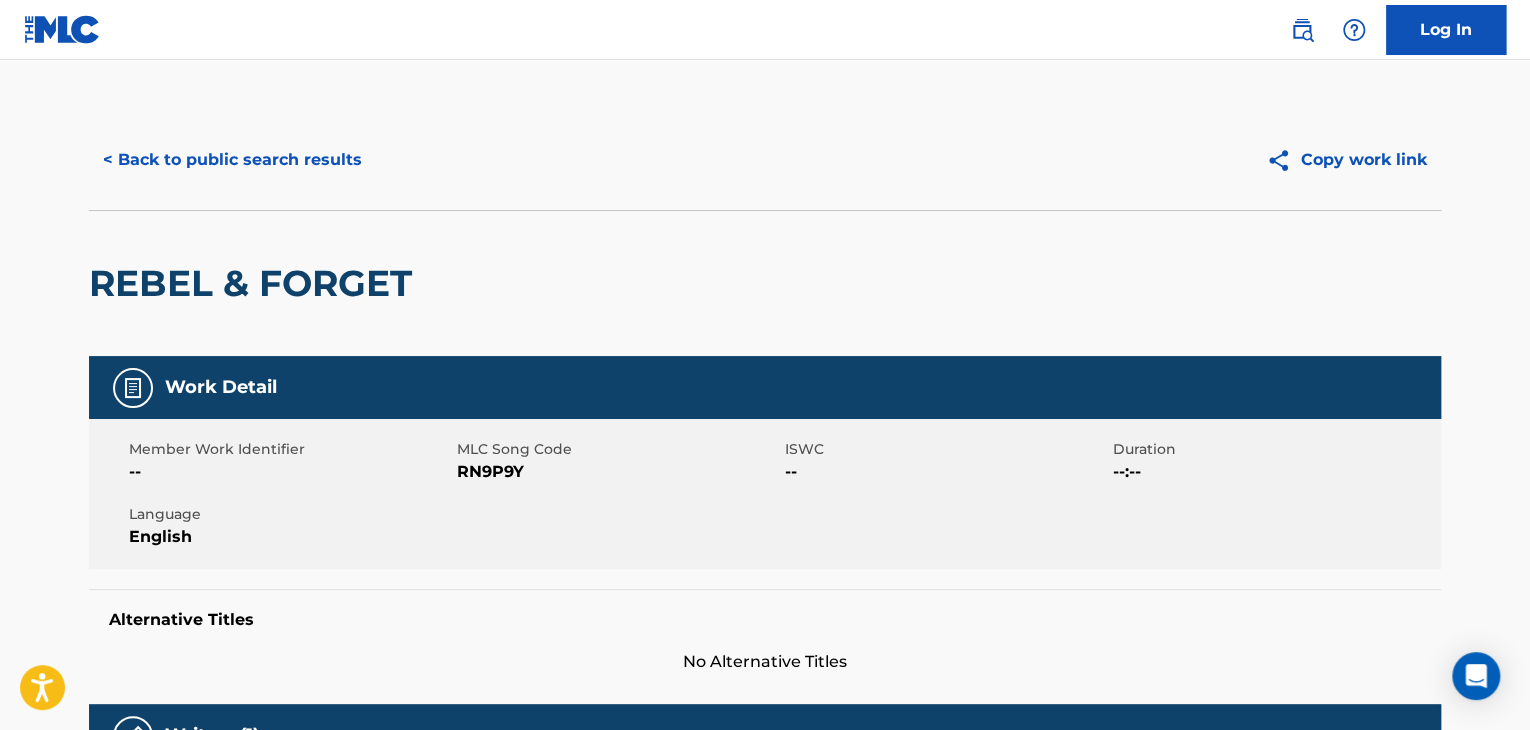 click on "< Back to public search results" at bounding box center [232, 160] 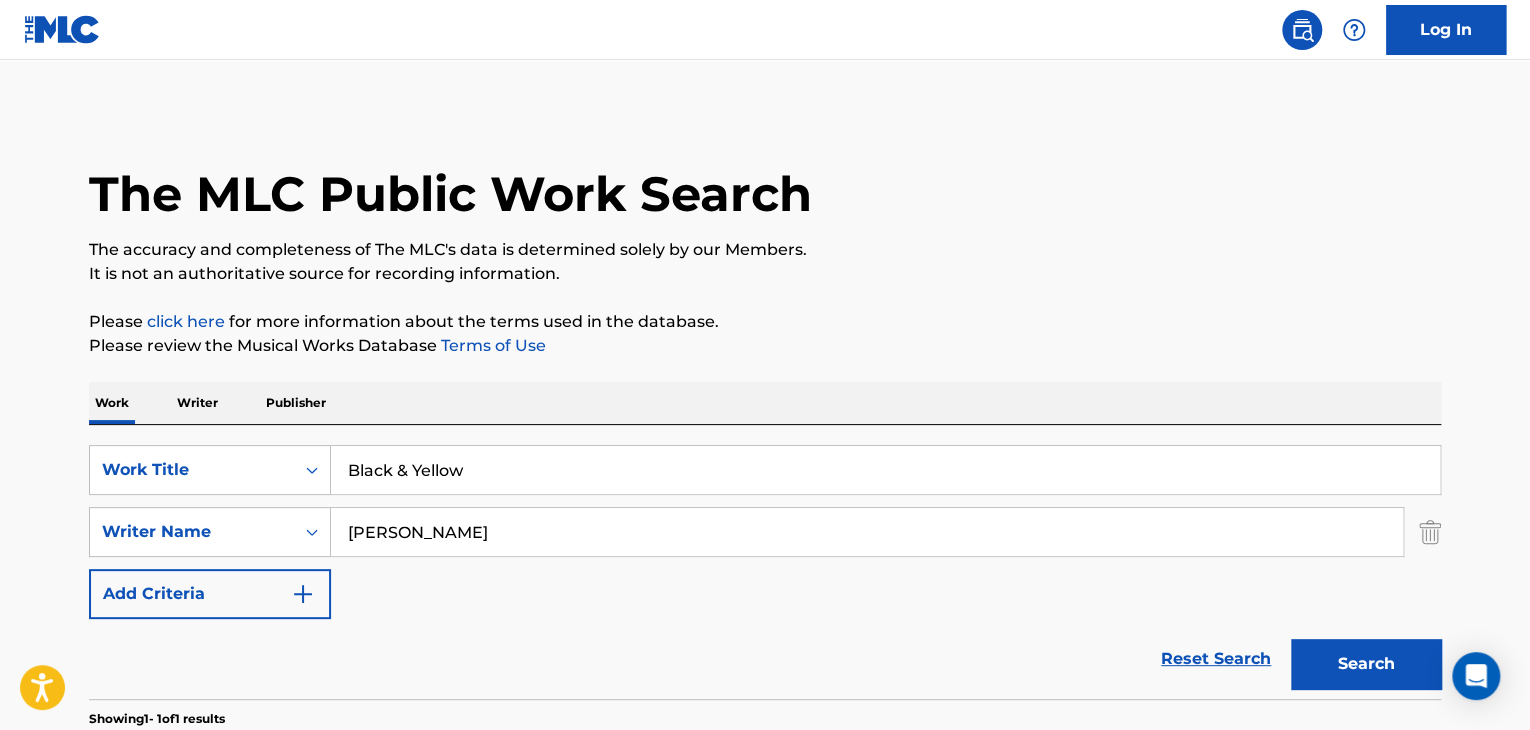 scroll, scrollTop: 244, scrollLeft: 0, axis: vertical 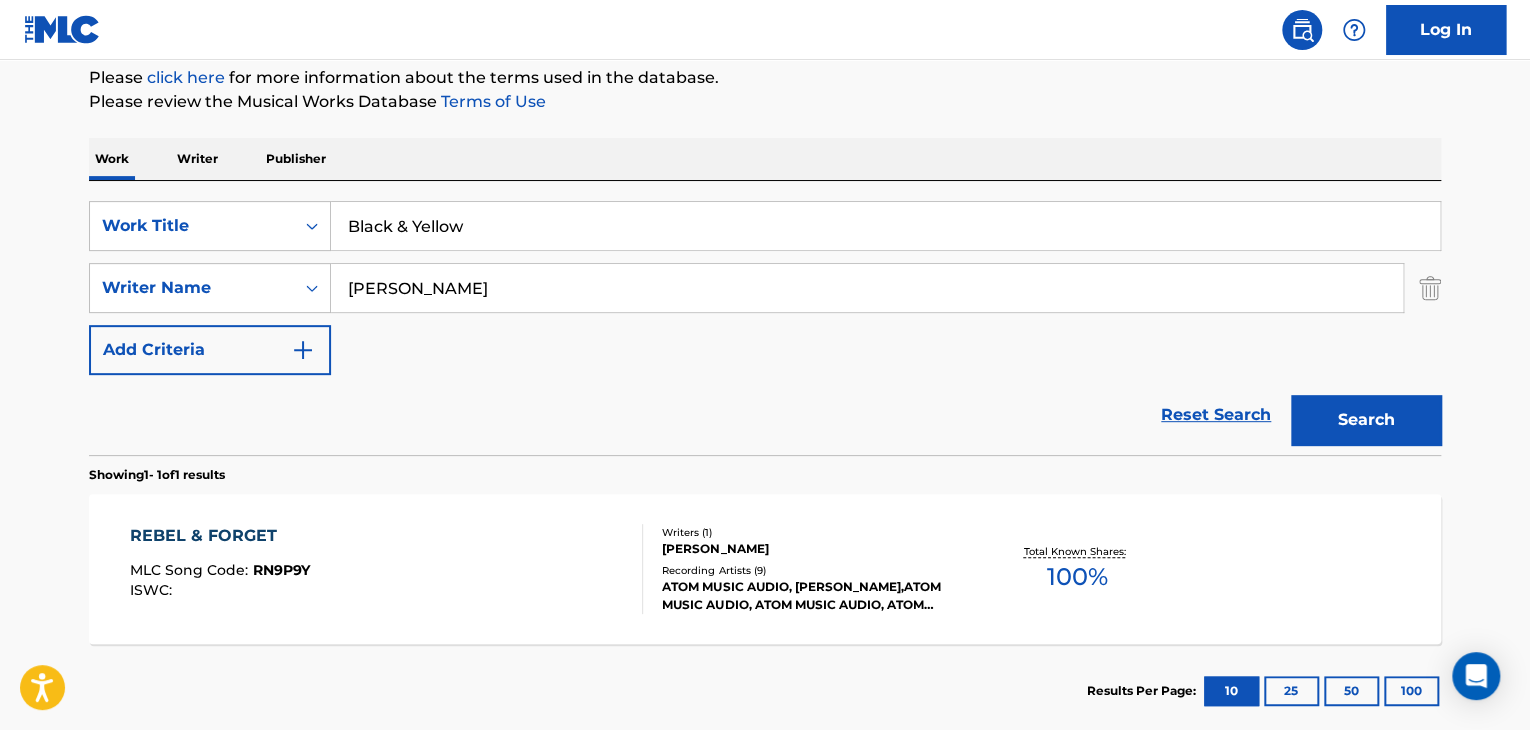 drag, startPoint x: 520, startPoint y: 289, endPoint x: 183, endPoint y: 315, distance: 338.00146 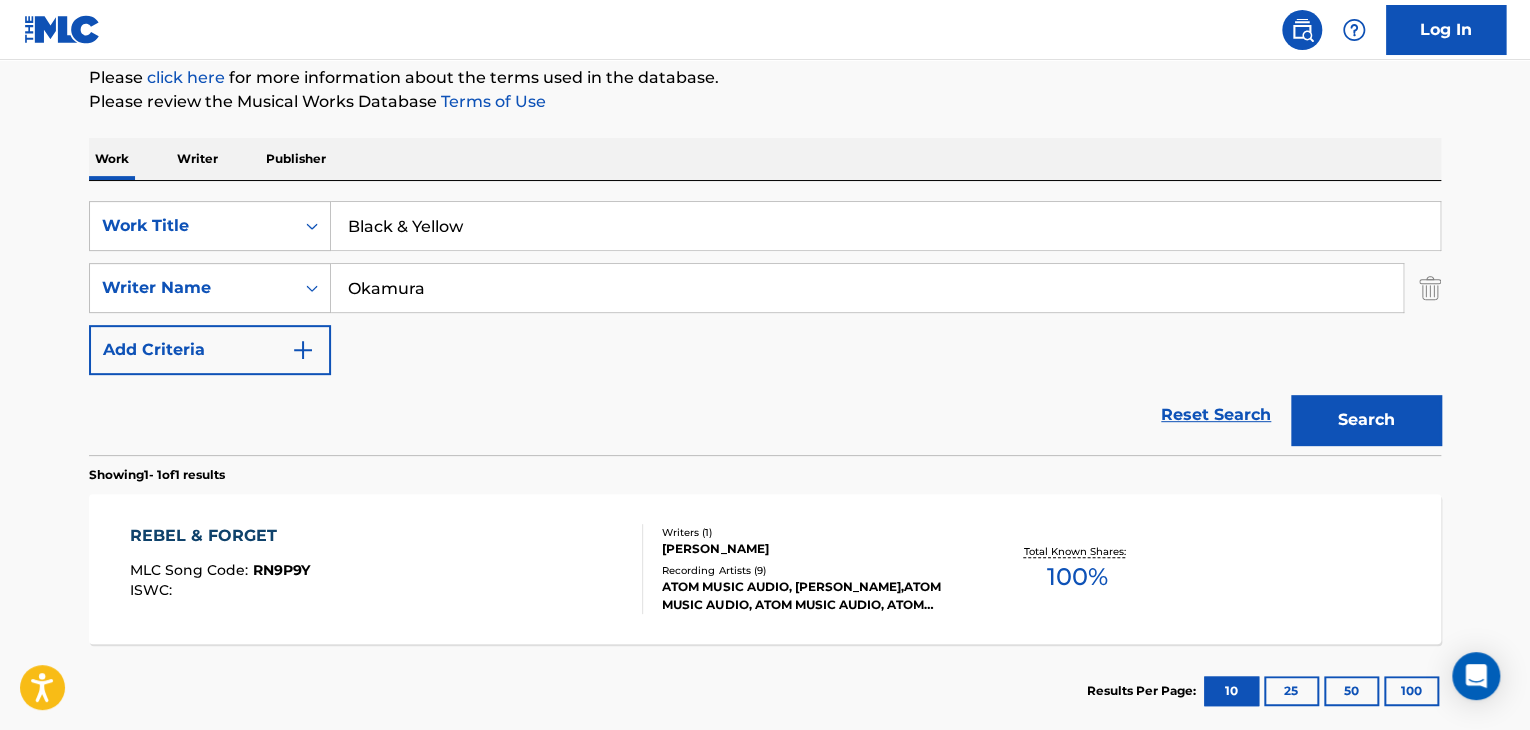 type on "Okamura" 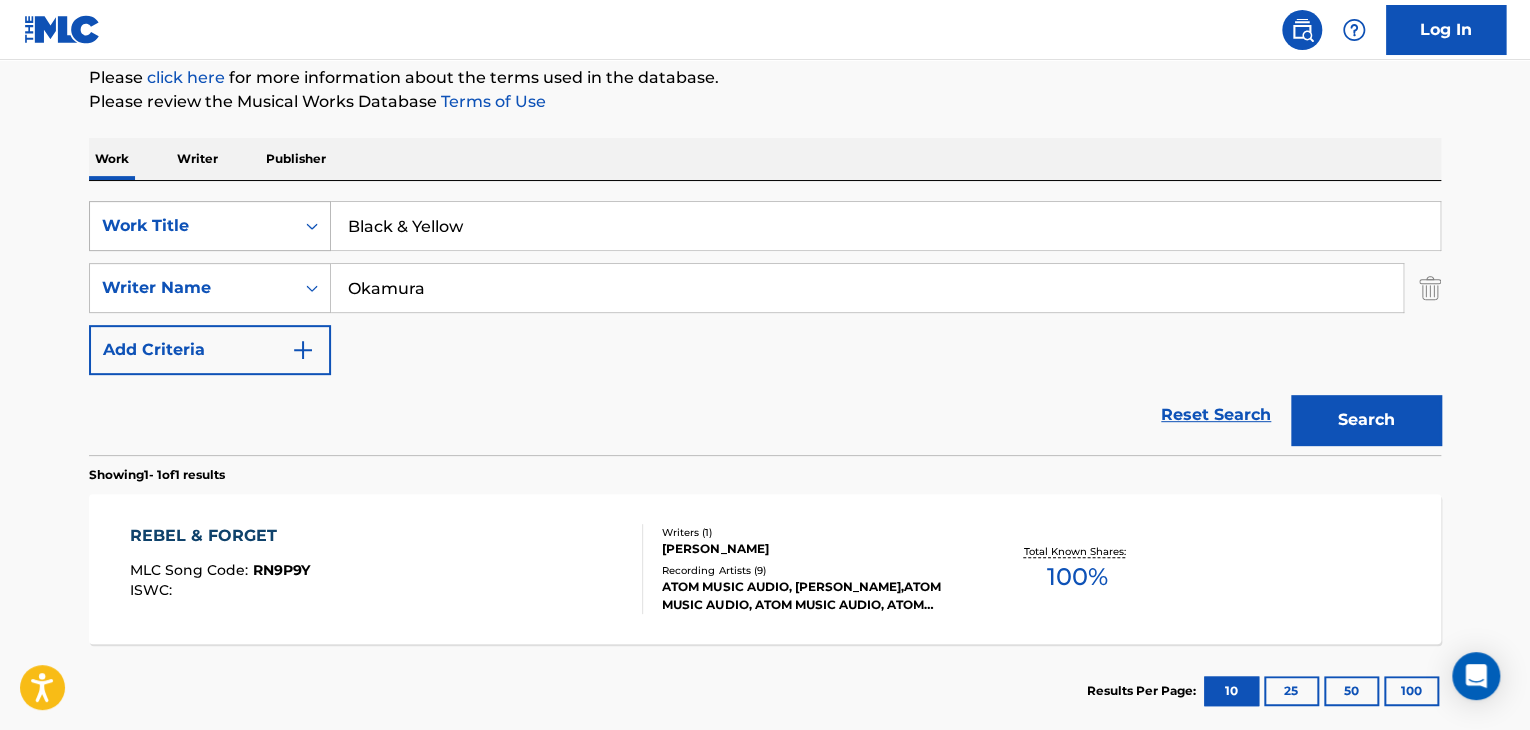 drag, startPoint x: 581, startPoint y: 235, endPoint x: 276, endPoint y: 224, distance: 305.1983 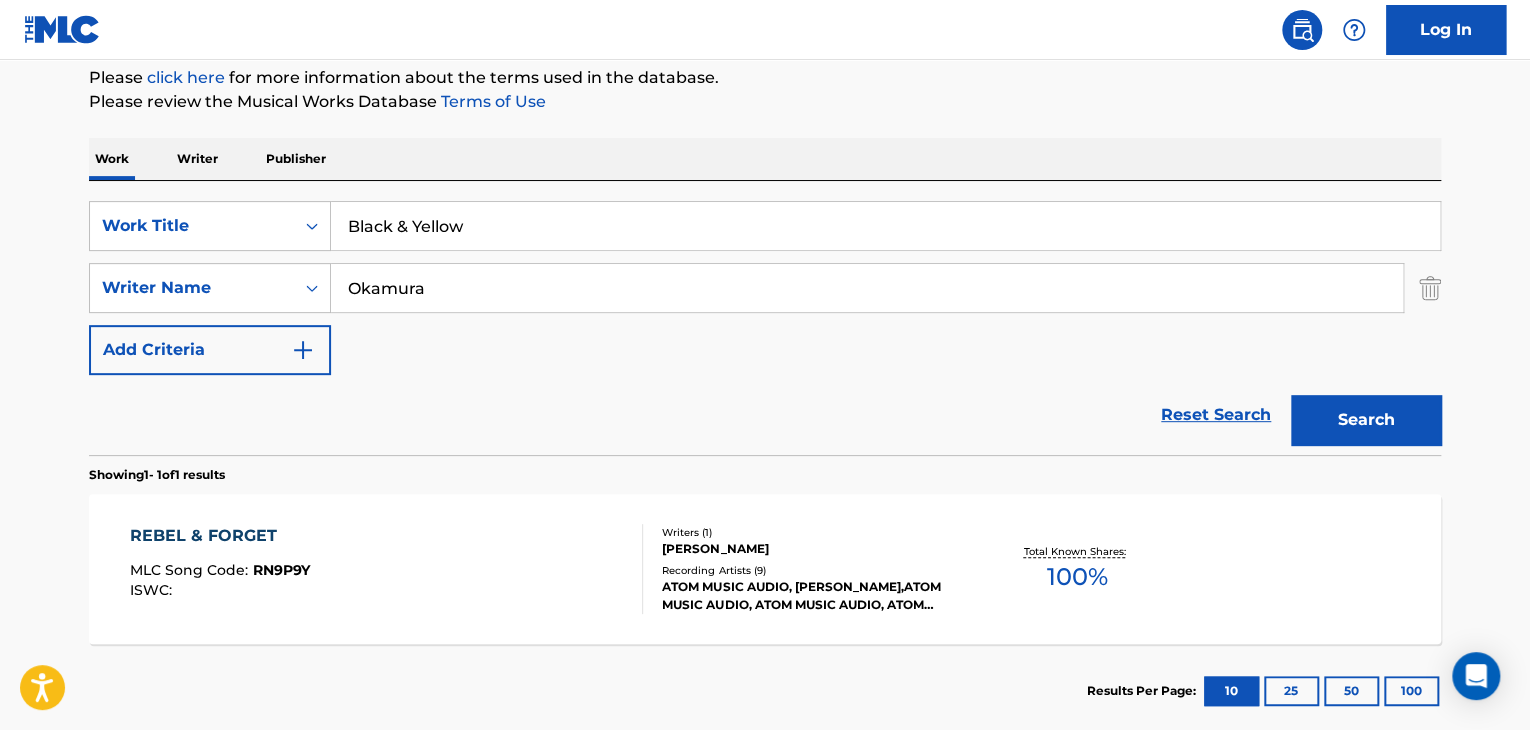 paste on "Un Dia En La Vida" 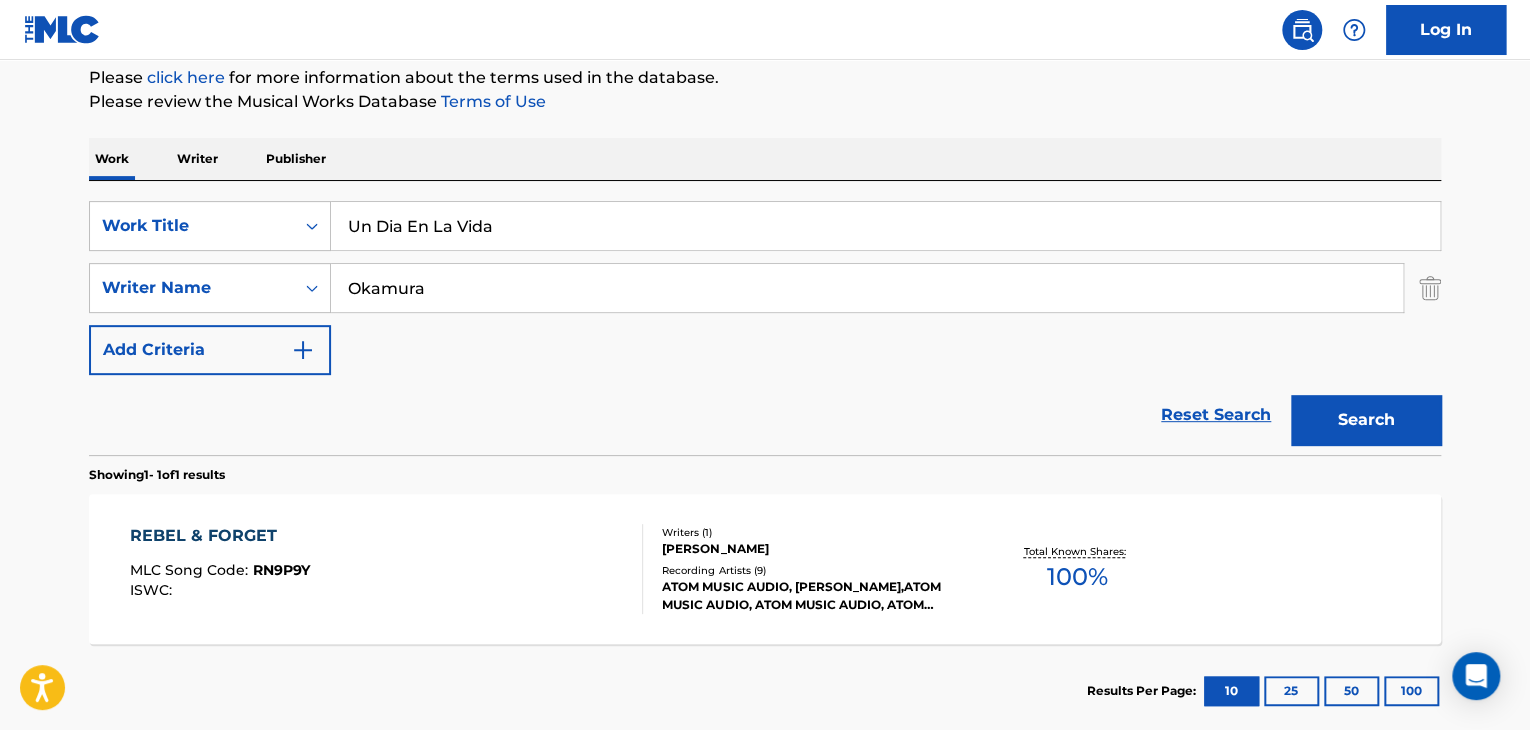 type on "Un Dia En La Vida" 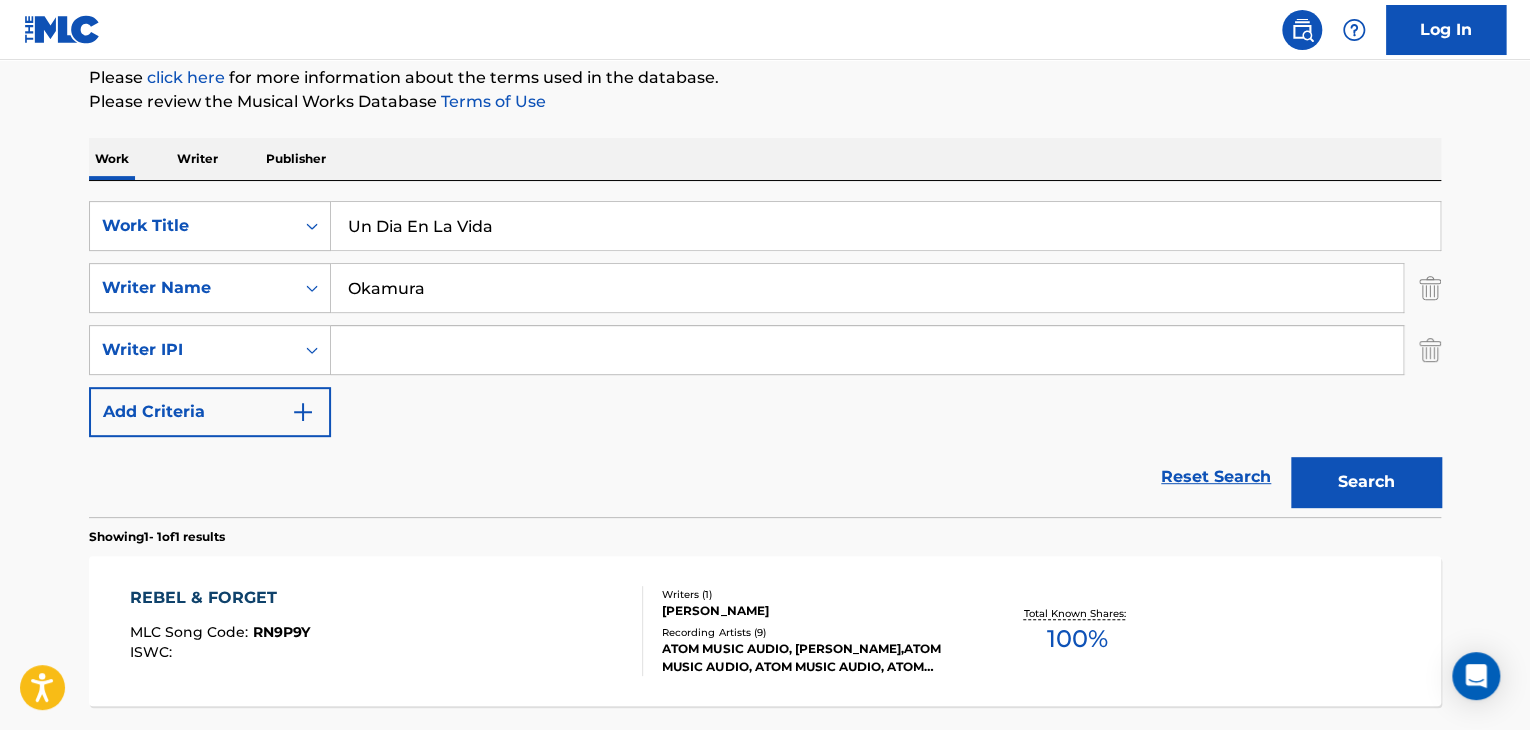 click on "SearchWithCriteria5049a98d-7eeb-44d3-b1b4-f58730398c05 Writer IPI" at bounding box center (765, 350) 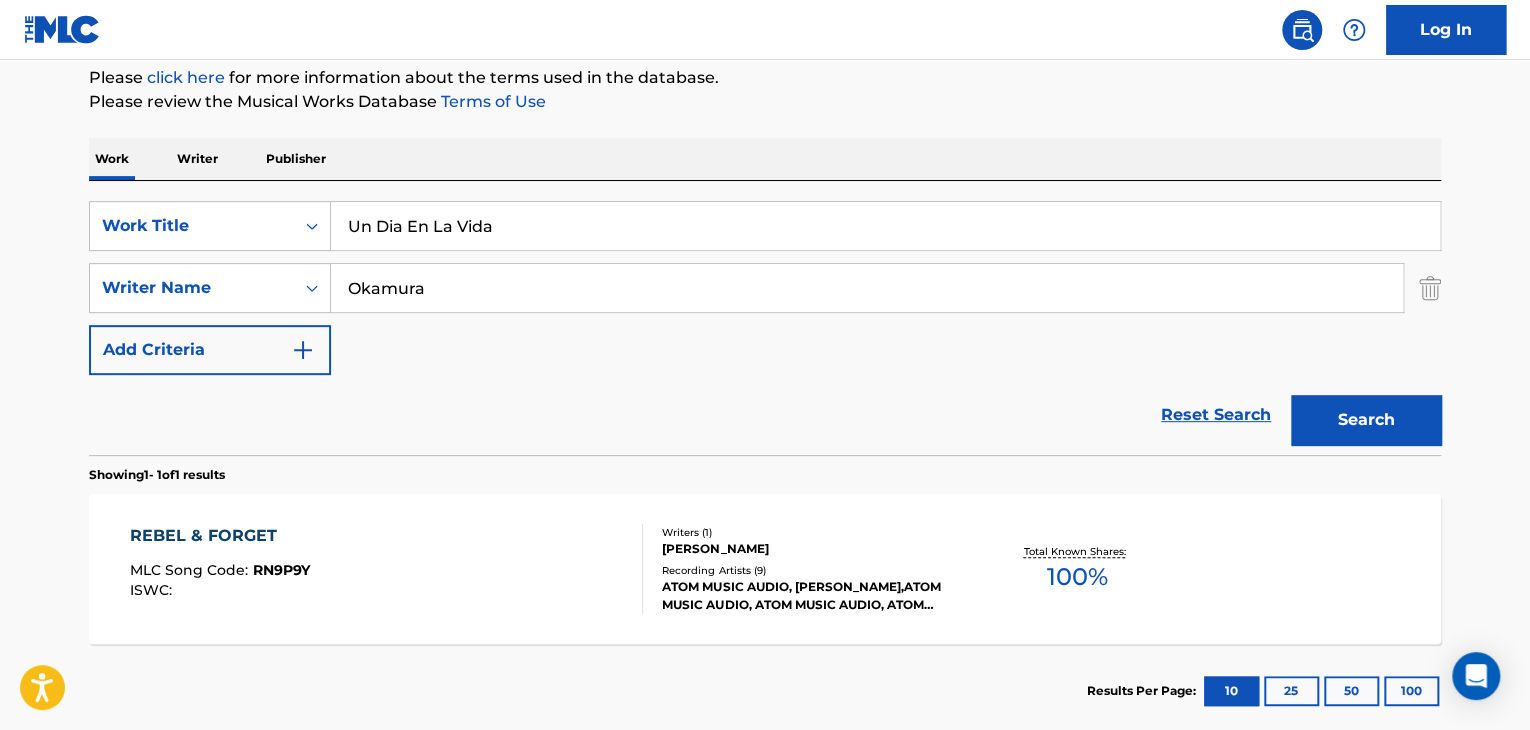 click on "Search" at bounding box center (1361, 415) 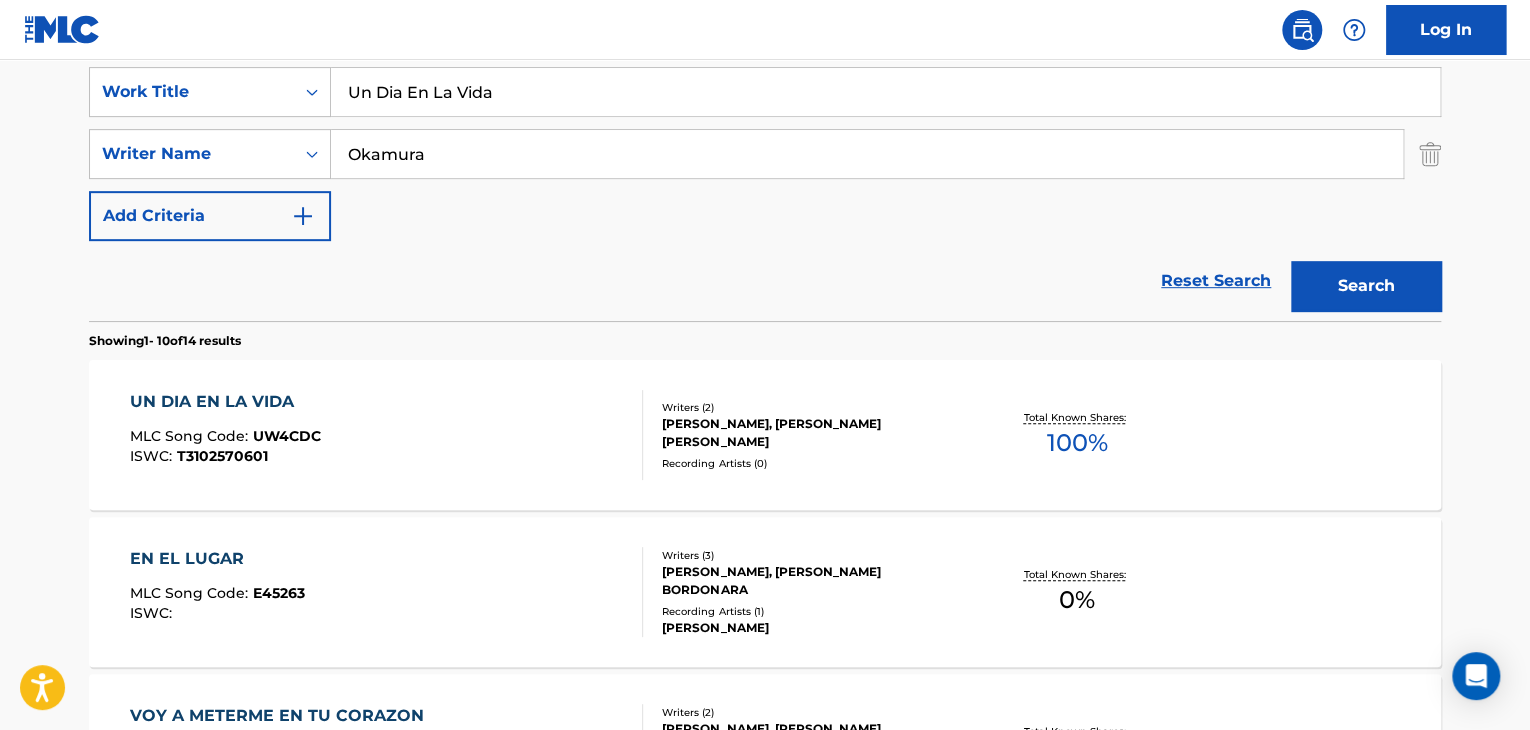 scroll, scrollTop: 344, scrollLeft: 0, axis: vertical 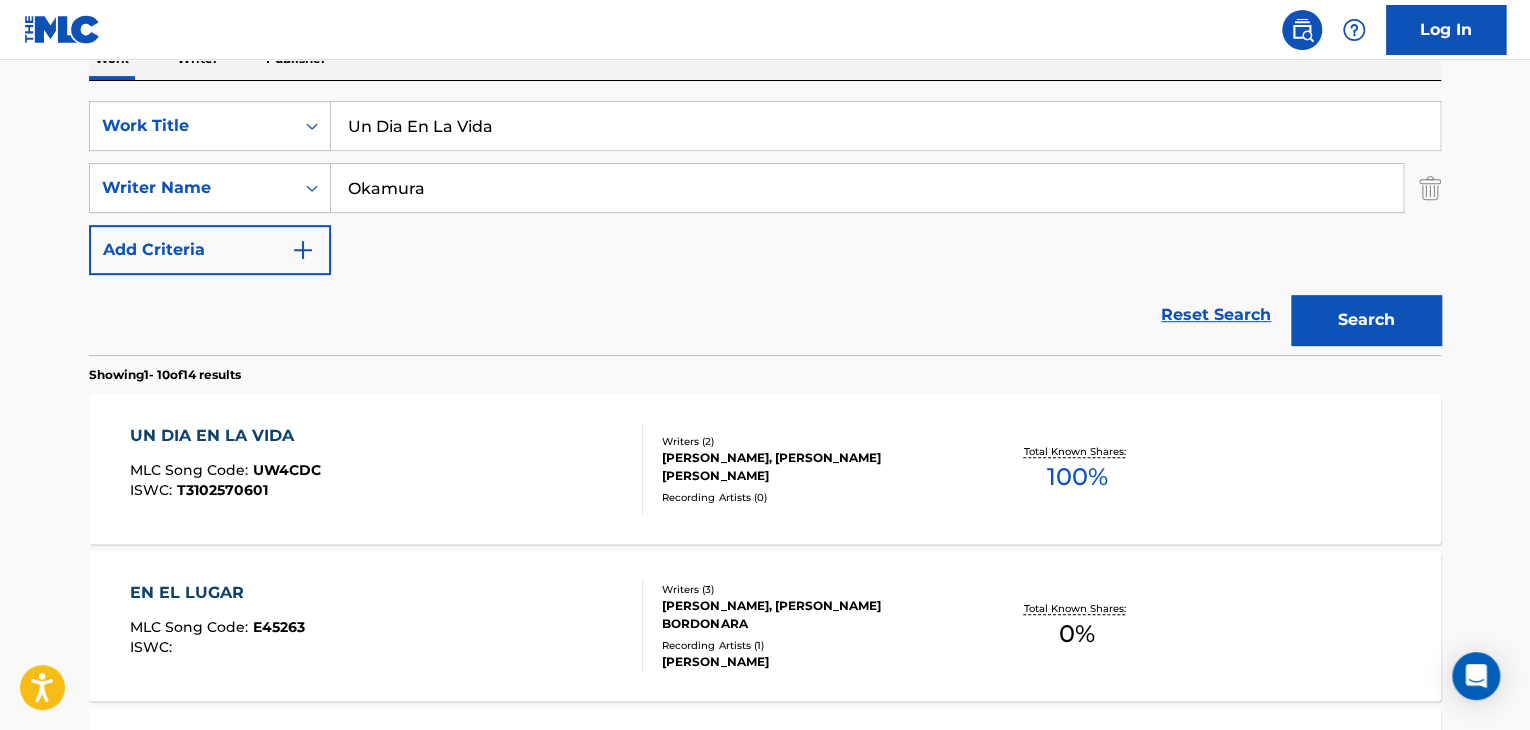 click on "UN DIA EN LA VIDA" at bounding box center (225, 436) 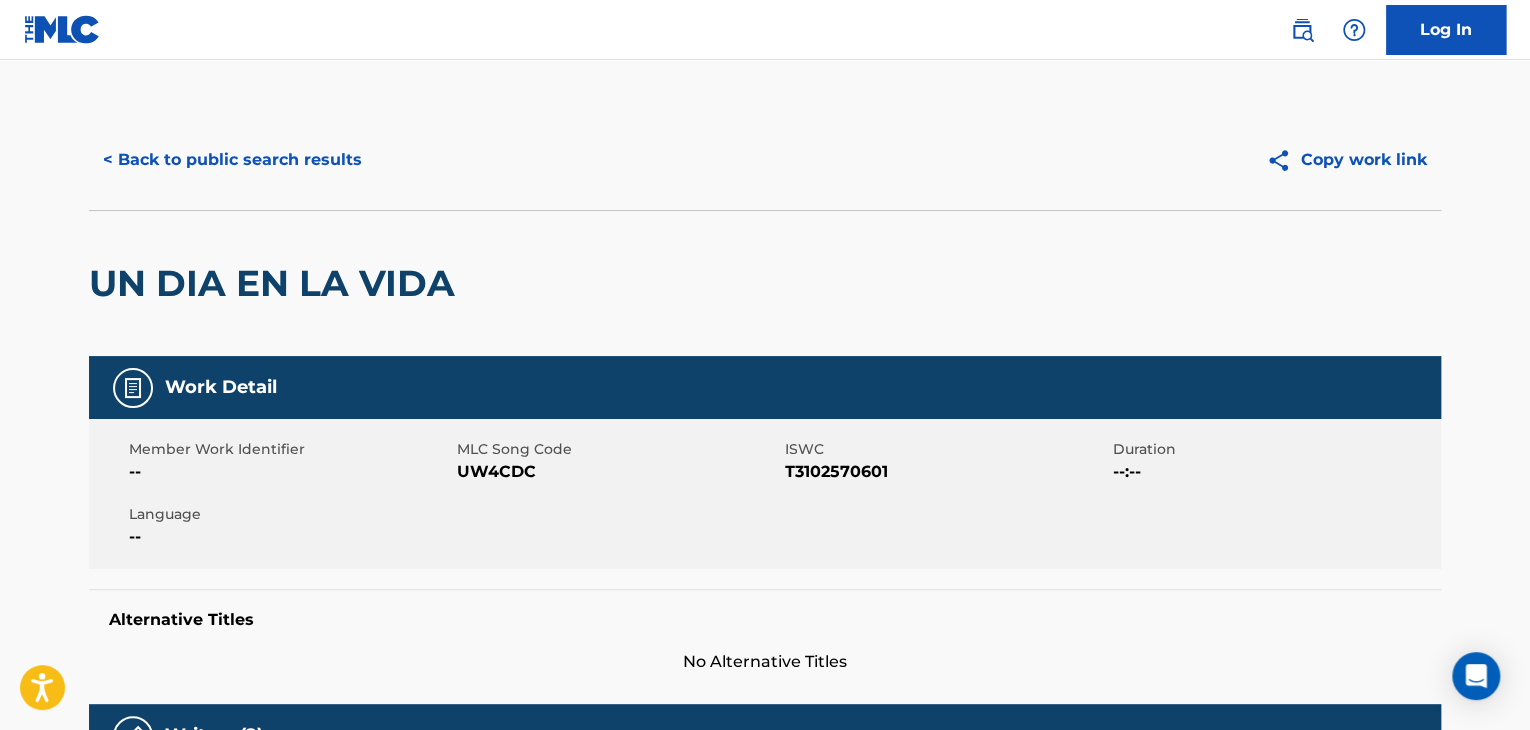 click on "T3102570601" at bounding box center (946, 472) 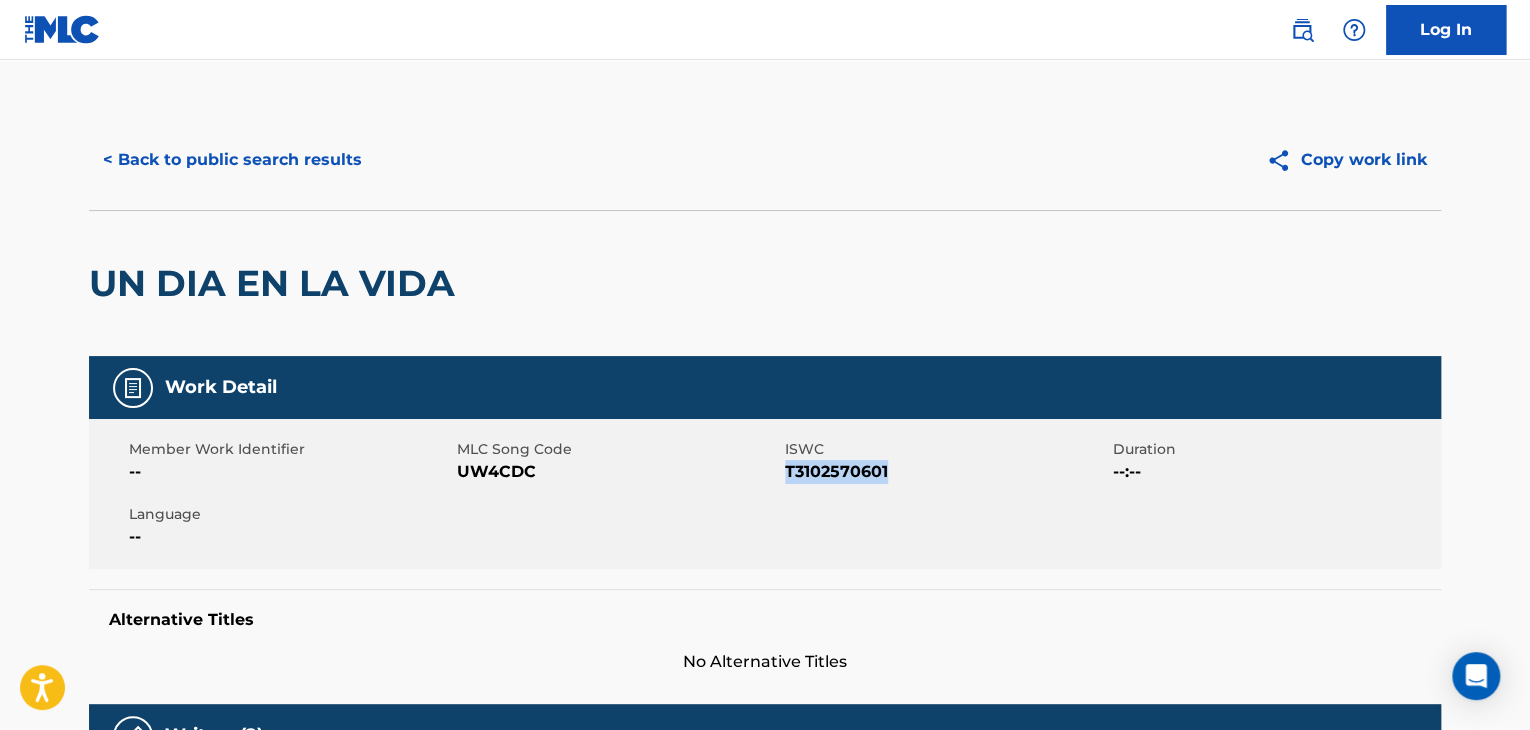 click on "T3102570601" at bounding box center [946, 472] 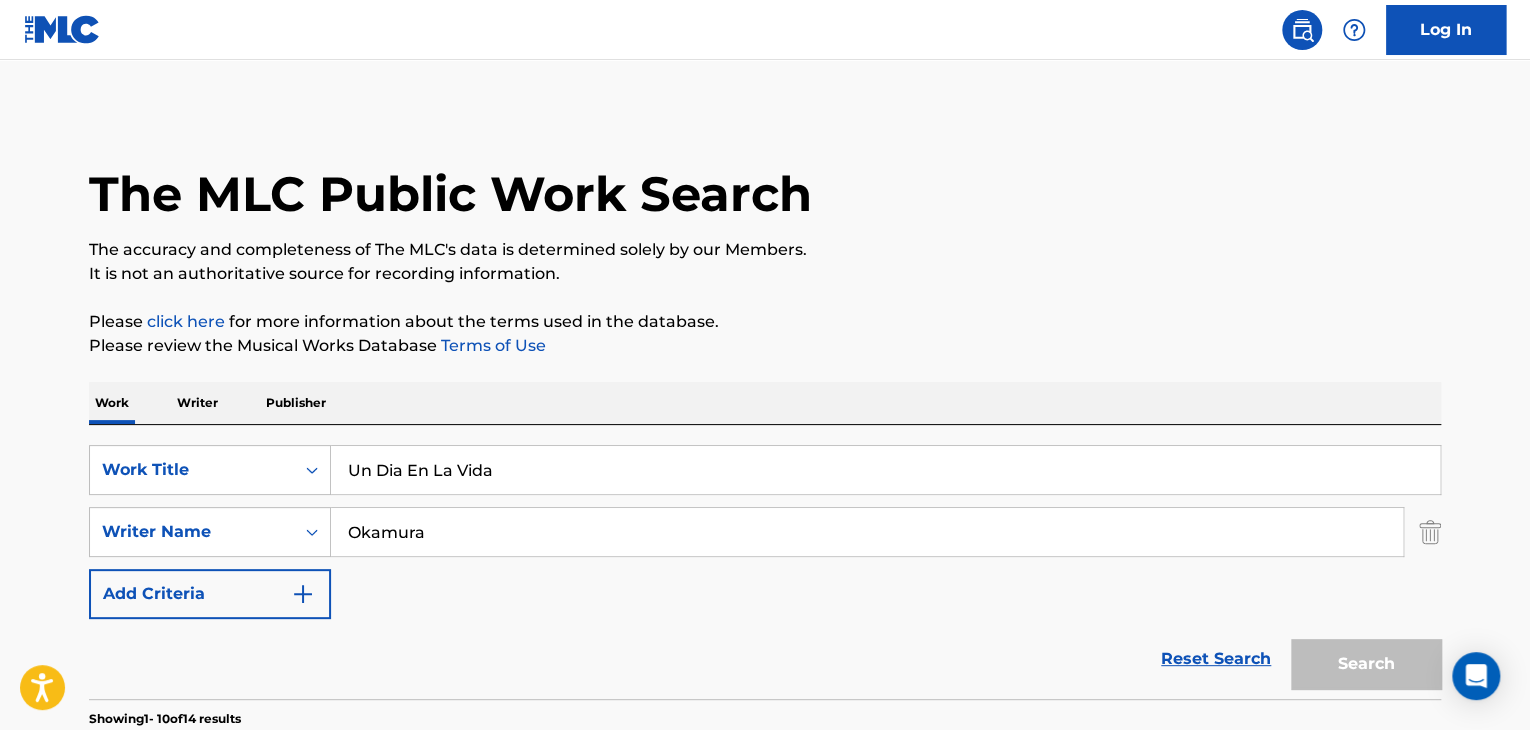 scroll, scrollTop: 344, scrollLeft: 0, axis: vertical 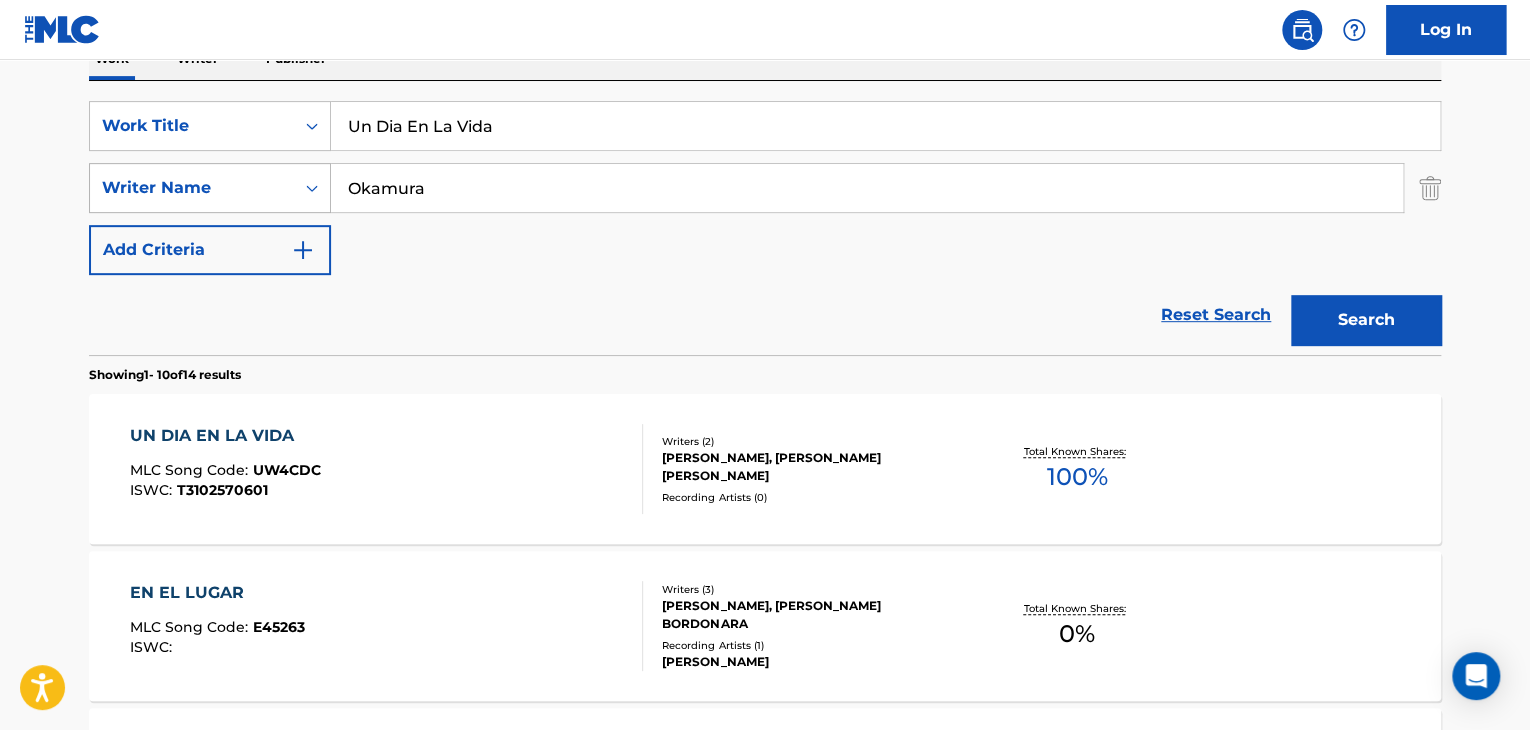 drag, startPoint x: 479, startPoint y: 173, endPoint x: 266, endPoint y: 189, distance: 213.6001 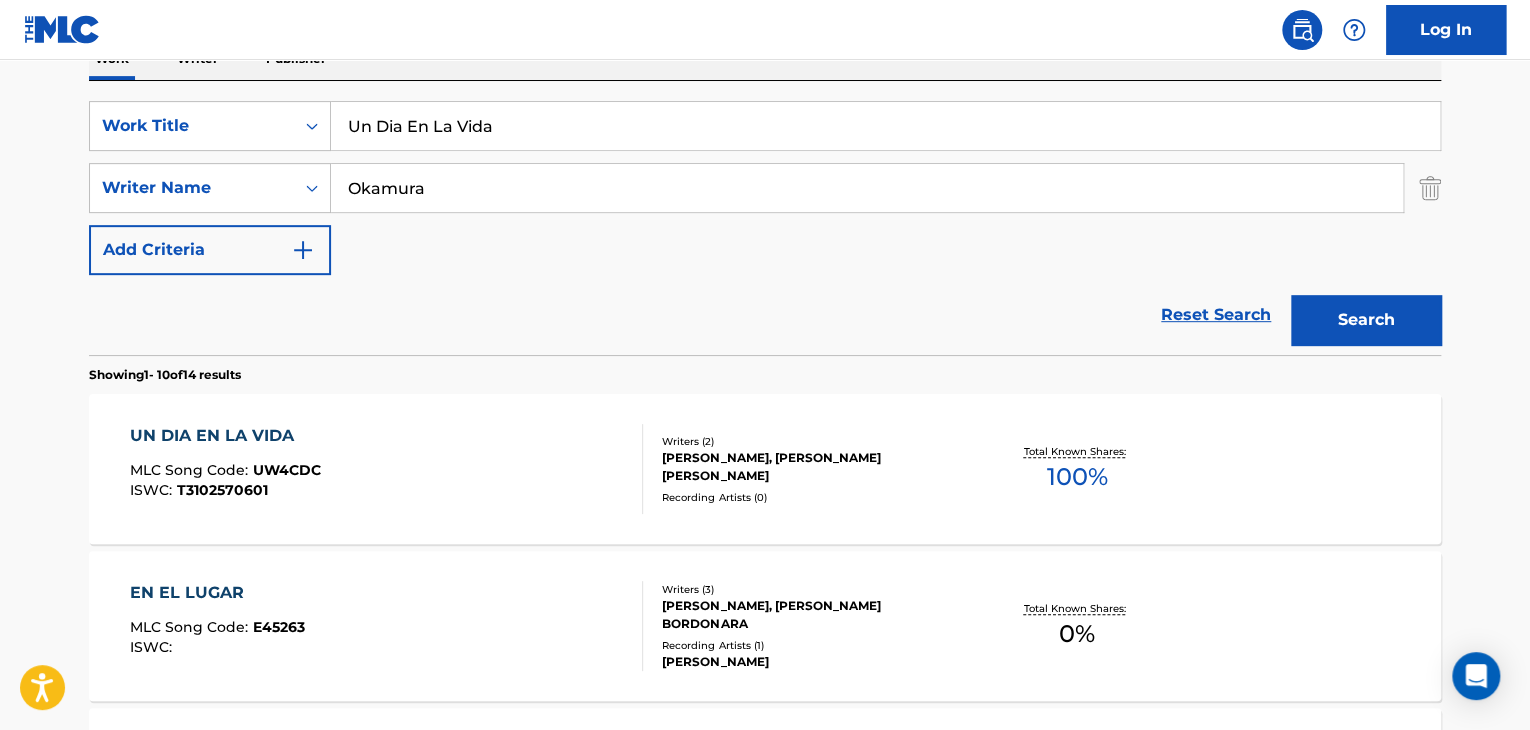 paste on "Garden" 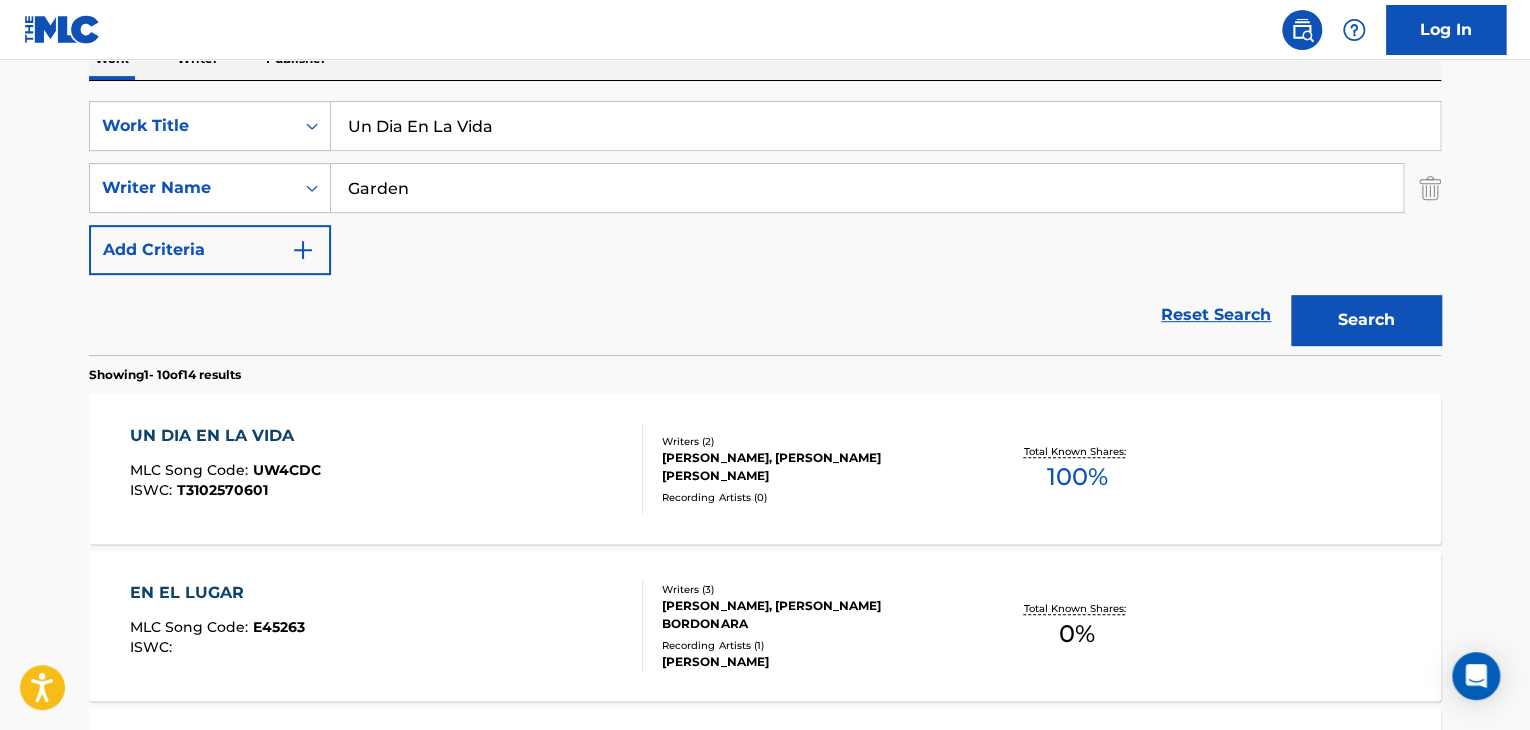 type on "Garden" 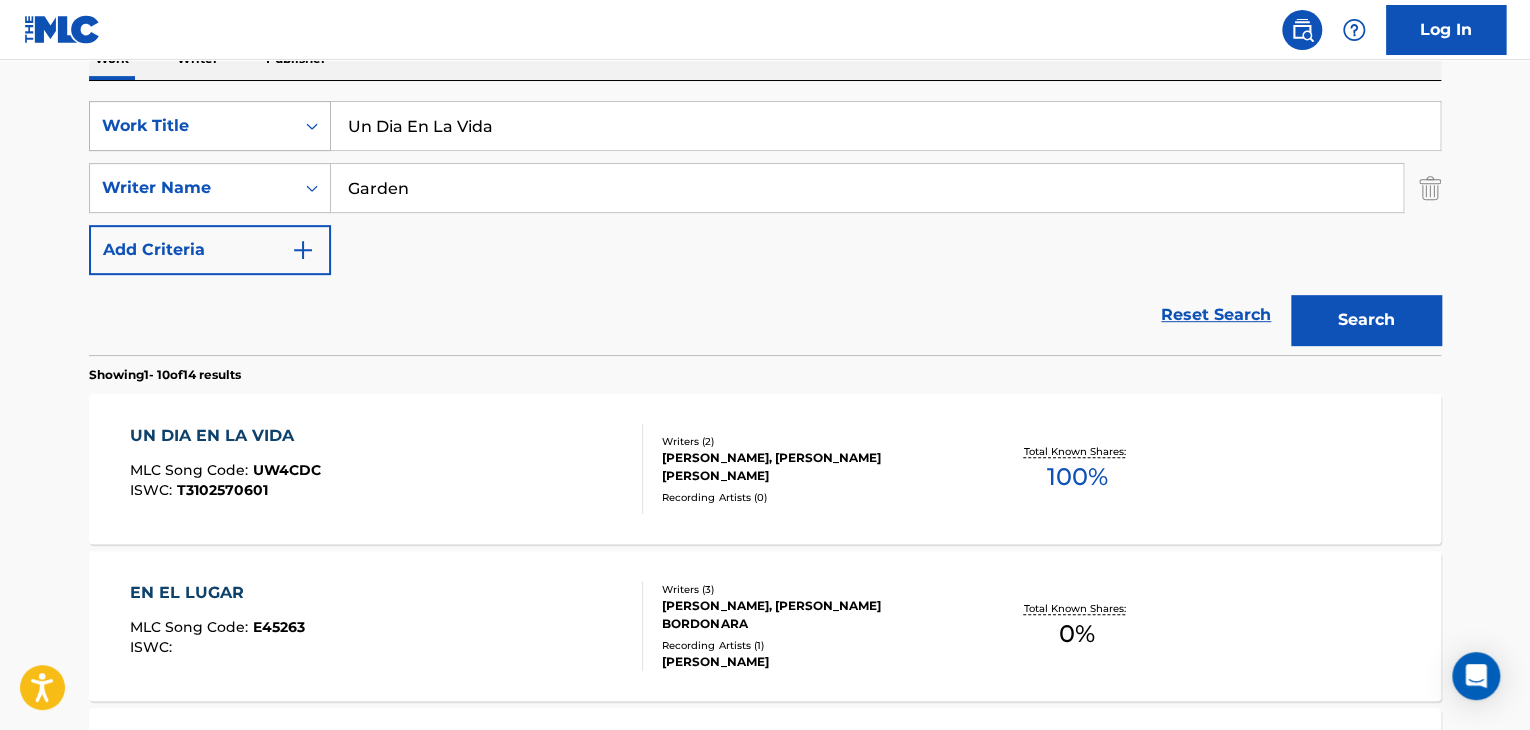 drag, startPoint x: 363, startPoint y: 125, endPoint x: 216, endPoint y: 129, distance: 147.05441 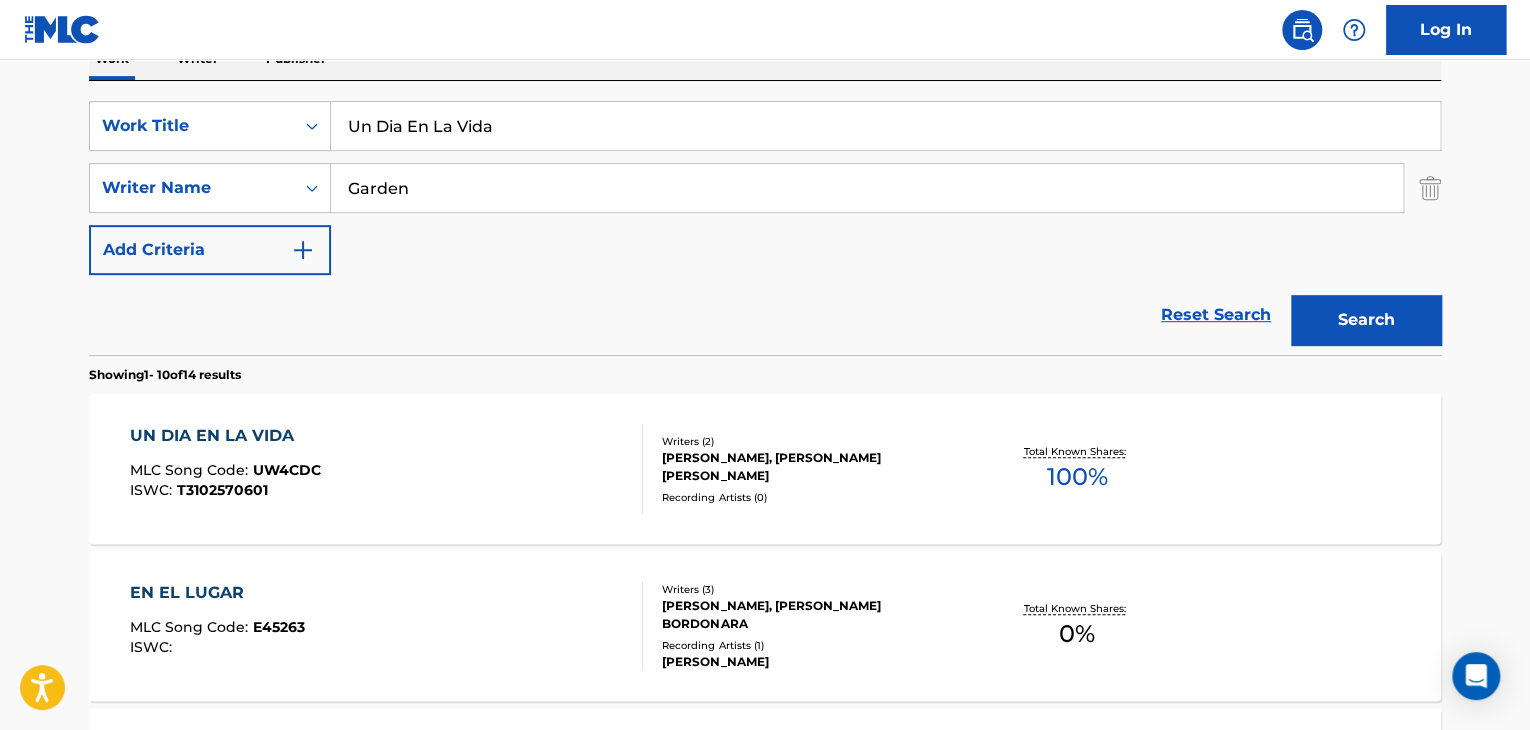 paste on "Grit Your Teeth" 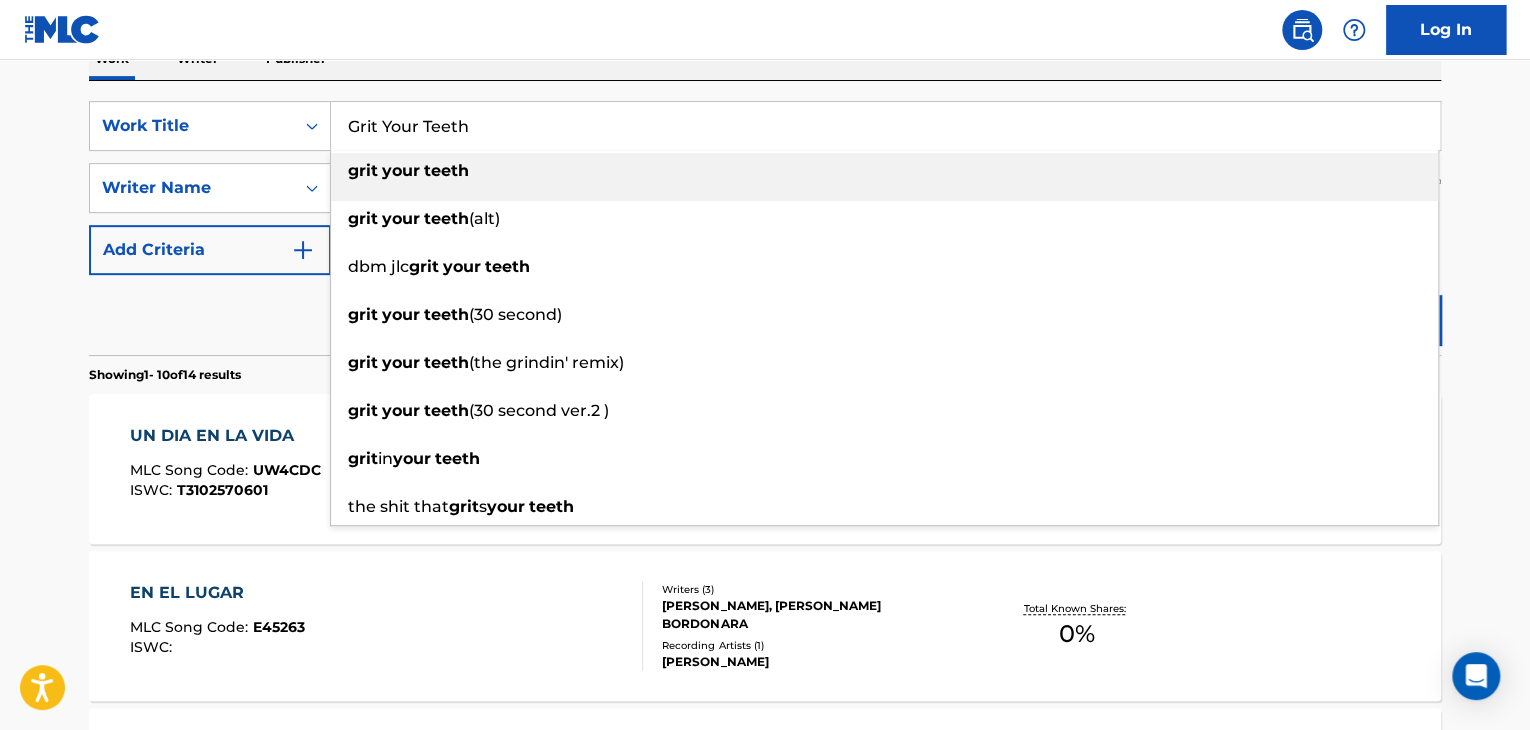 click on "grit   your   teeth" at bounding box center [884, 171] 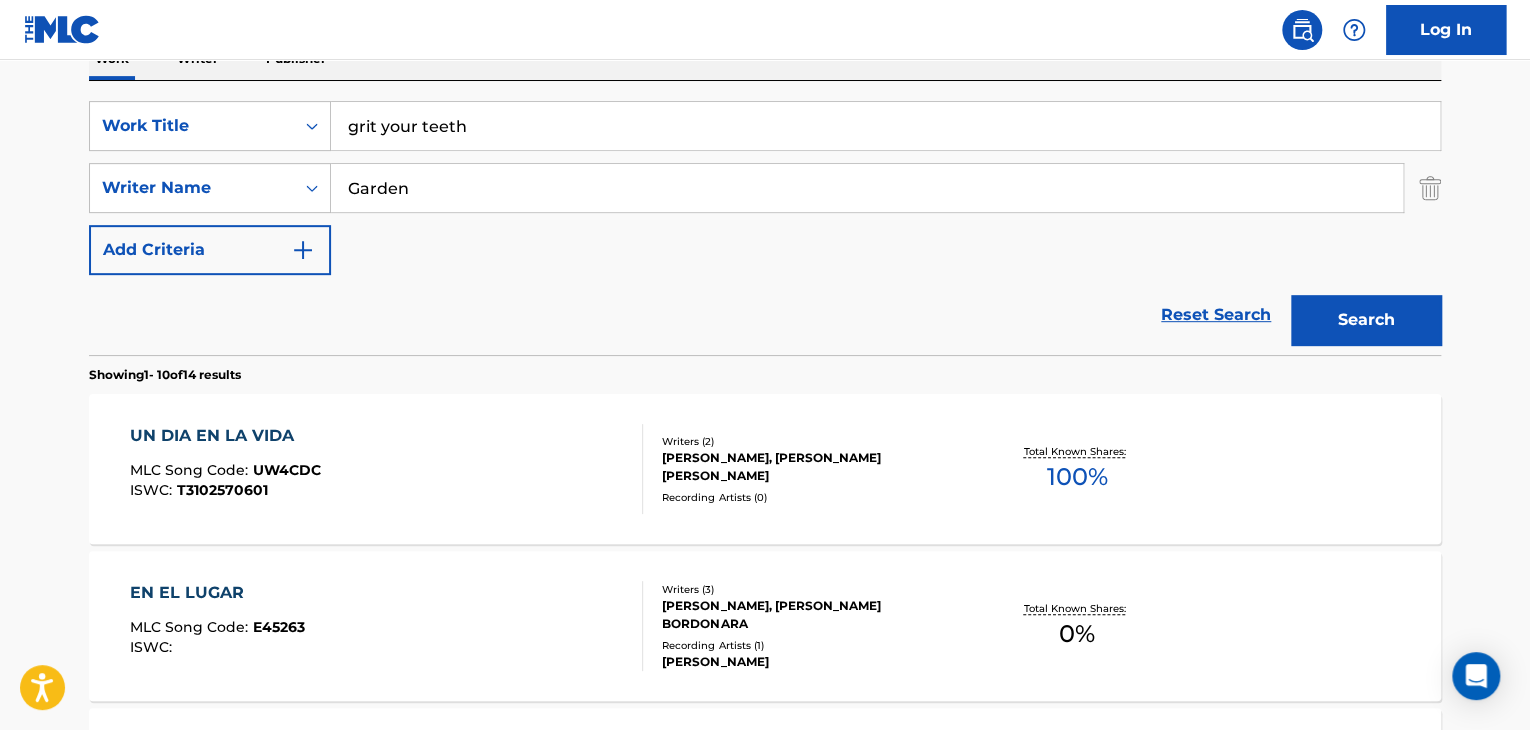 click on "Search" at bounding box center [1366, 320] 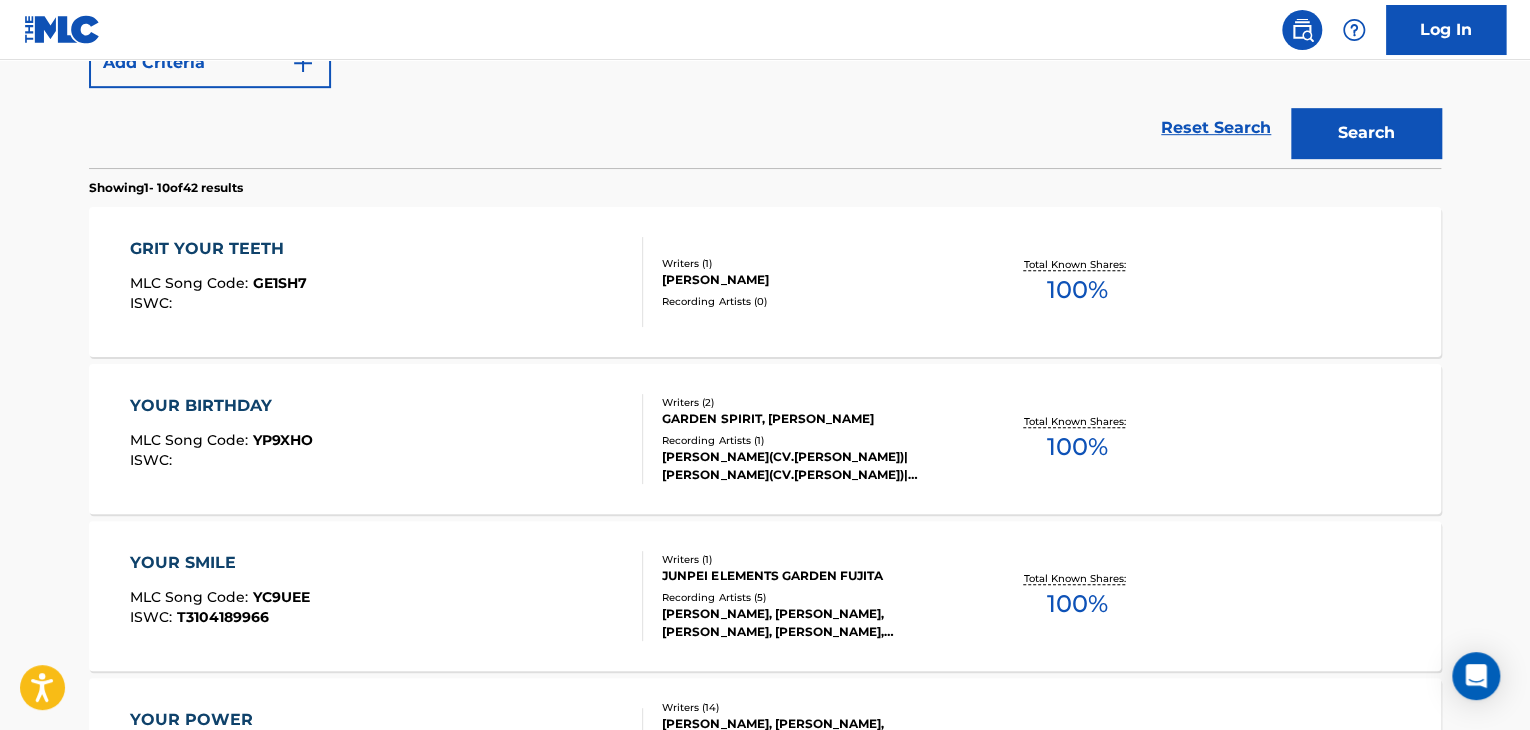 scroll, scrollTop: 544, scrollLeft: 0, axis: vertical 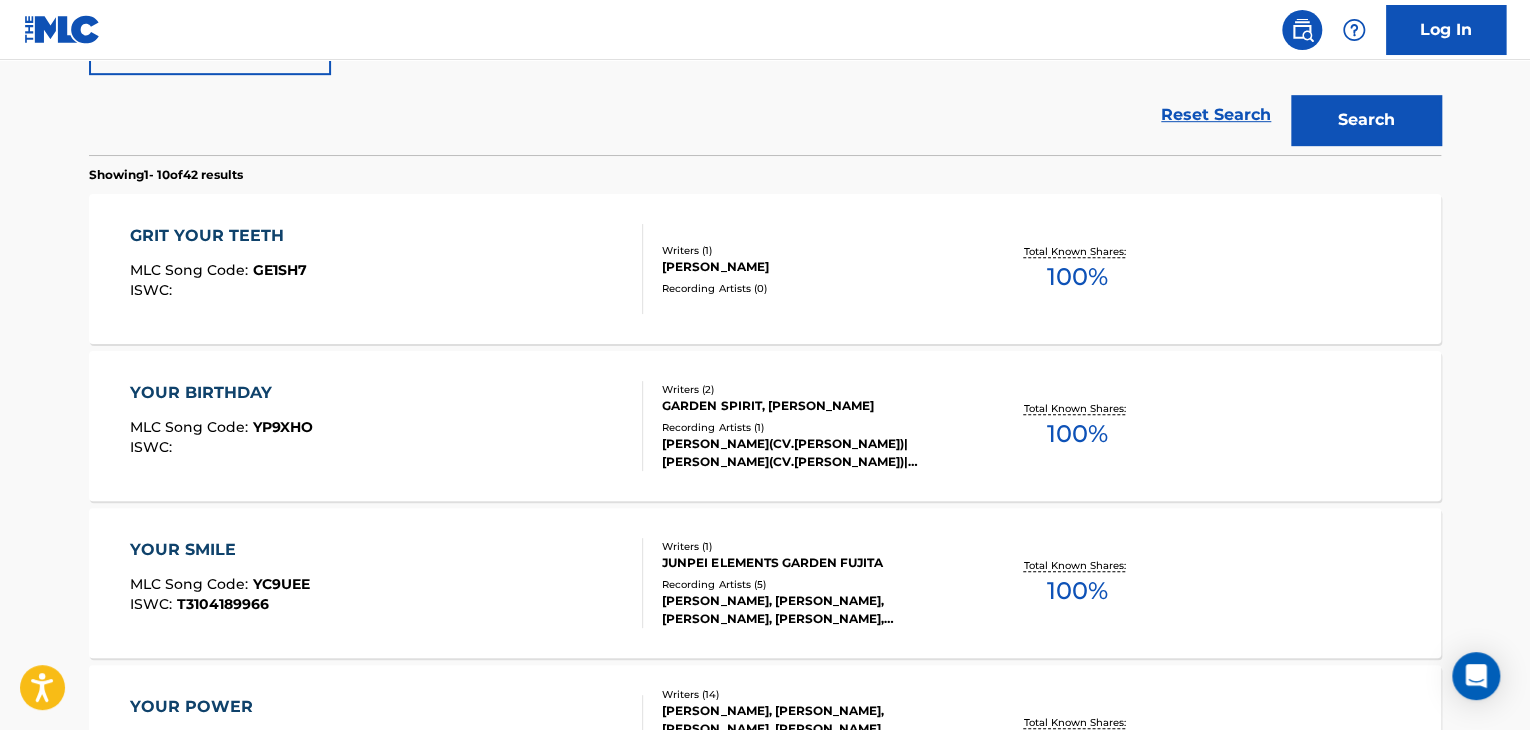 click on "GRIT YOUR TEETH" at bounding box center [218, 236] 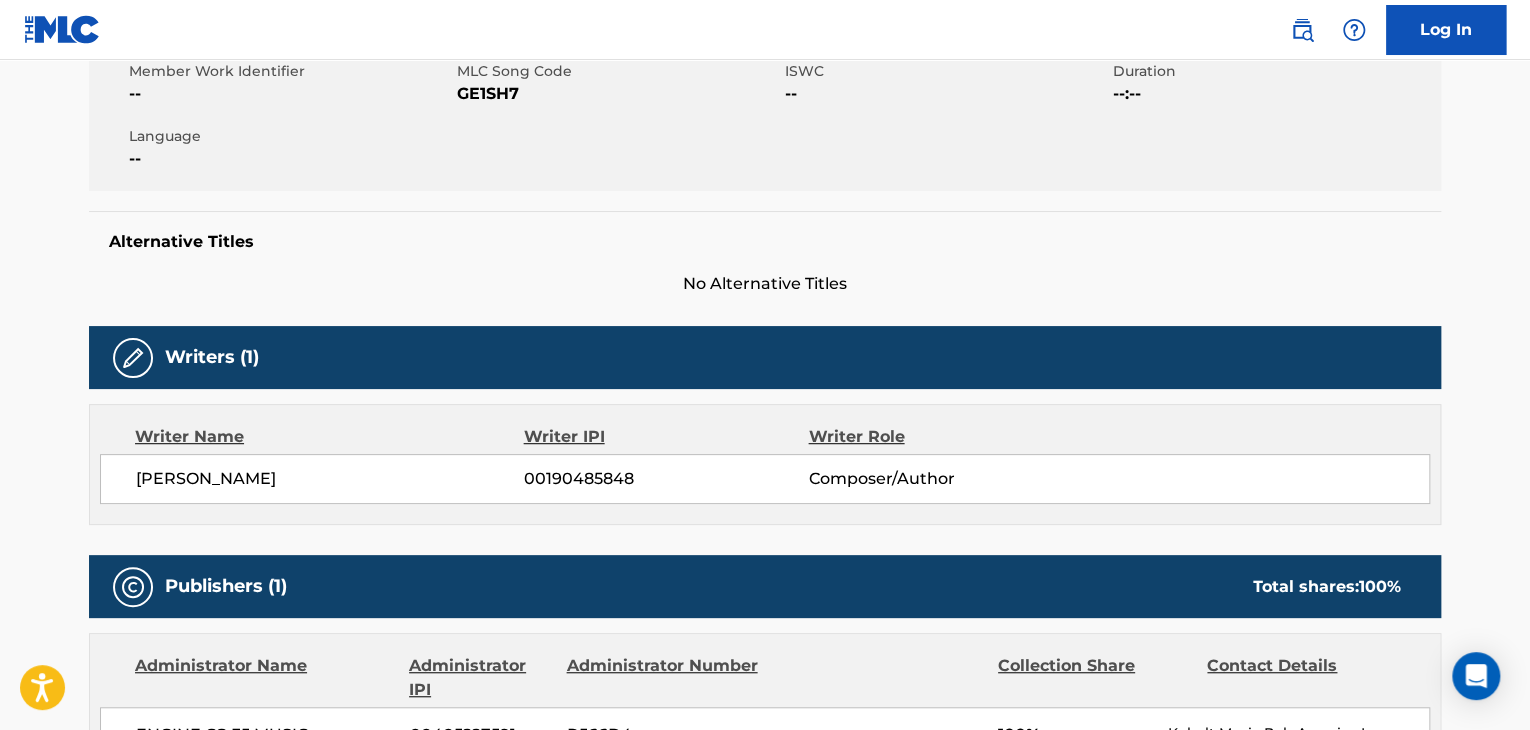 scroll, scrollTop: 400, scrollLeft: 0, axis: vertical 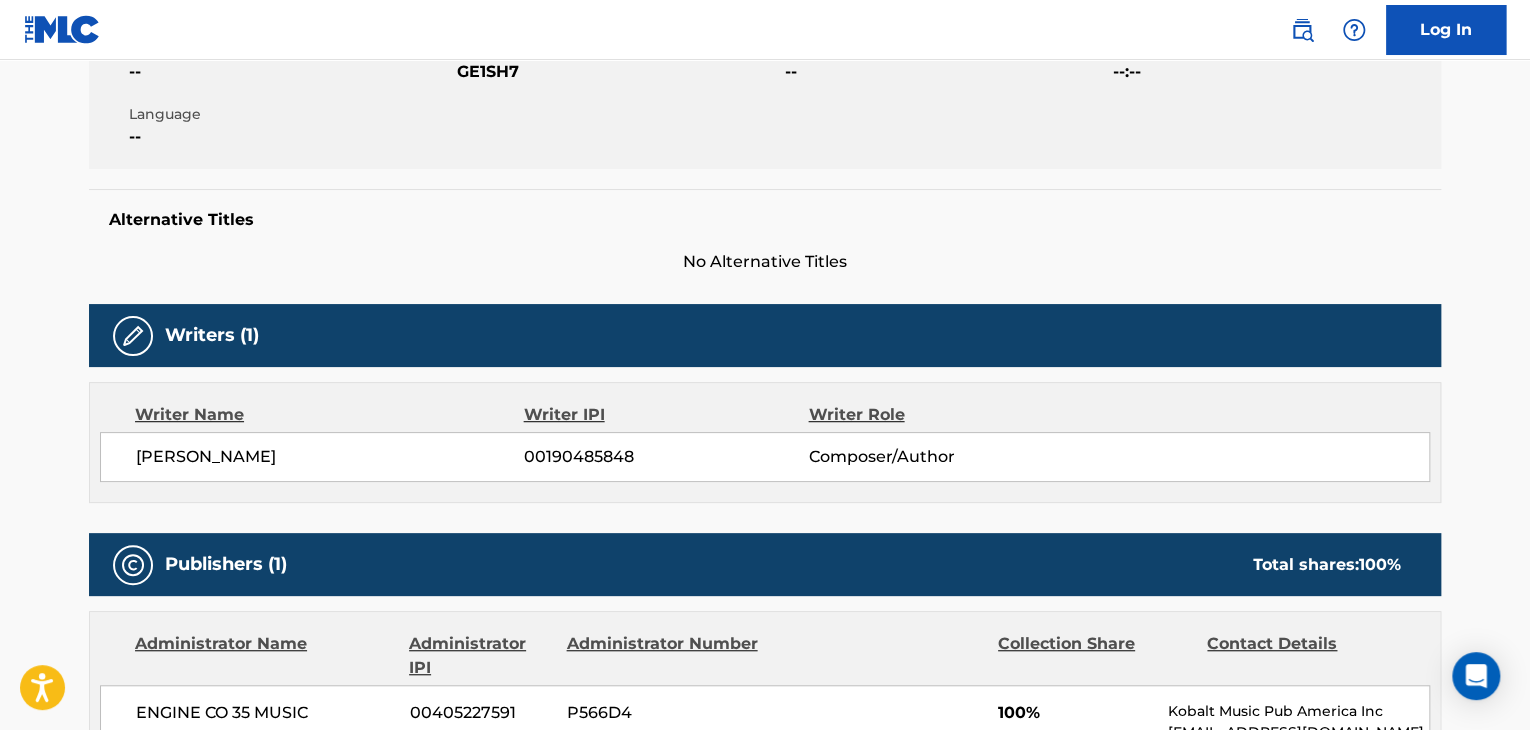 click on "00190485848" at bounding box center [666, 457] 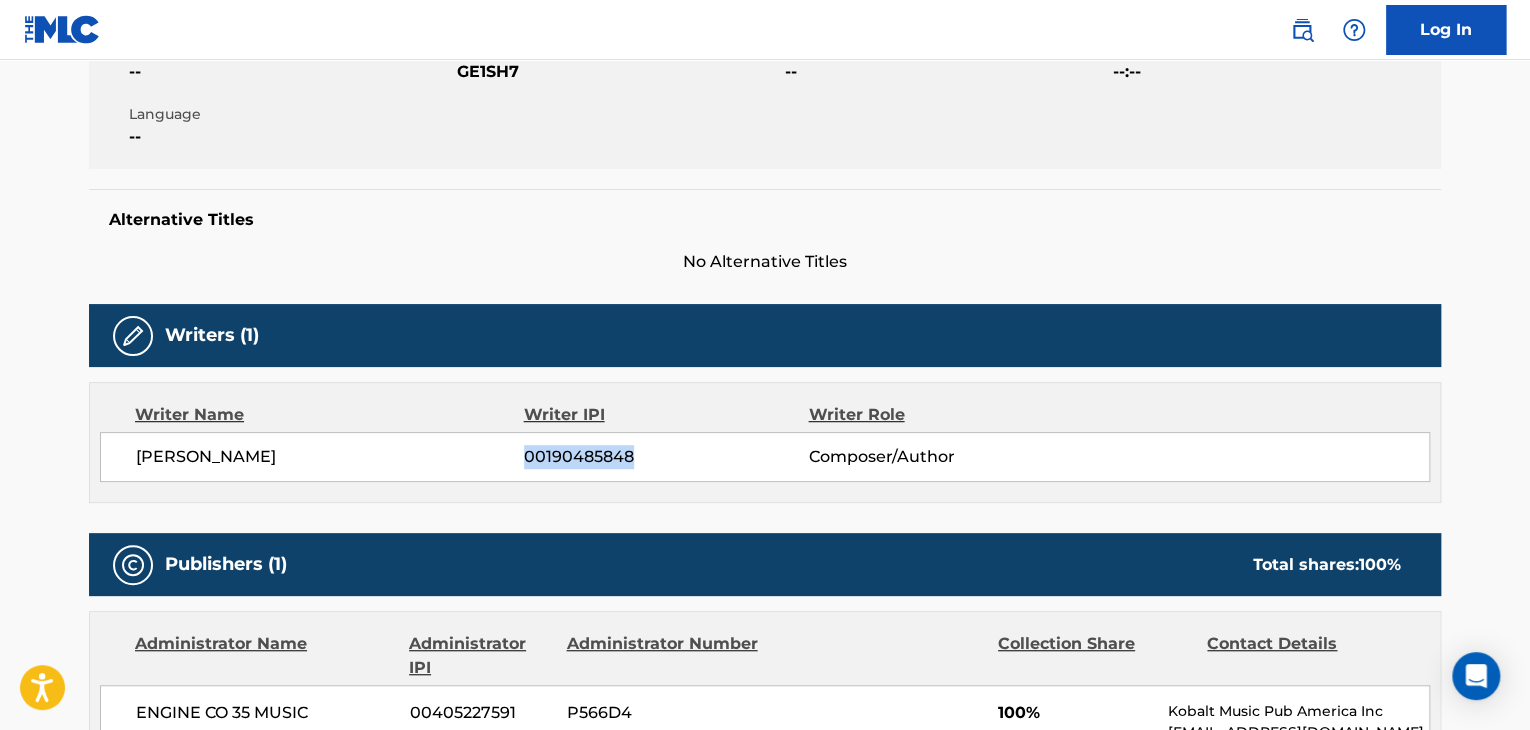 click on "00190485848" at bounding box center (666, 457) 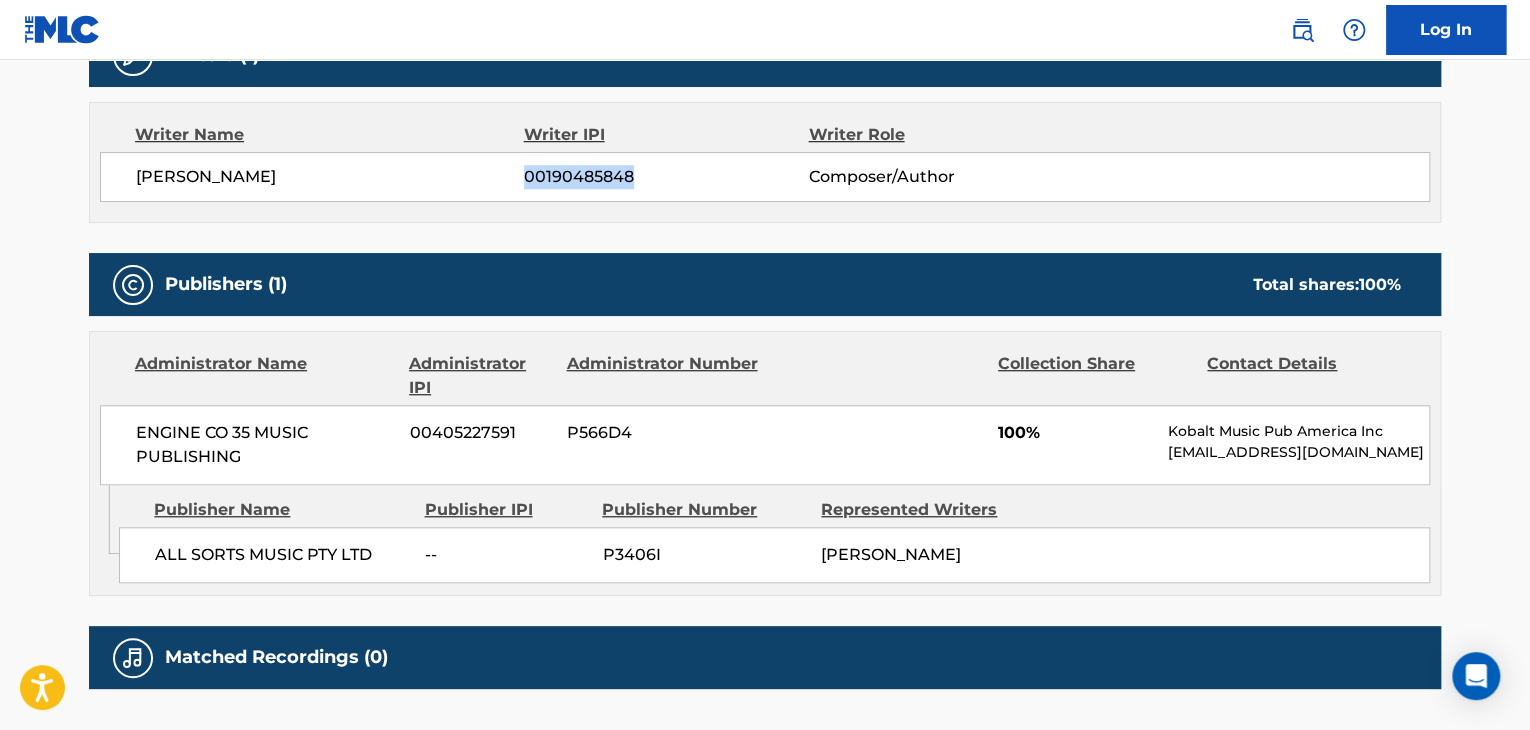 scroll, scrollTop: 800, scrollLeft: 0, axis: vertical 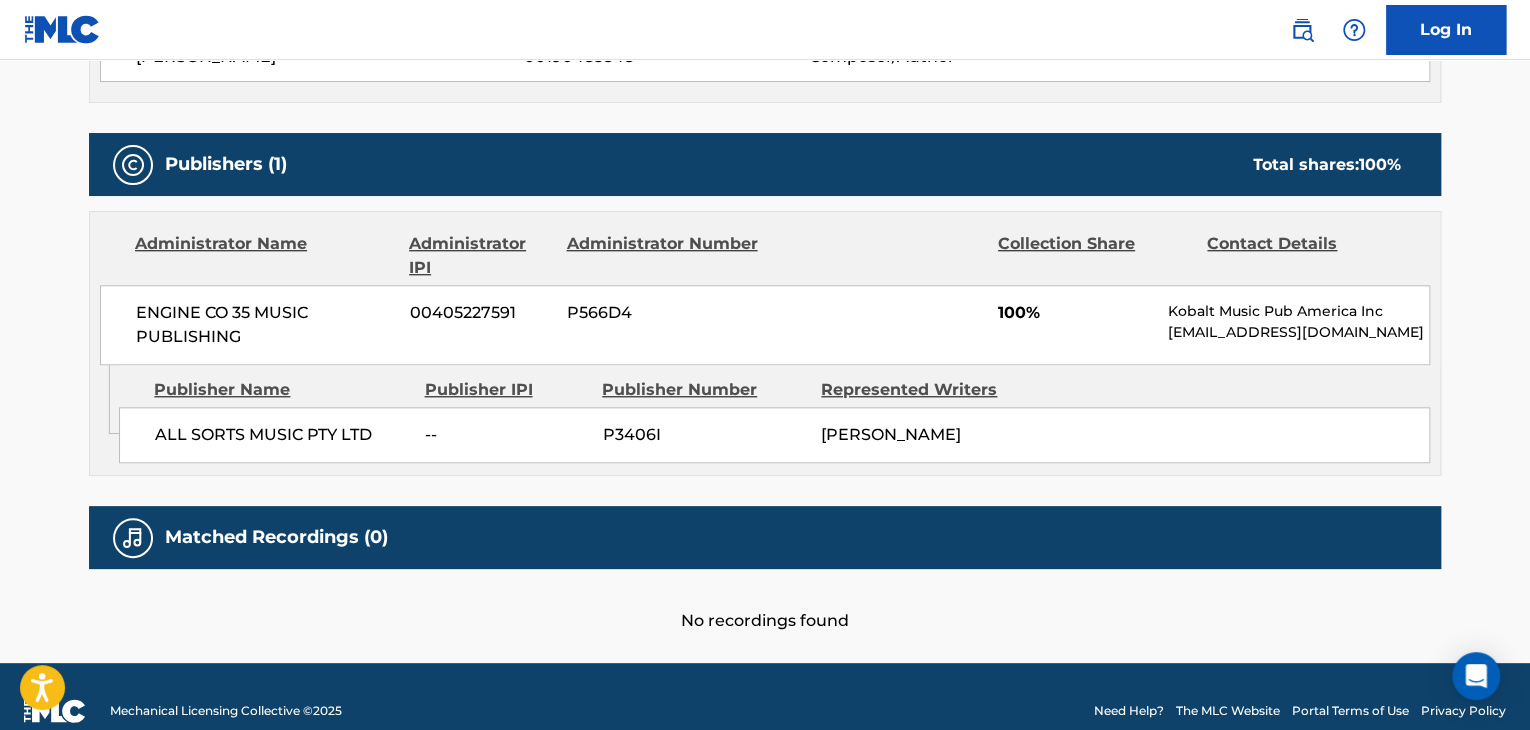 click on "ENGINE CO 35 MUSIC PUBLISHING 00405227591 P566D4 100% Kobalt Music Pub America Inc [EMAIL_ADDRESS][DOMAIN_NAME]" at bounding box center (765, 325) 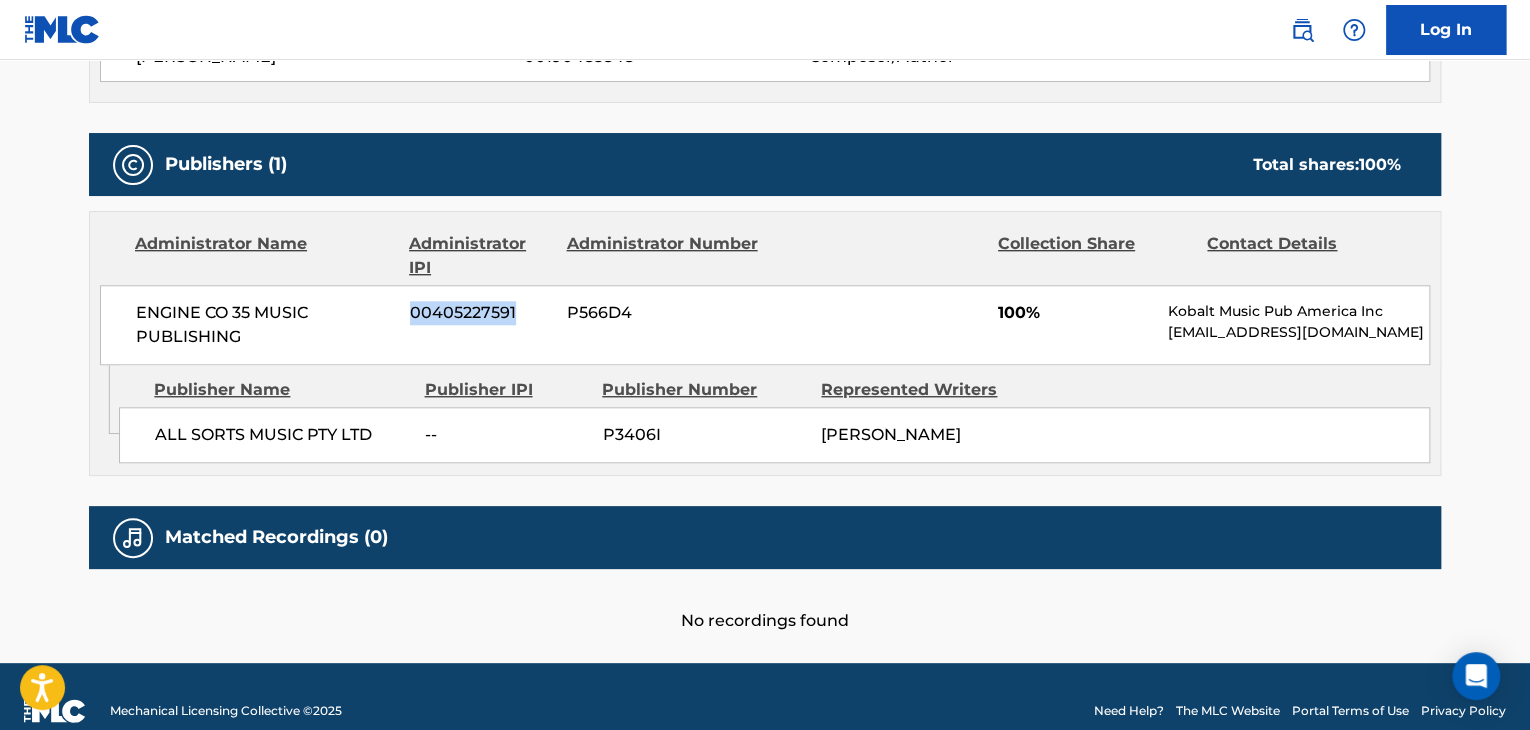 click on "ENGINE CO 35 MUSIC PUBLISHING 00405227591 P566D4 100% Kobalt Music Pub America Inc [EMAIL_ADDRESS][DOMAIN_NAME]" at bounding box center (765, 325) 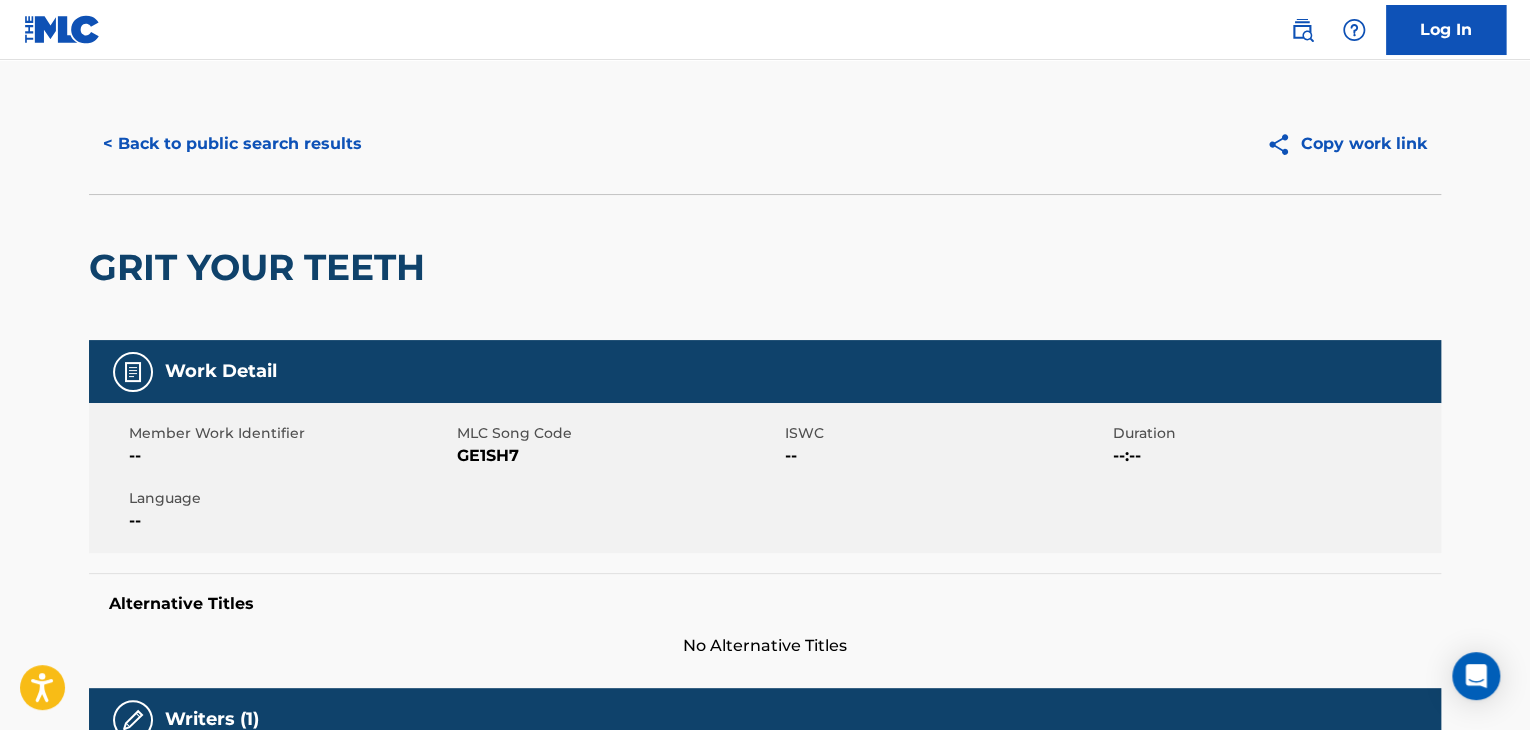 scroll, scrollTop: 0, scrollLeft: 0, axis: both 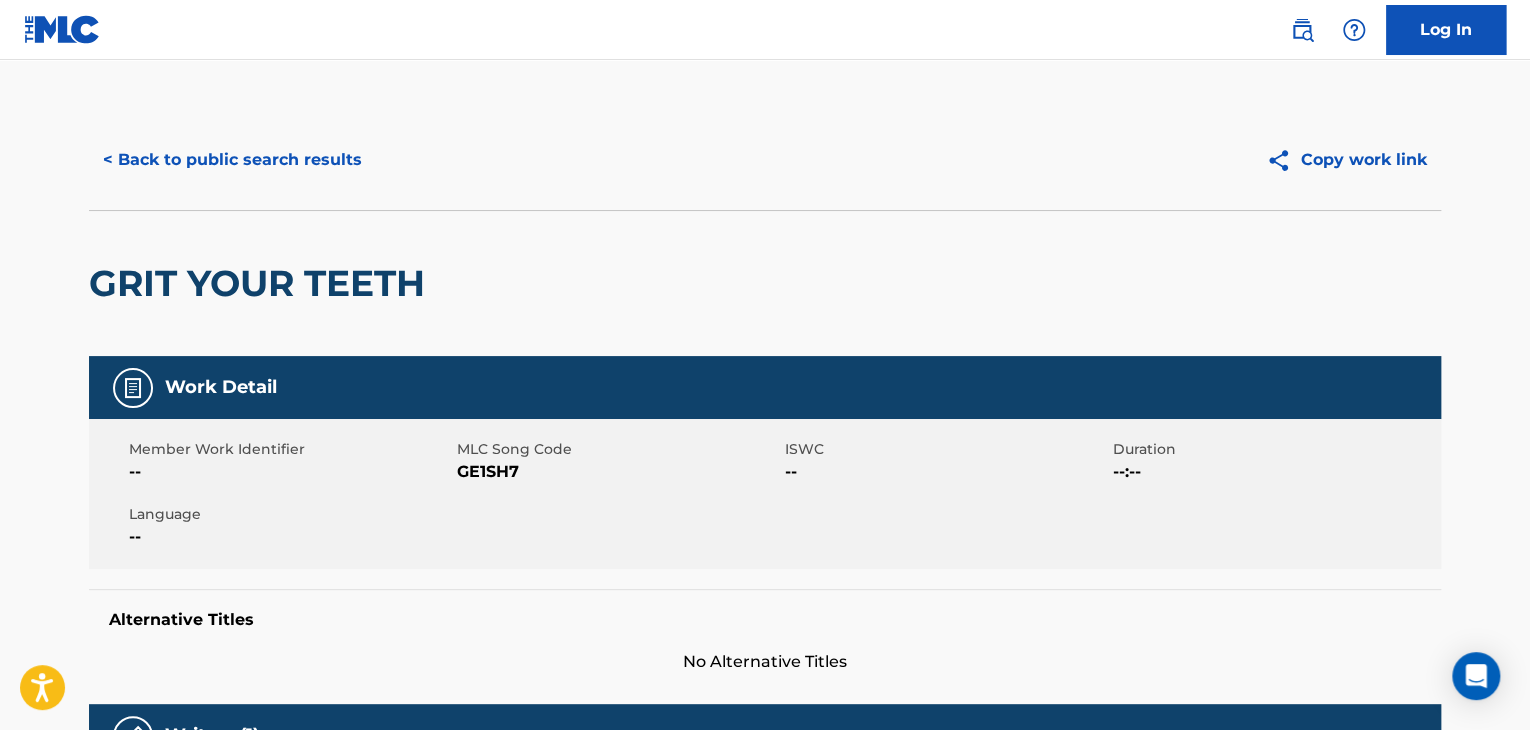 click on "< Back to public search results" at bounding box center (232, 160) 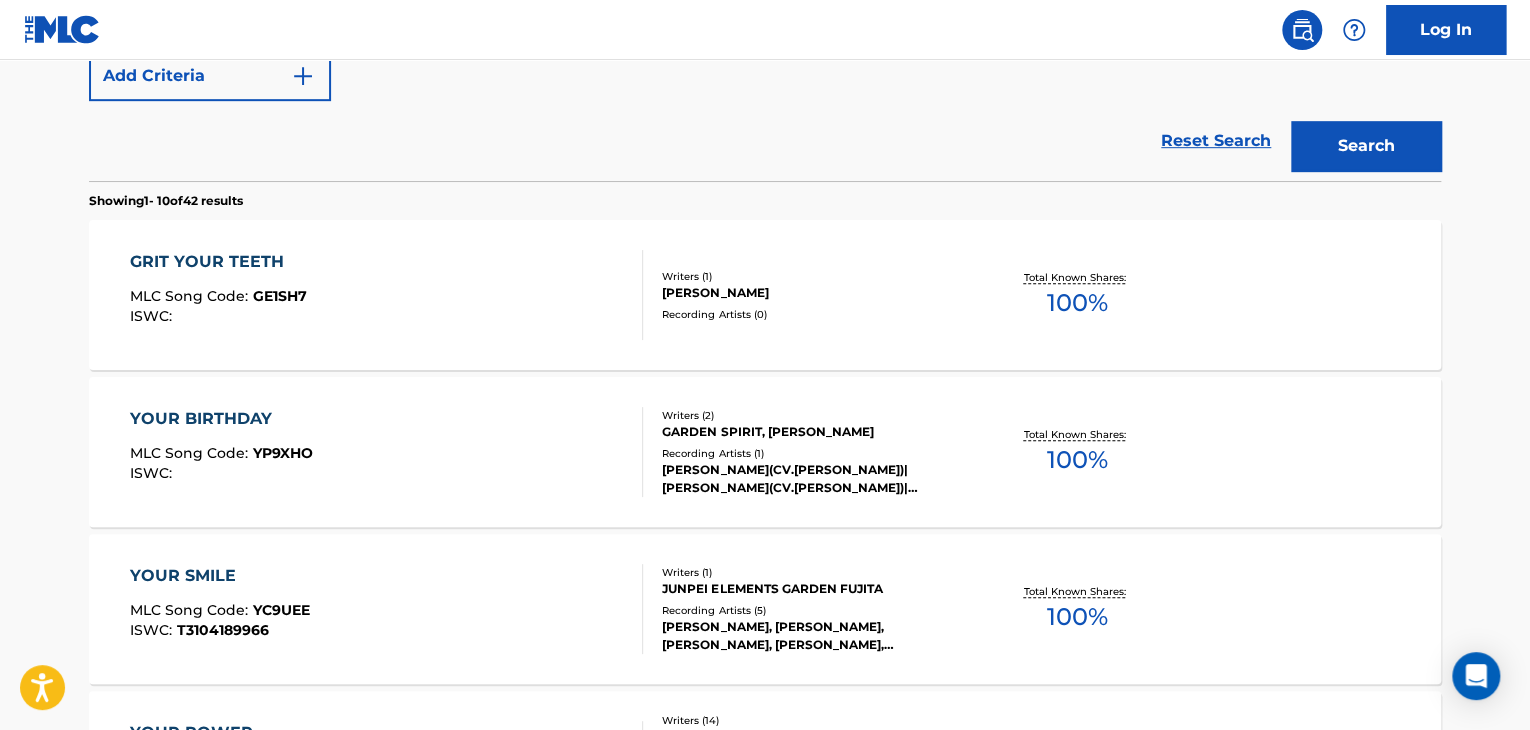 scroll, scrollTop: 158, scrollLeft: 0, axis: vertical 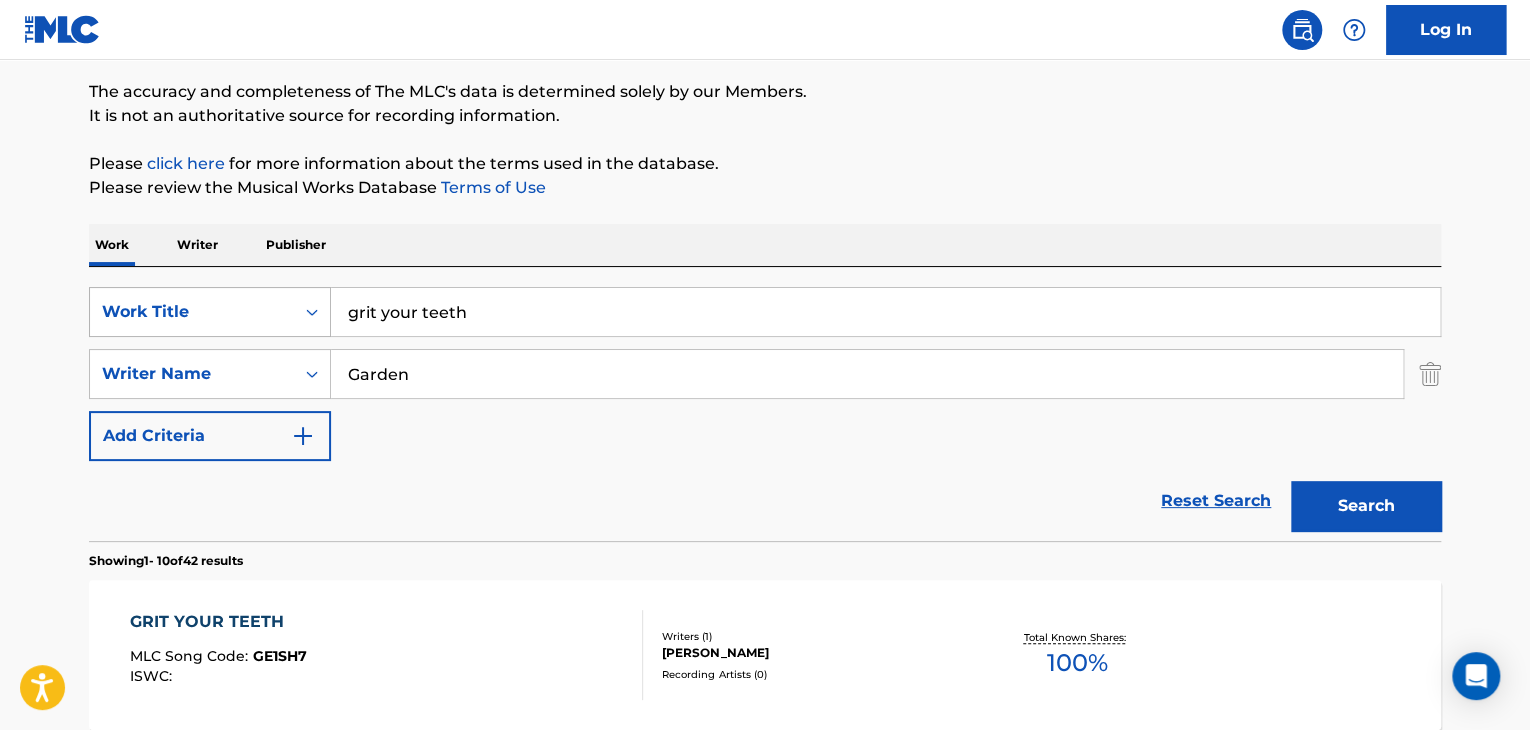 drag, startPoint x: 620, startPoint y: 331, endPoint x: 265, endPoint y: 335, distance: 355.02252 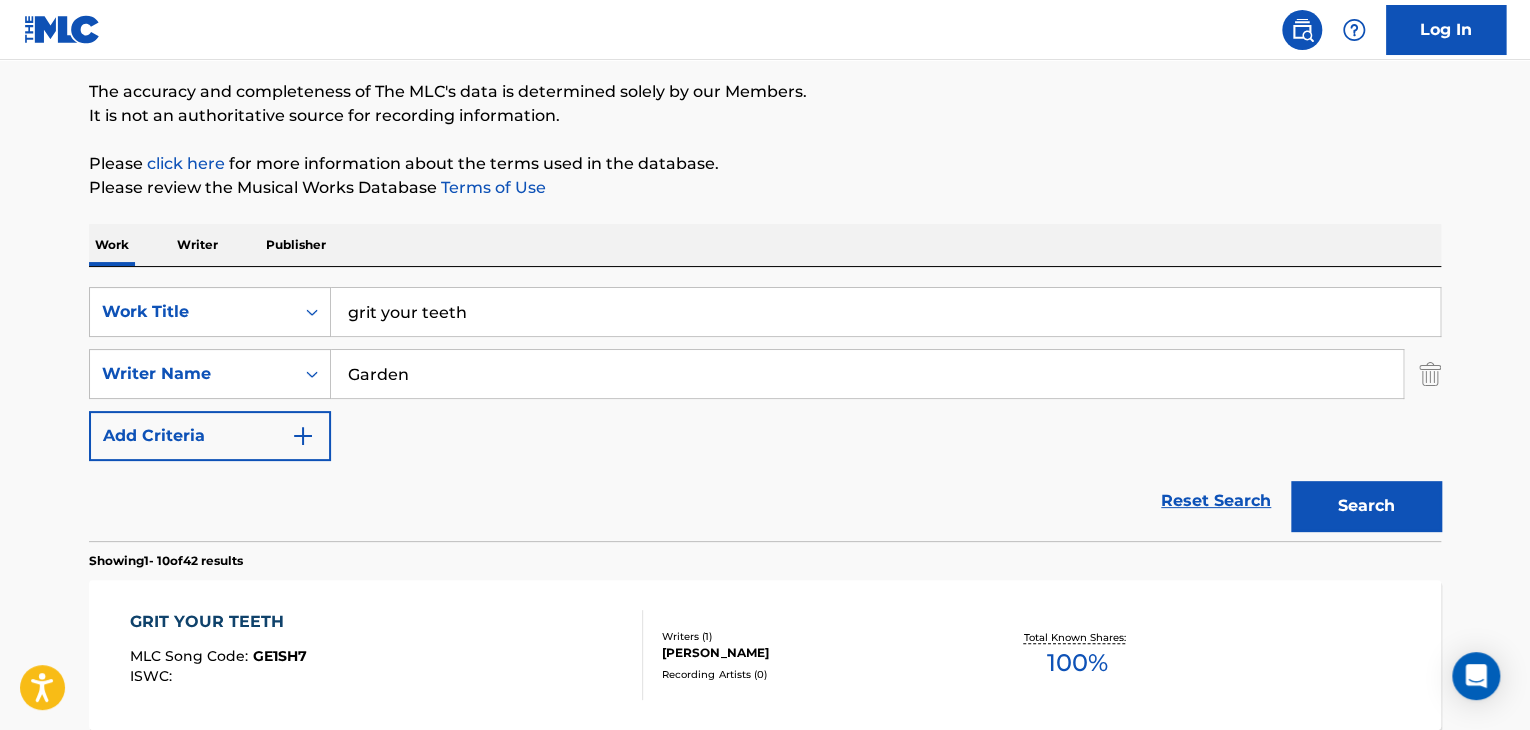 paste on "Textural Atmospheric Cinematic Magic Instrumental" 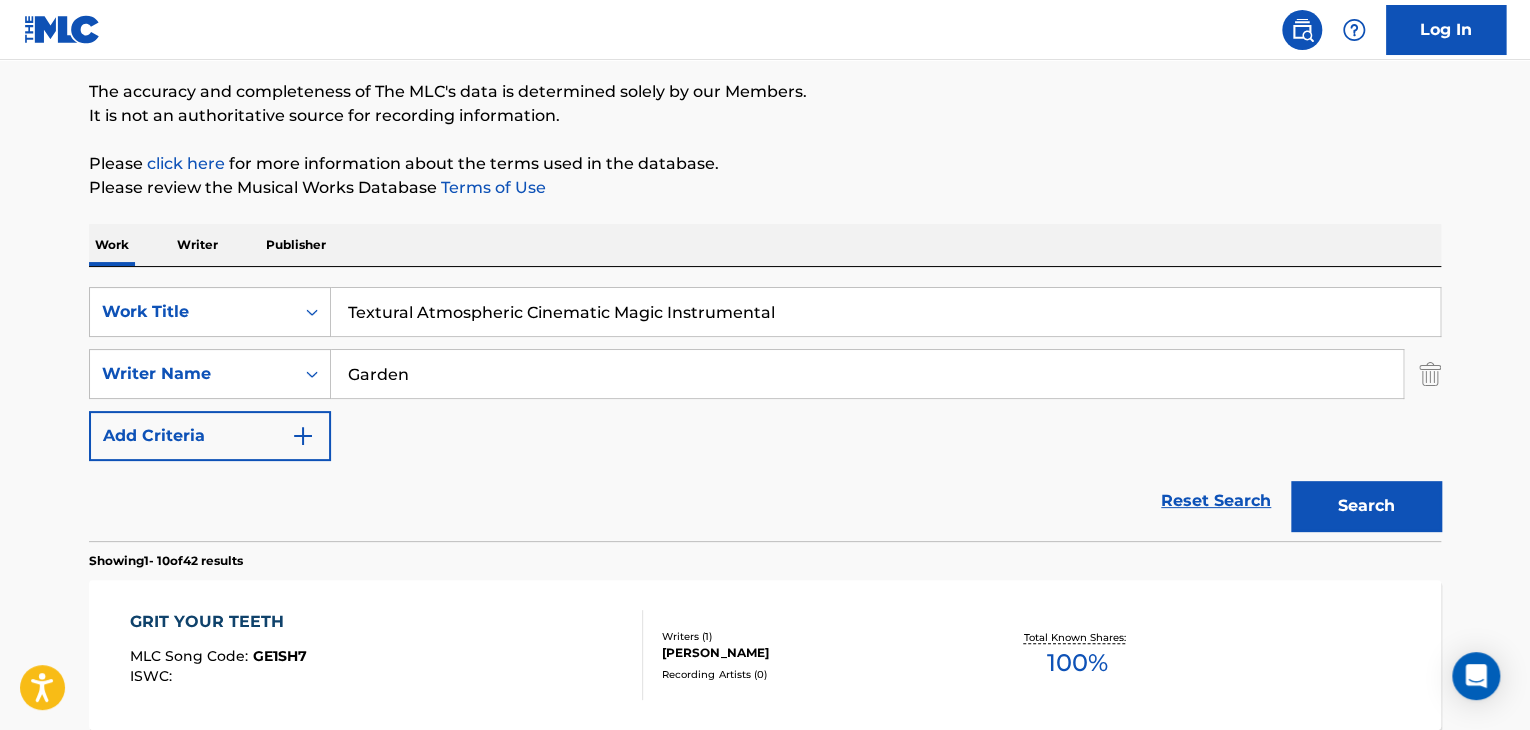 type on "Textural Atmospheric Cinematic Magic Instrumental" 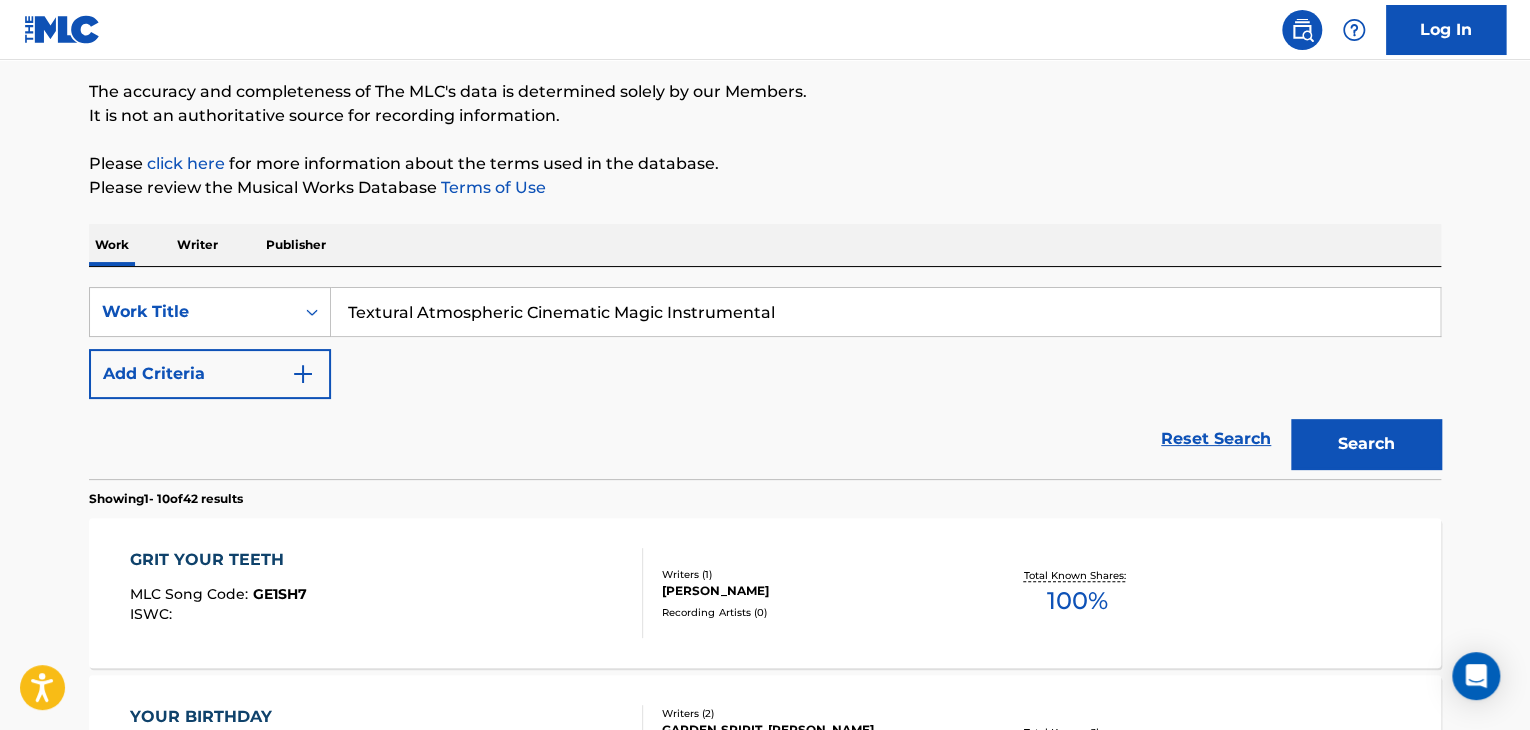 click on "Search" at bounding box center [1366, 444] 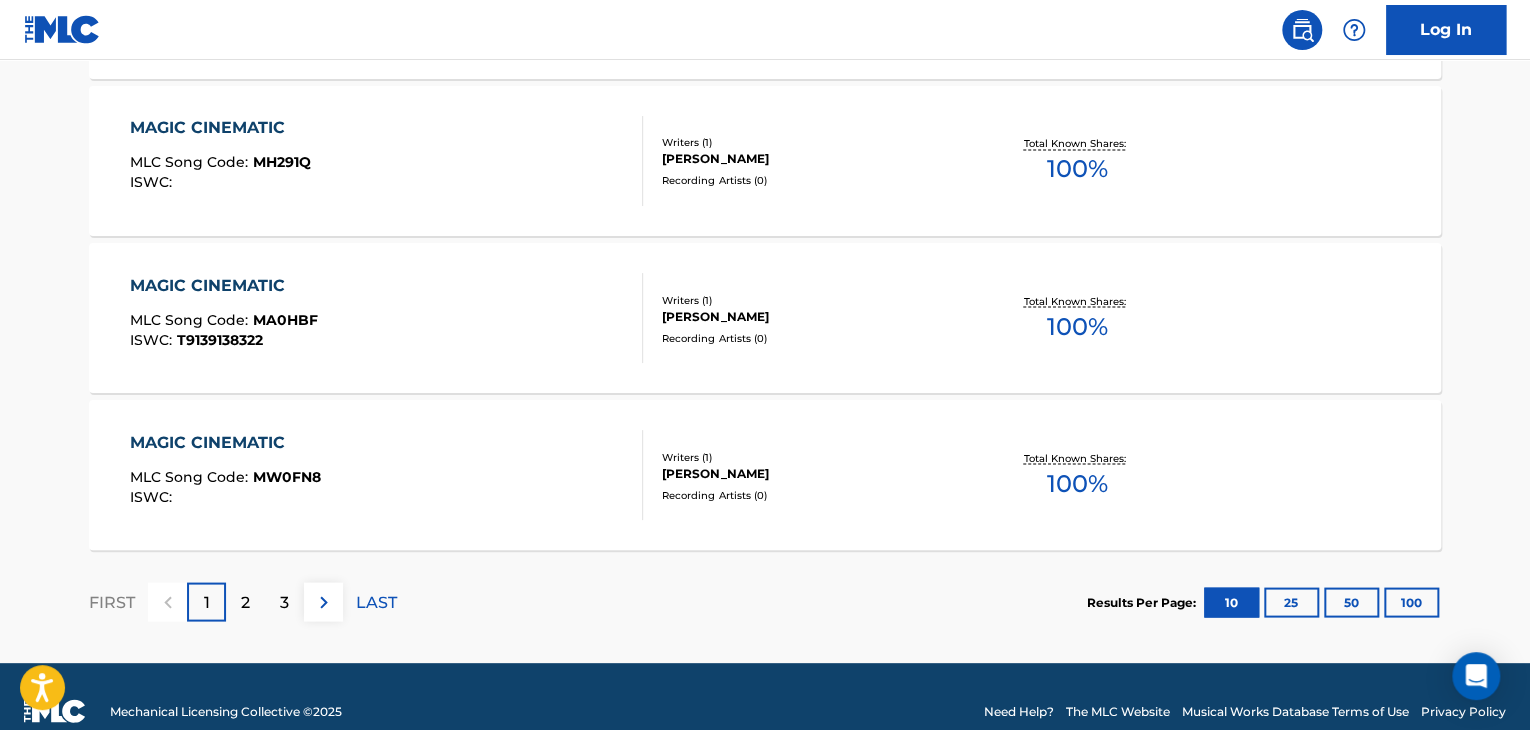 scroll, scrollTop: 1718, scrollLeft: 0, axis: vertical 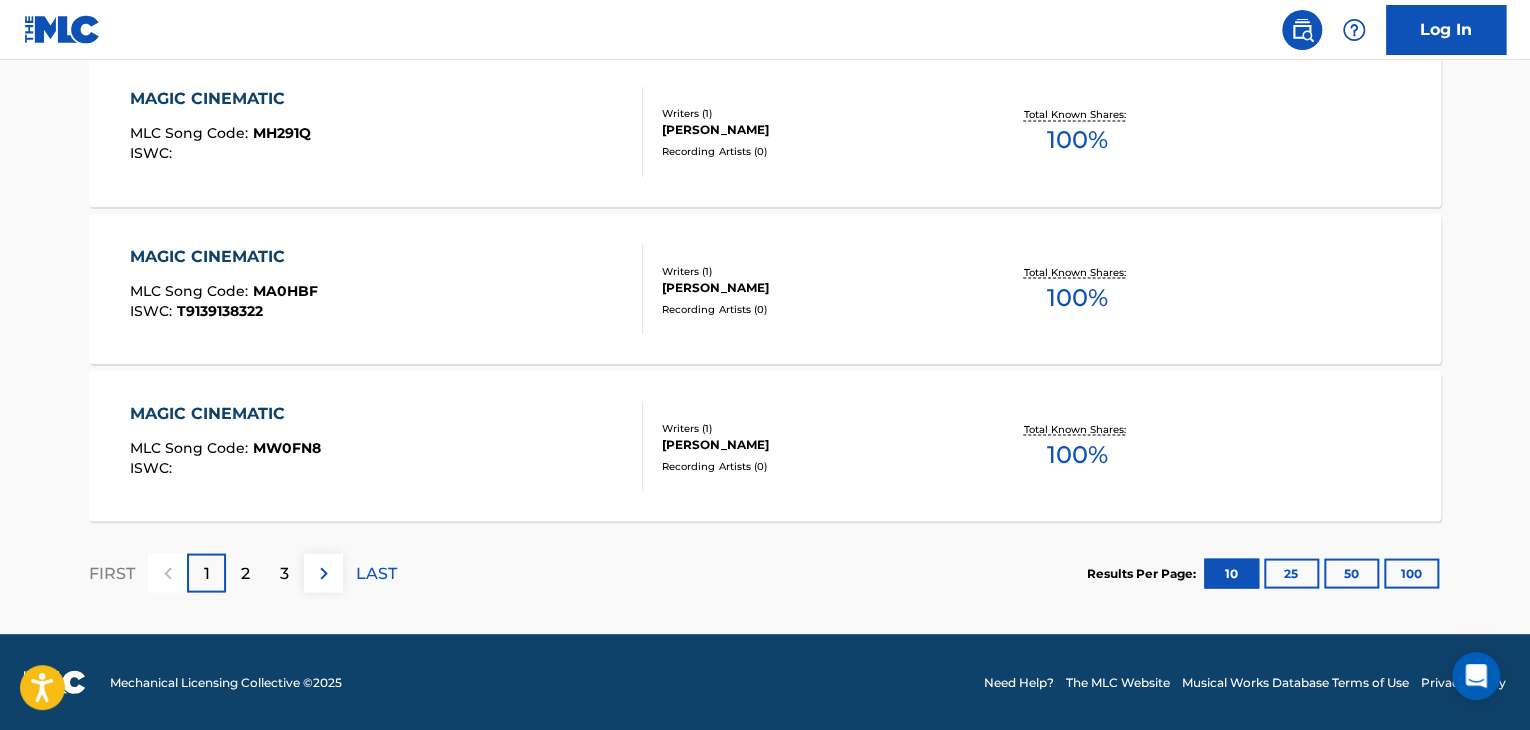 click at bounding box center [323, 572] 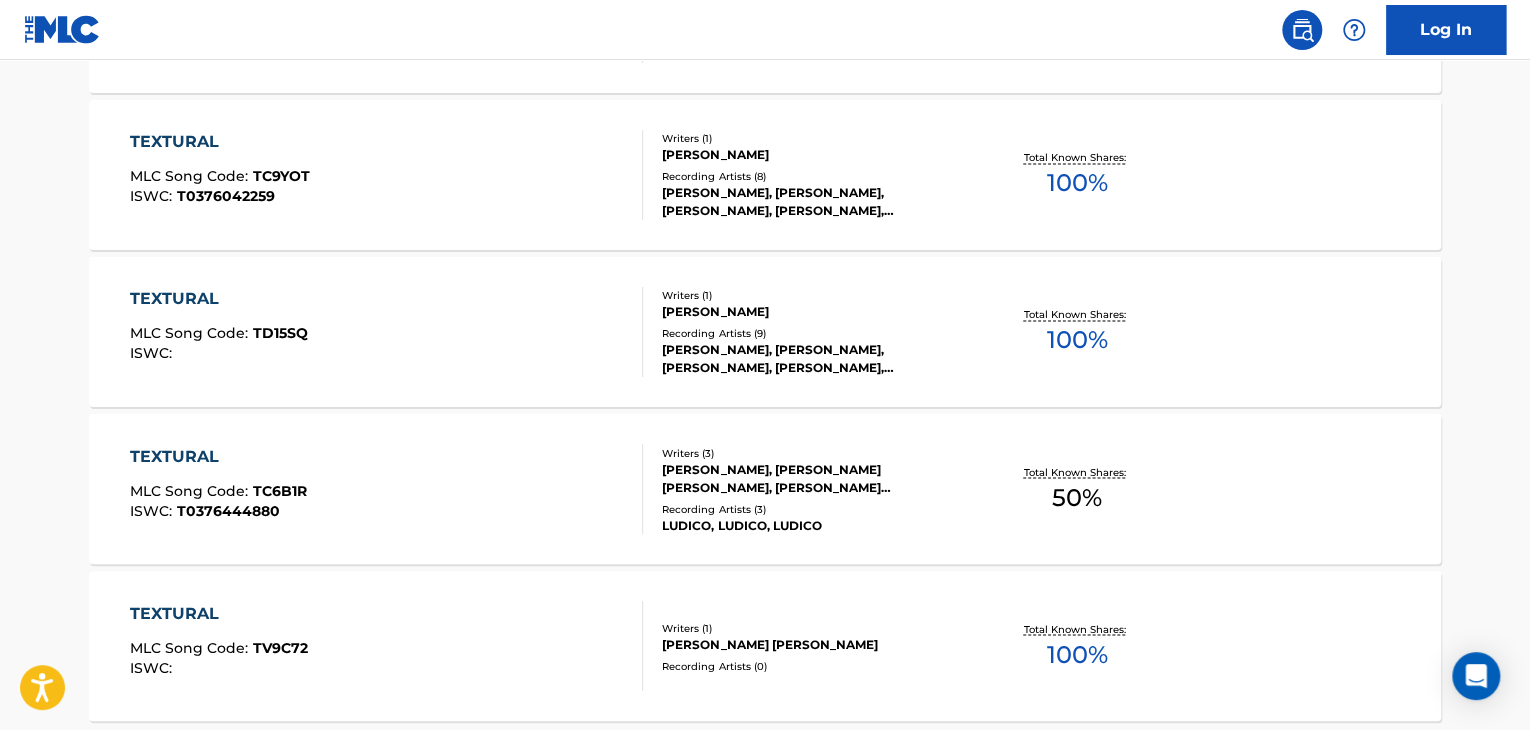 scroll, scrollTop: 1718, scrollLeft: 0, axis: vertical 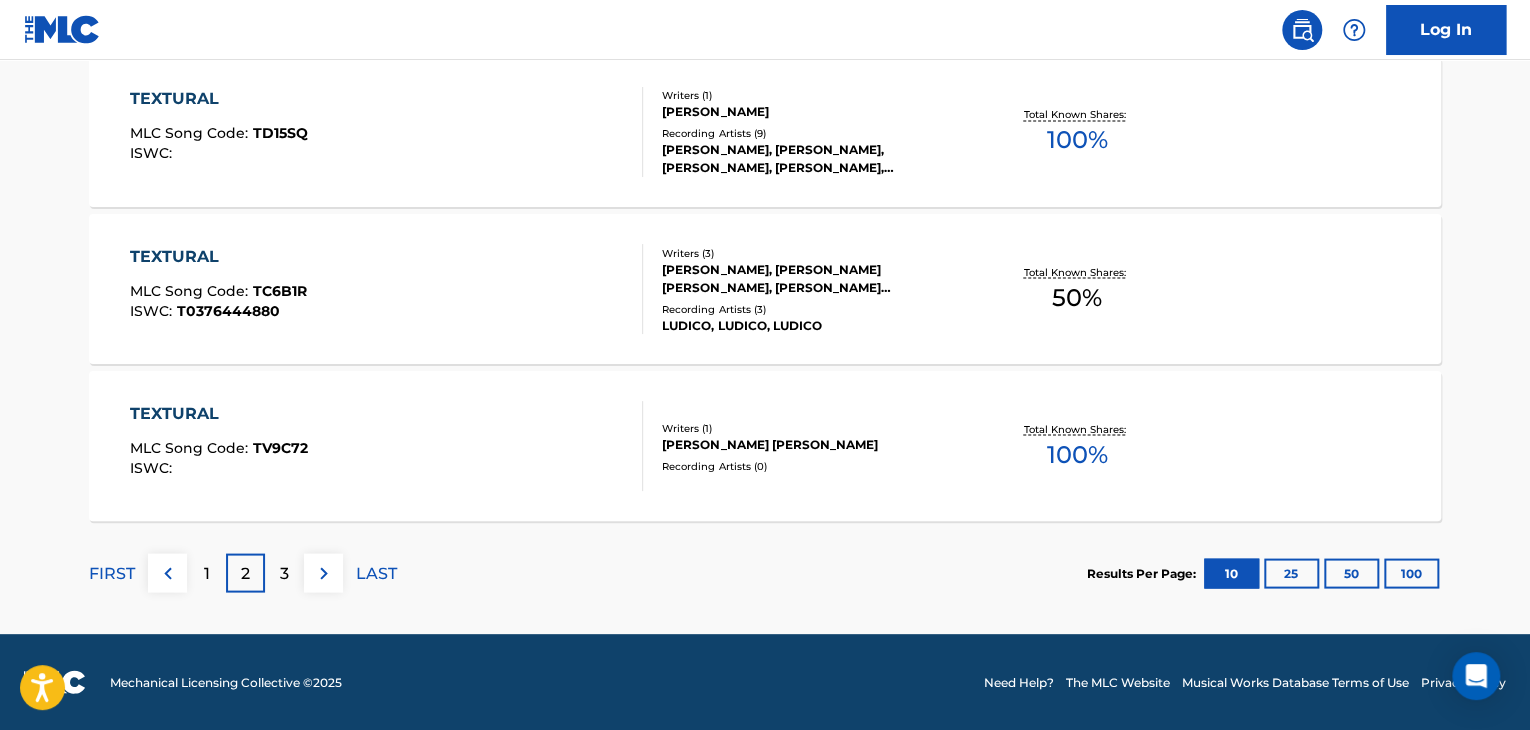 click at bounding box center [323, 572] 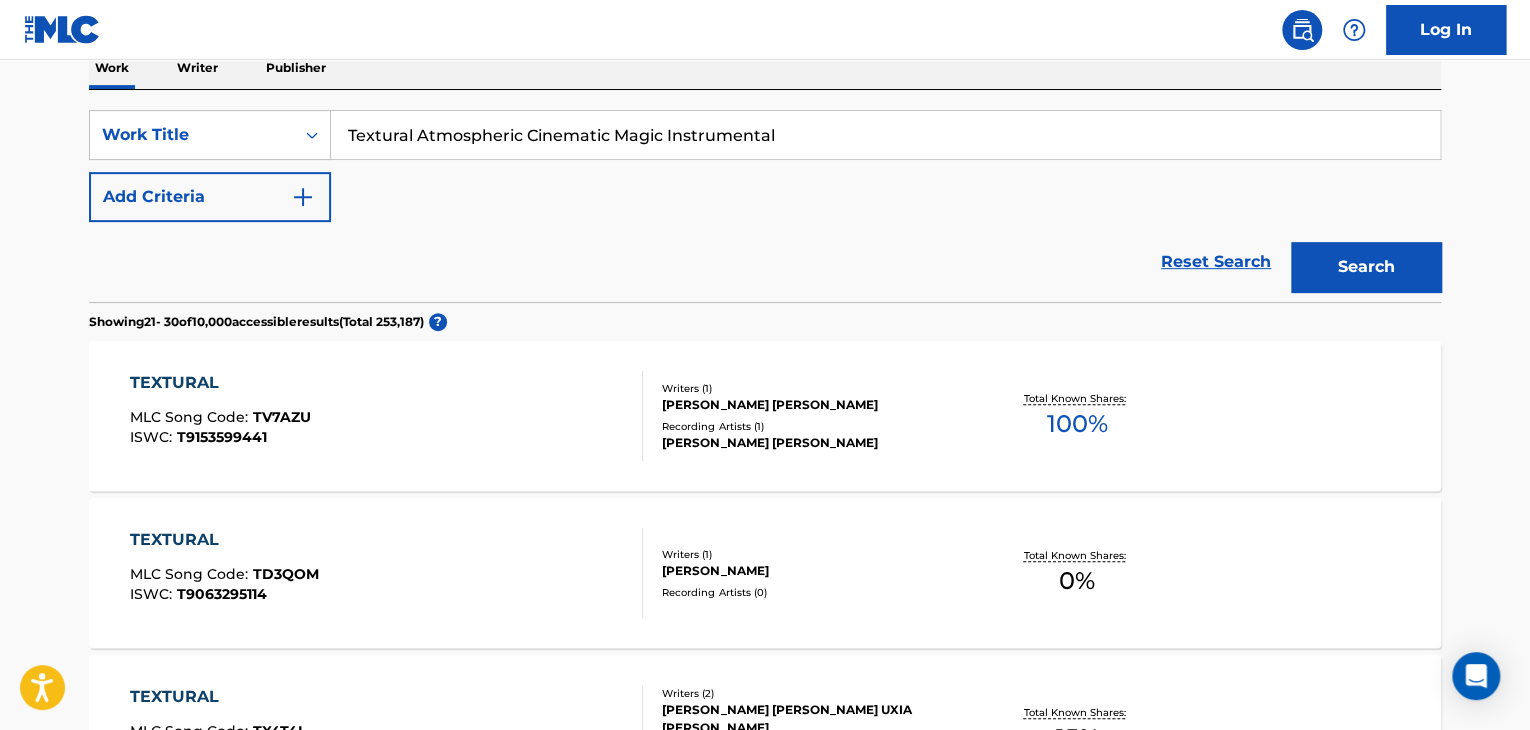 scroll, scrollTop: 318, scrollLeft: 0, axis: vertical 